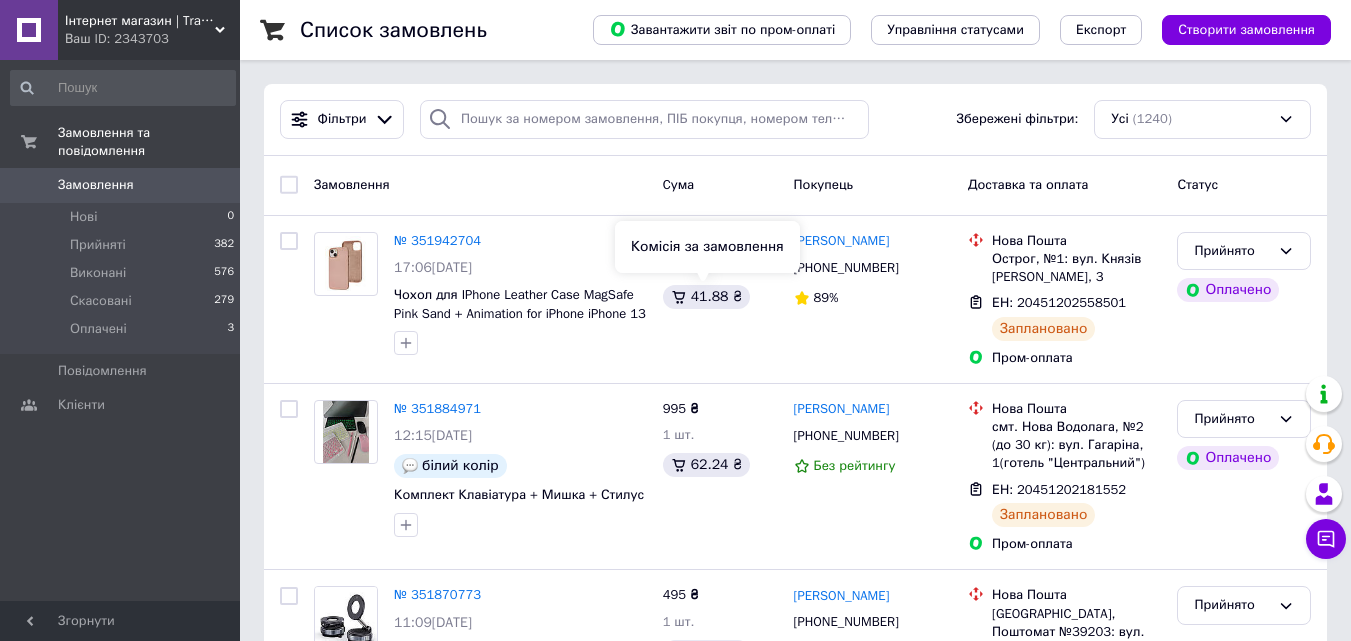 scroll, scrollTop: 3403, scrollLeft: 0, axis: vertical 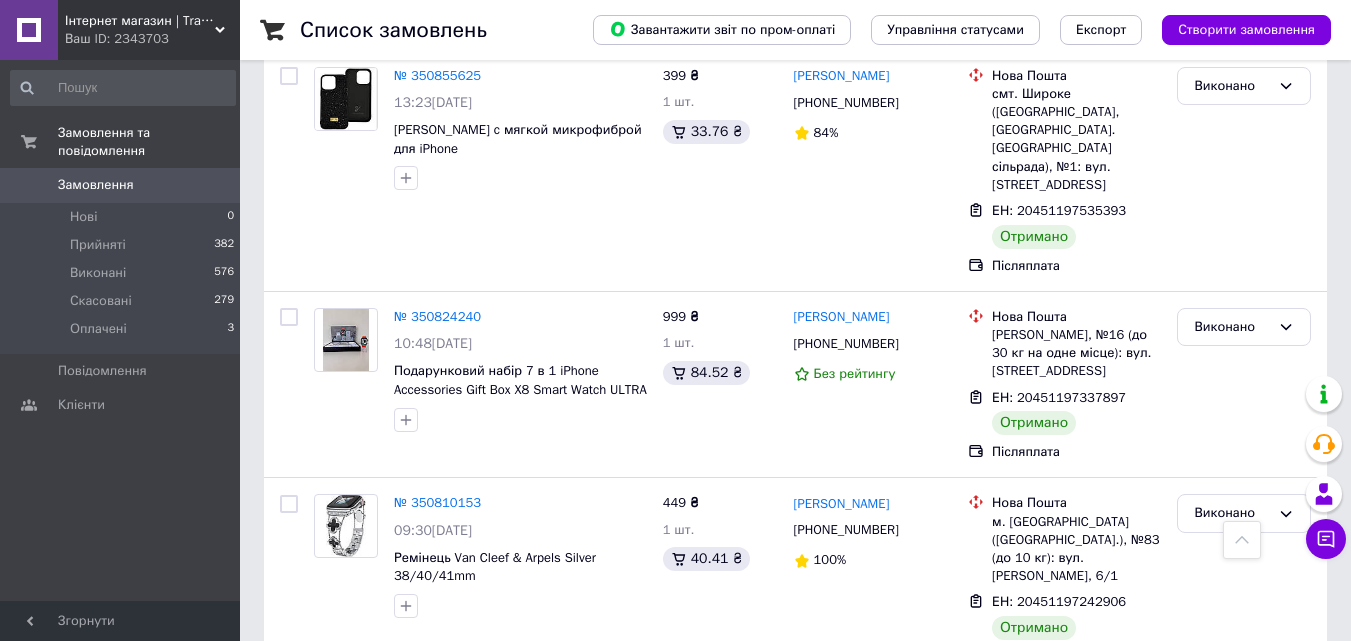 click on "0" at bounding box center [212, 185] 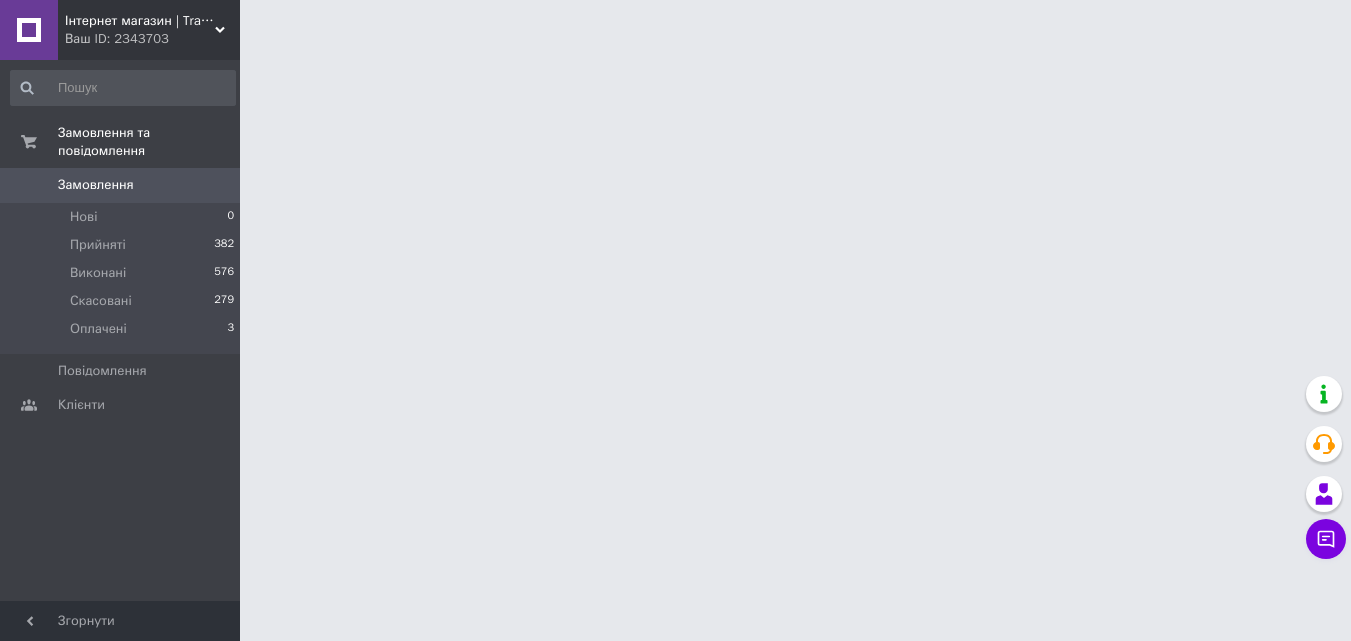 scroll, scrollTop: 0, scrollLeft: 0, axis: both 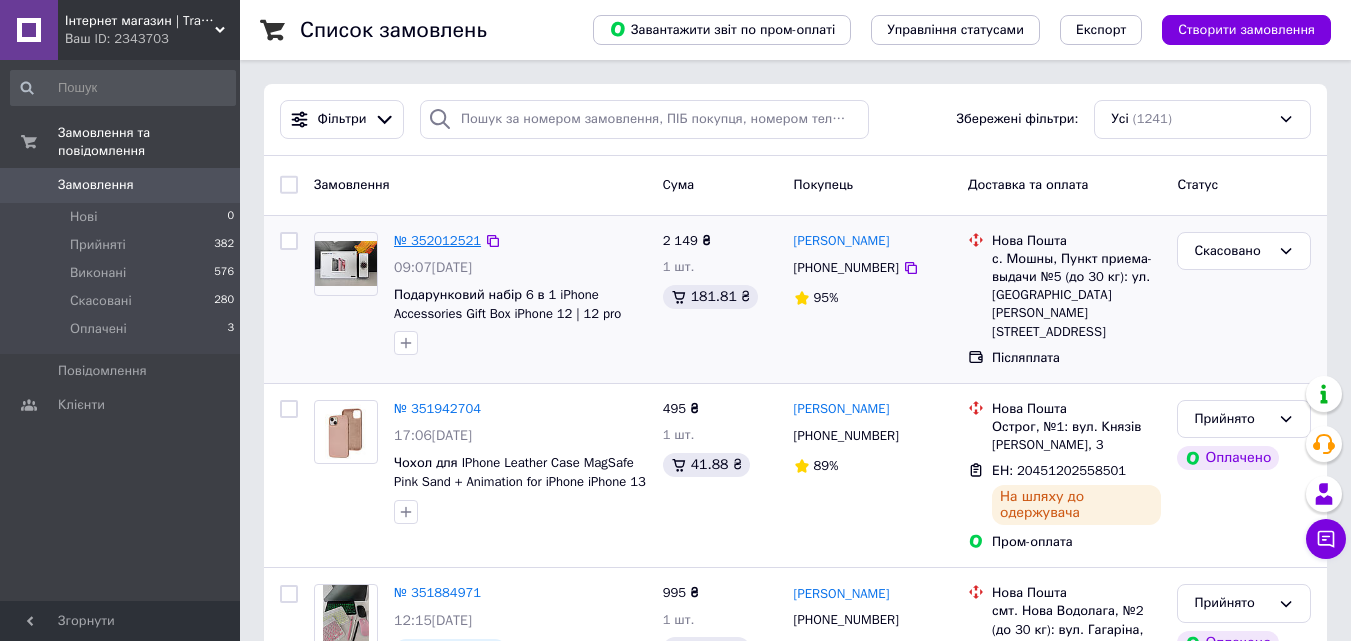 click on "№ 352012521" at bounding box center (437, 240) 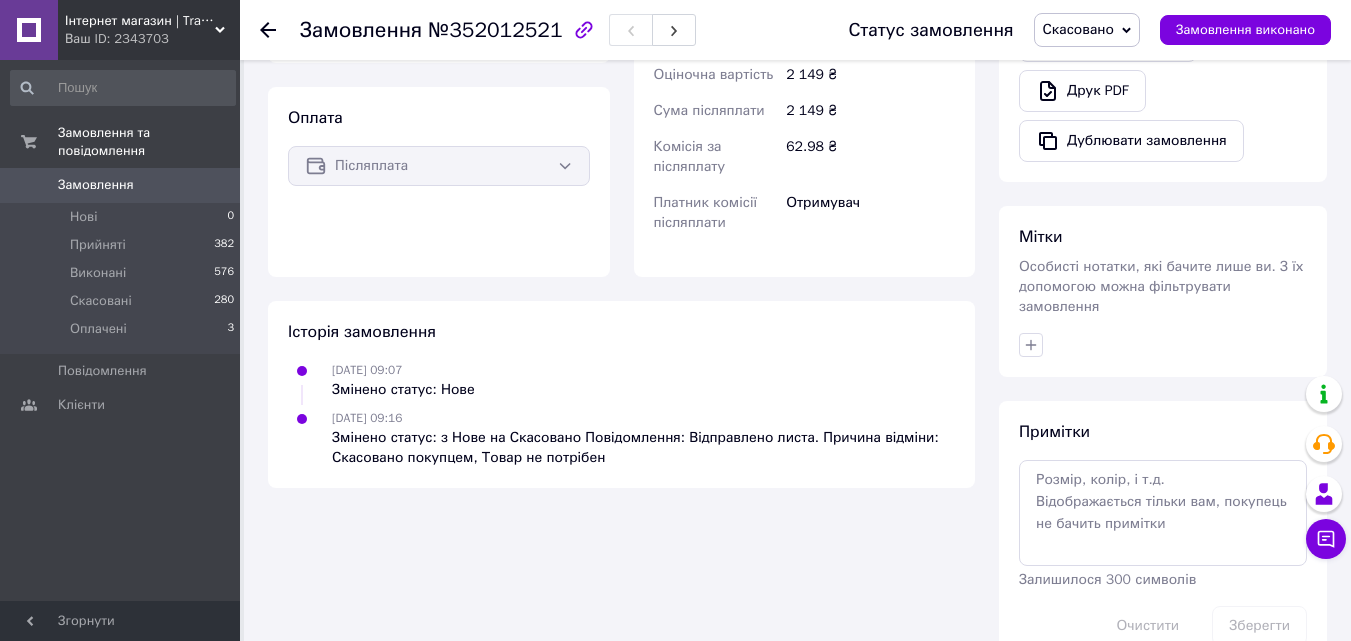 scroll, scrollTop: 859, scrollLeft: 0, axis: vertical 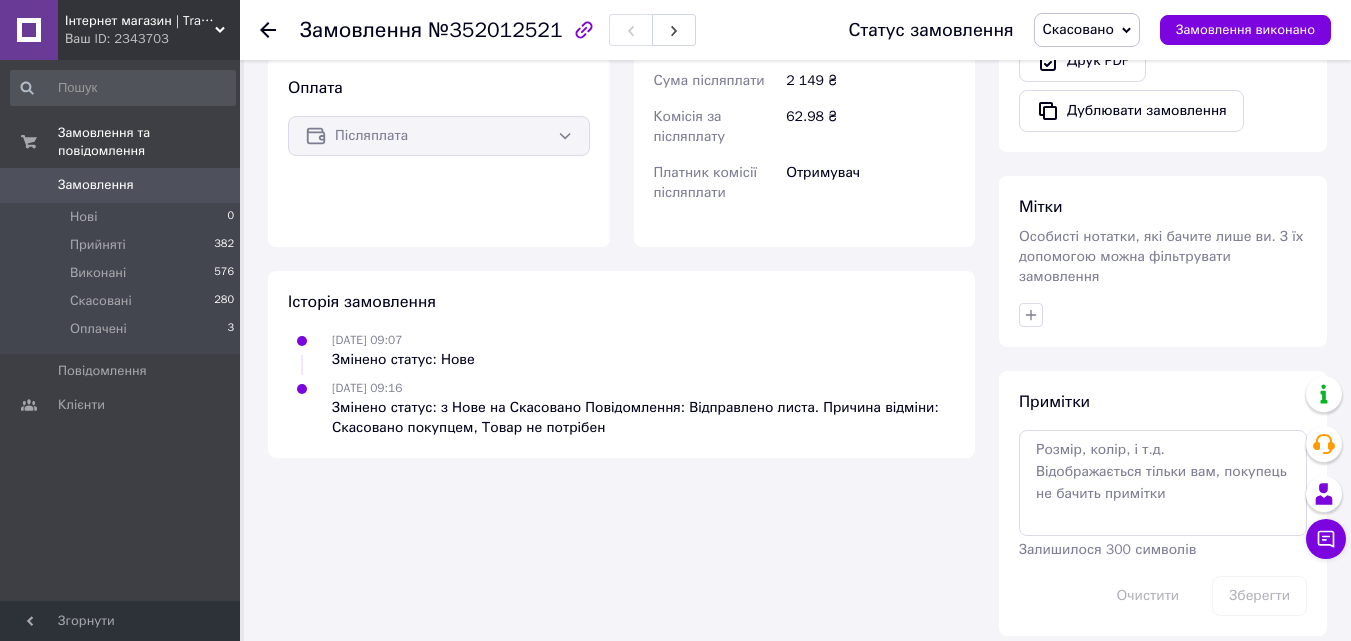click 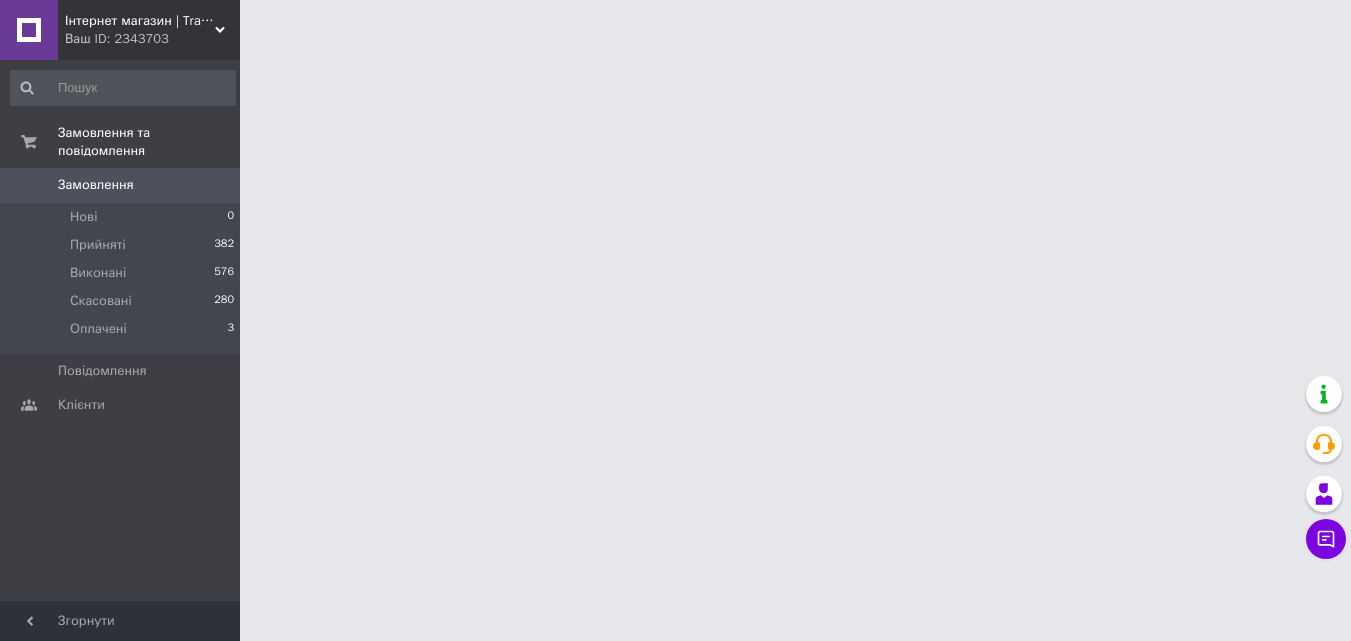 scroll, scrollTop: 0, scrollLeft: 0, axis: both 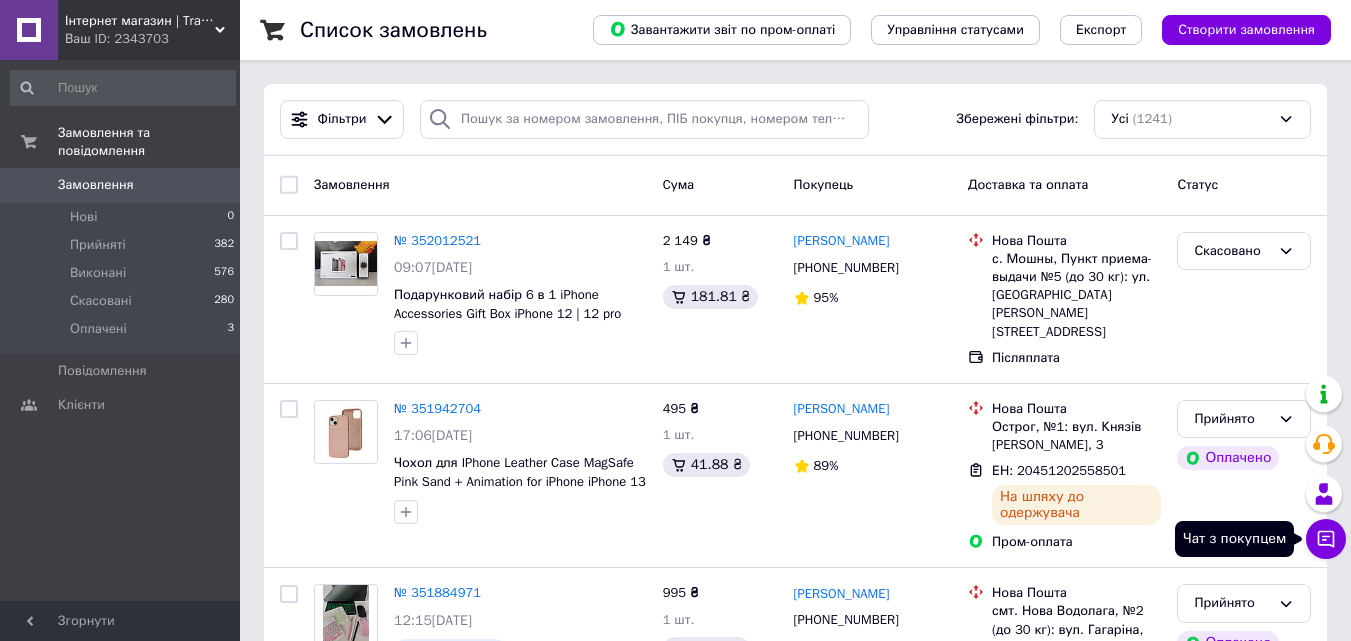 click 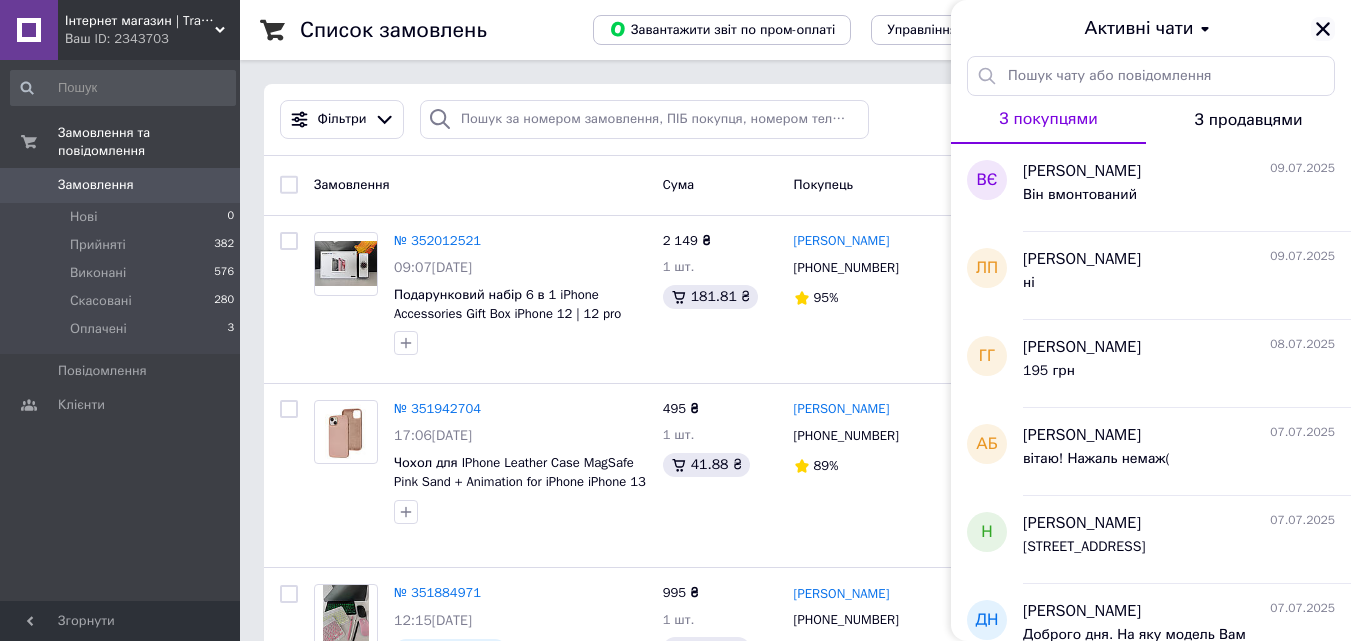 click at bounding box center (1323, 29) 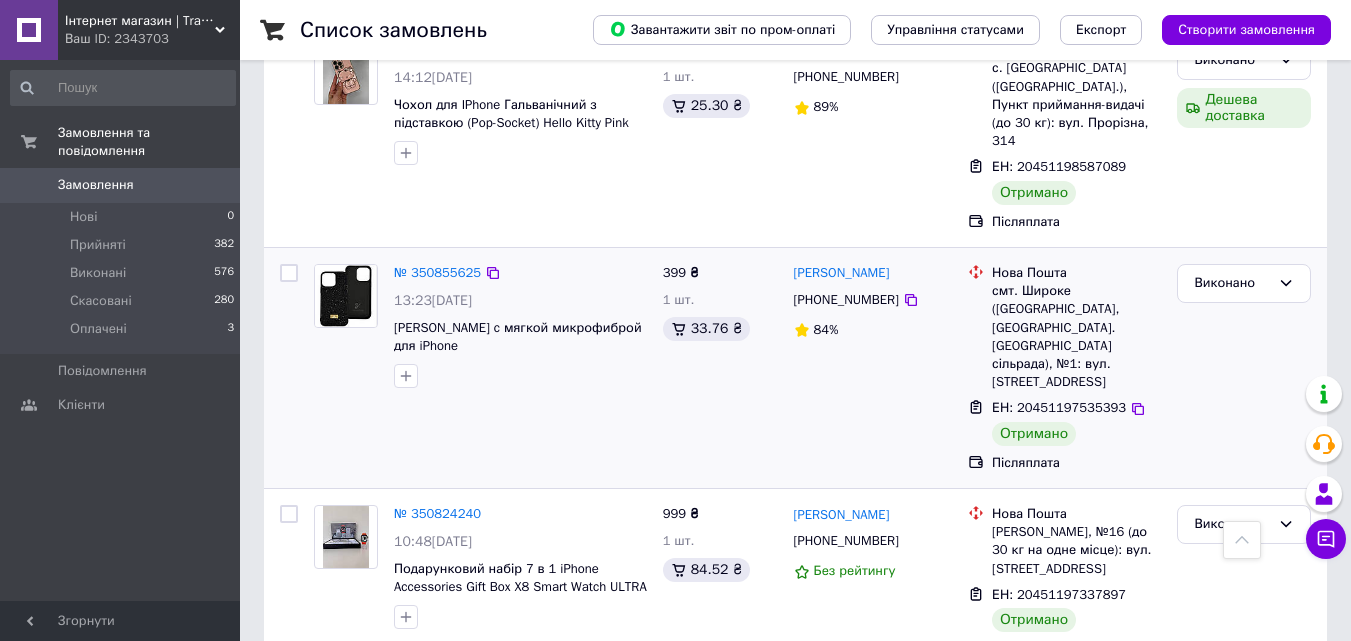 scroll, scrollTop: 3290, scrollLeft: 0, axis: vertical 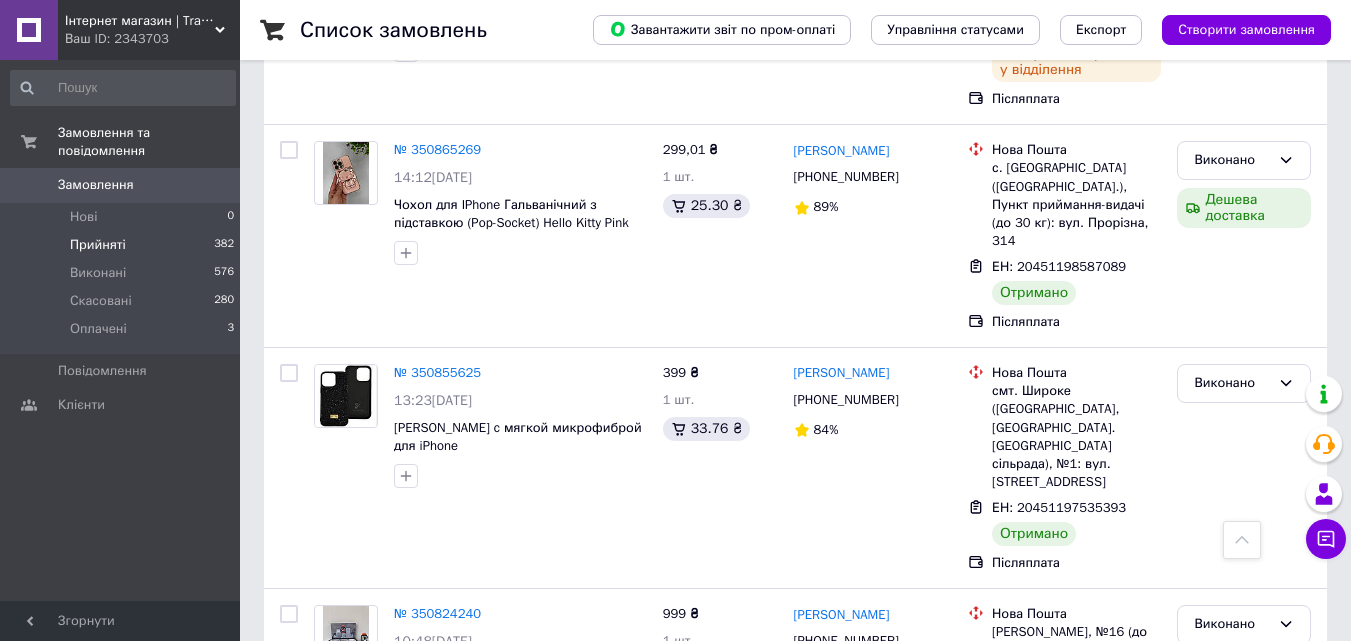 click on "Прийняті" at bounding box center (98, 245) 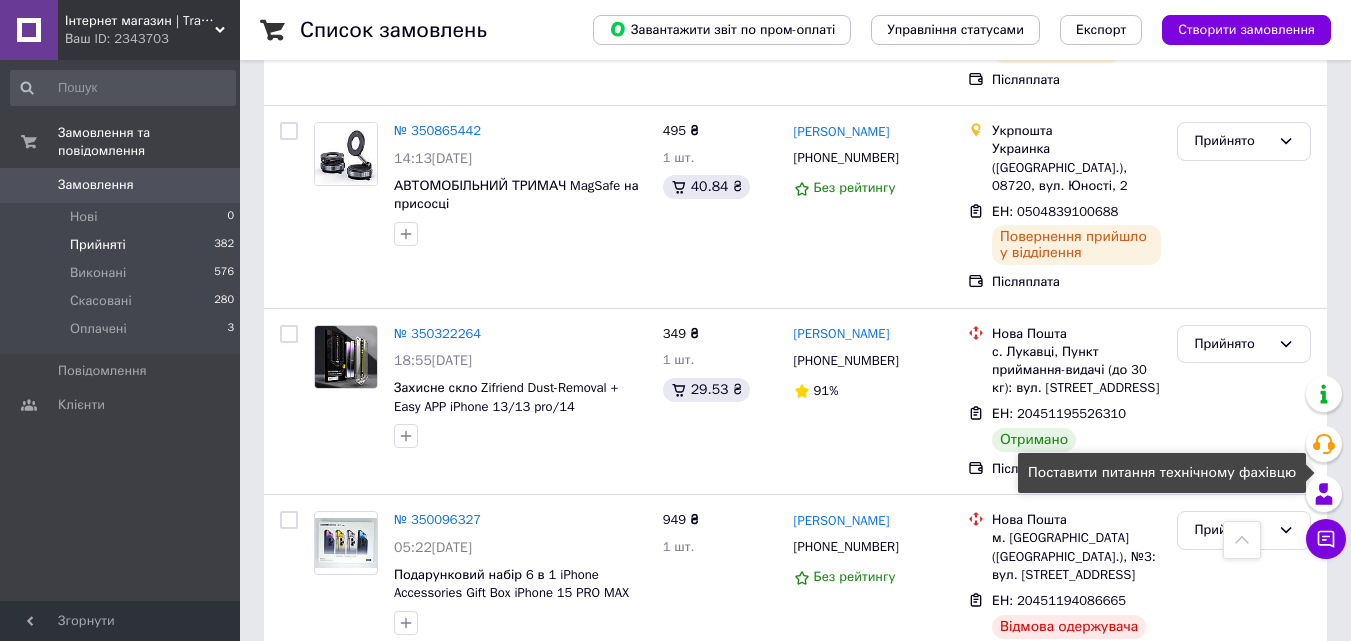 scroll, scrollTop: 1600, scrollLeft: 0, axis: vertical 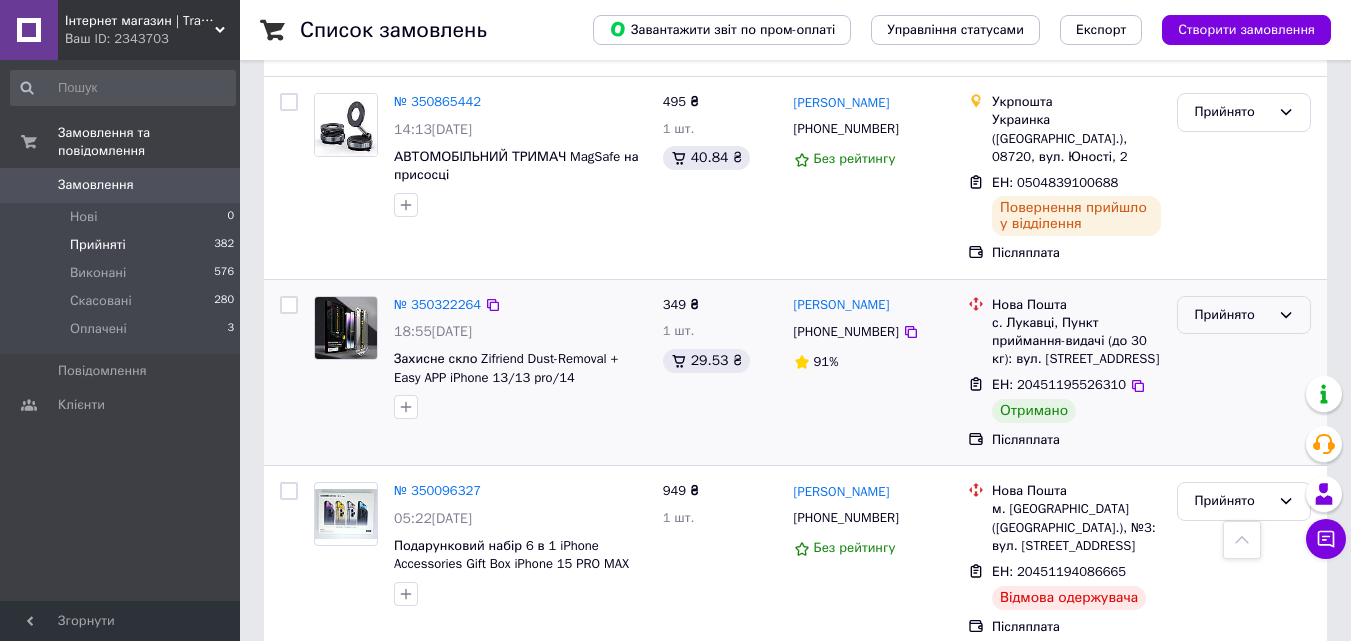 click on "Прийнято" at bounding box center (1244, 315) 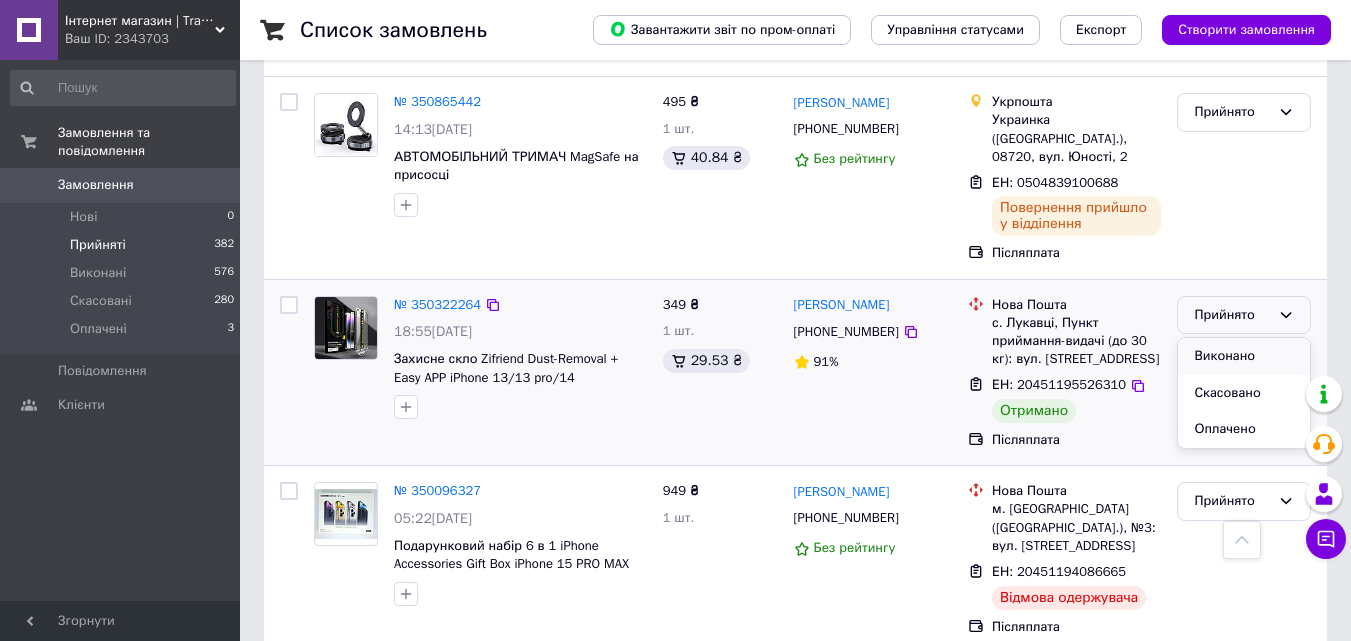 click on "Виконано" at bounding box center (1244, 356) 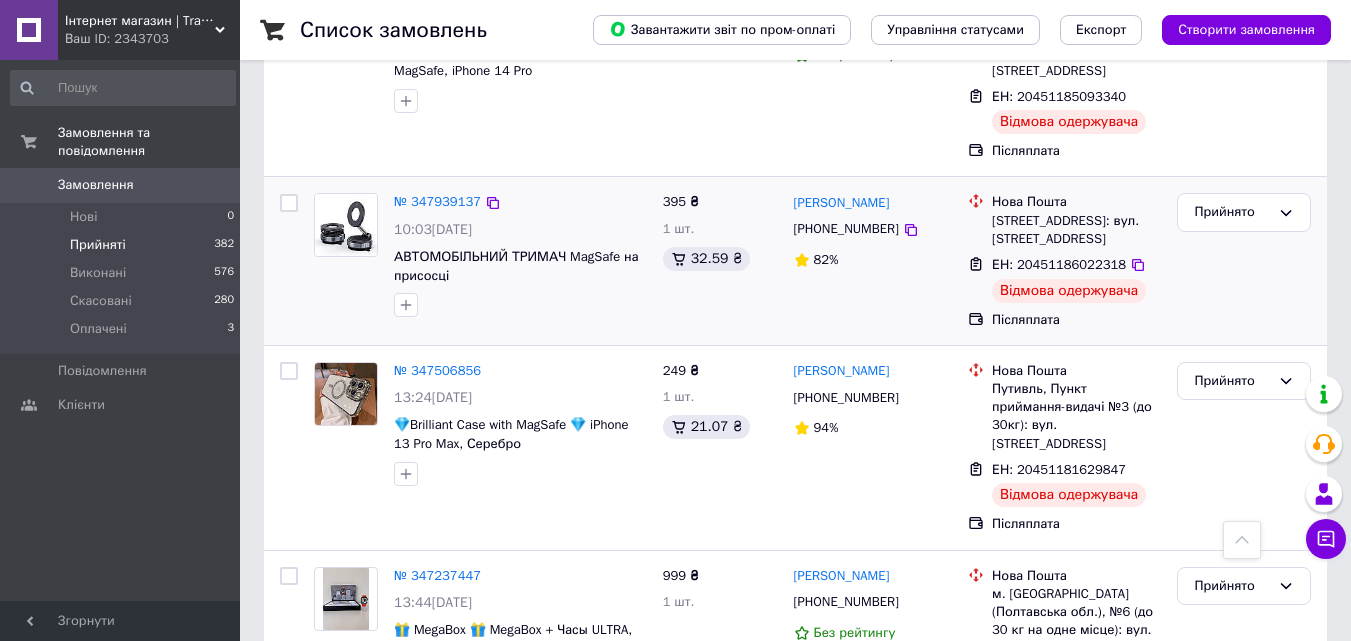 scroll, scrollTop: 3500, scrollLeft: 0, axis: vertical 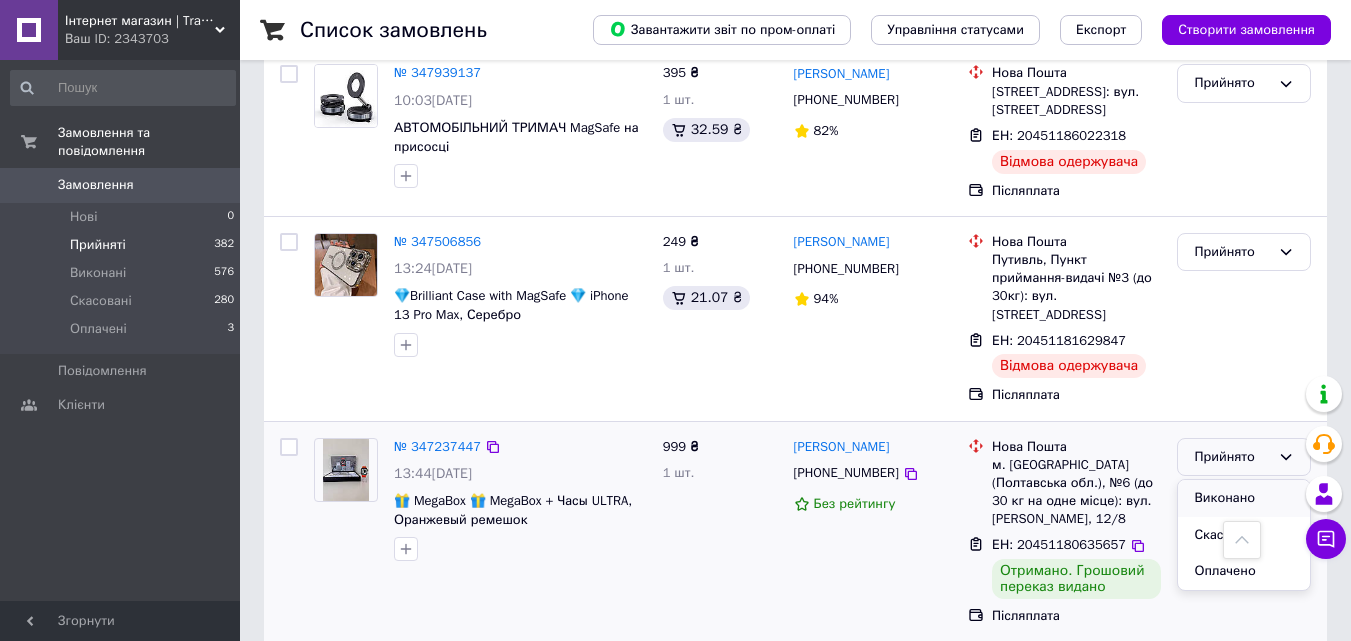 click on "Виконано" at bounding box center [1244, 498] 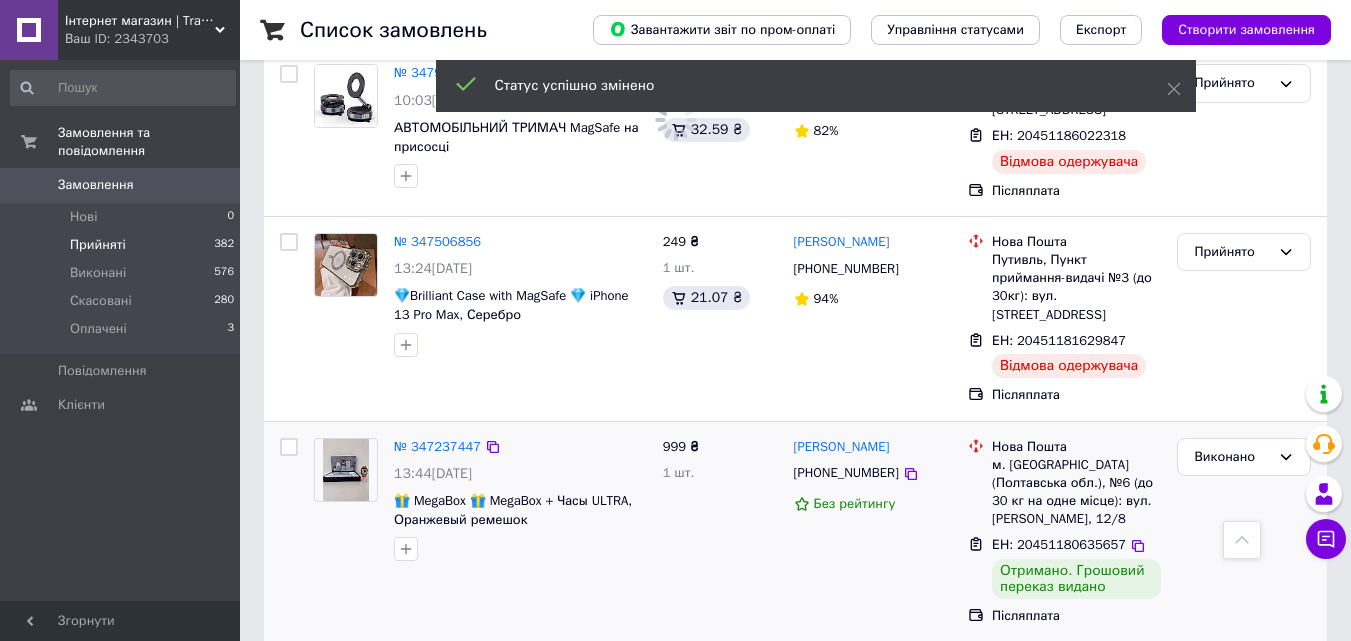 click on "2" at bounding box center (327, 686) 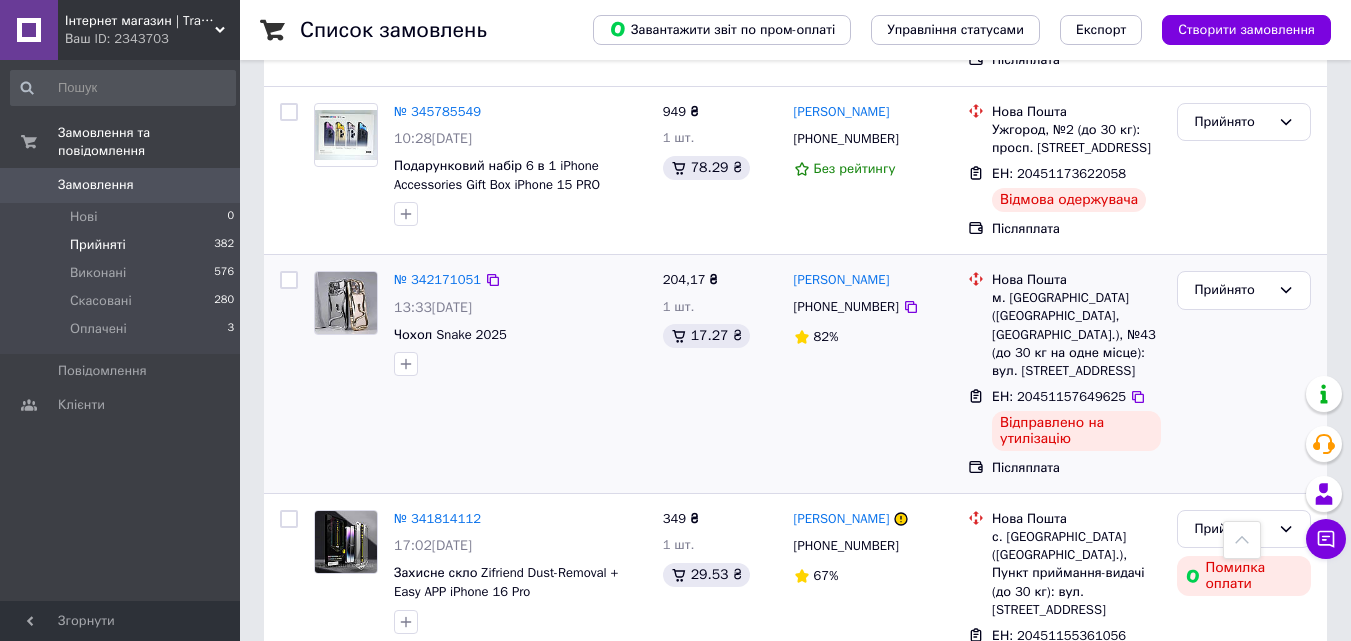 scroll, scrollTop: 900, scrollLeft: 0, axis: vertical 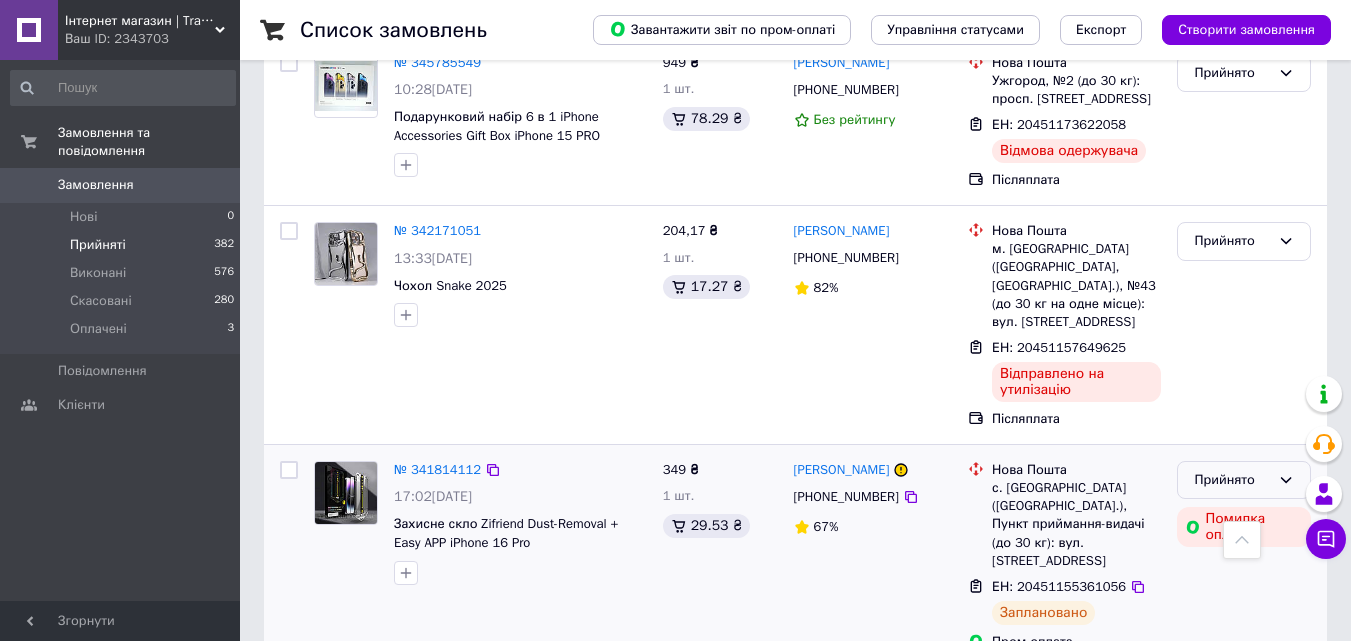 click on "Прийнято" at bounding box center (1232, 480) 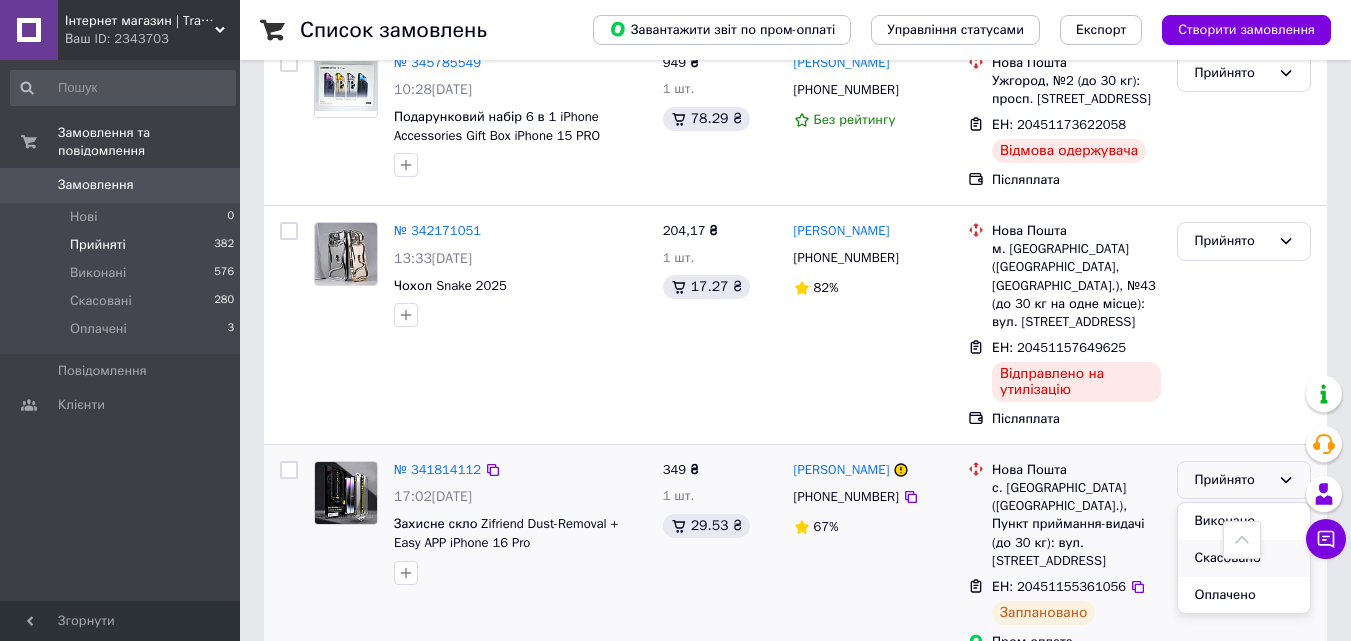 click on "Скасовано" at bounding box center (1244, 558) 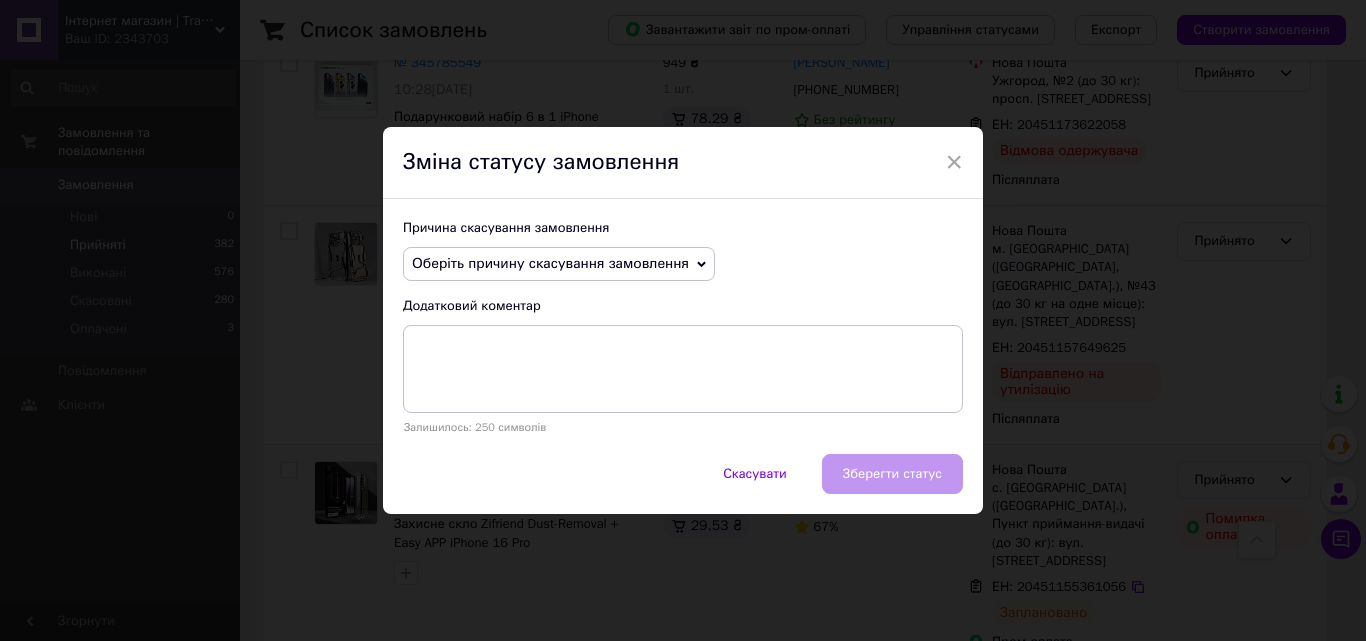 click 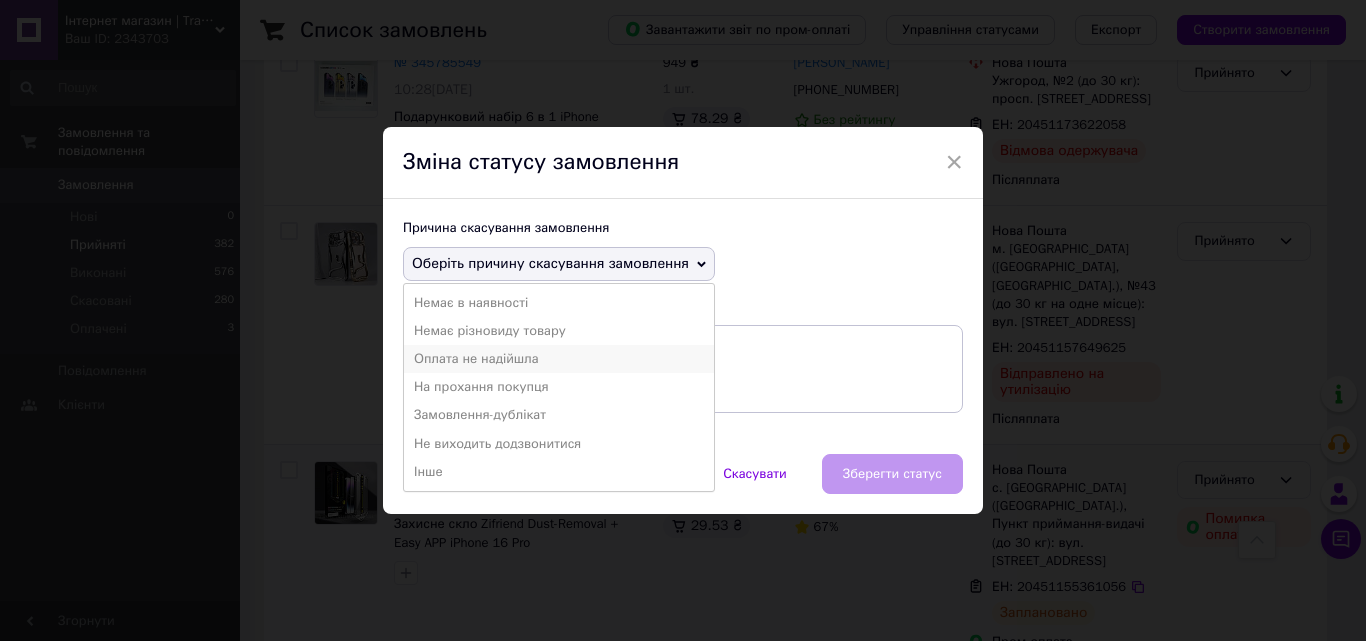 click on "Оплата не надійшла" at bounding box center (559, 359) 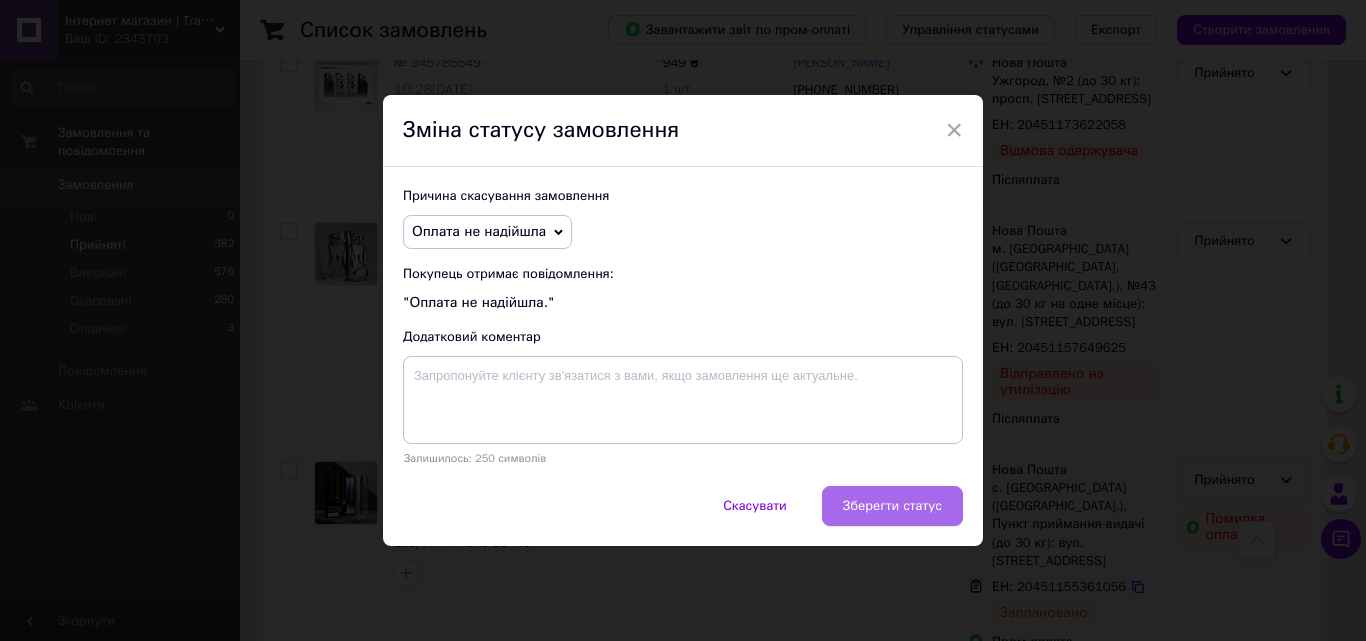 click on "Зберегти статус" at bounding box center [892, 506] 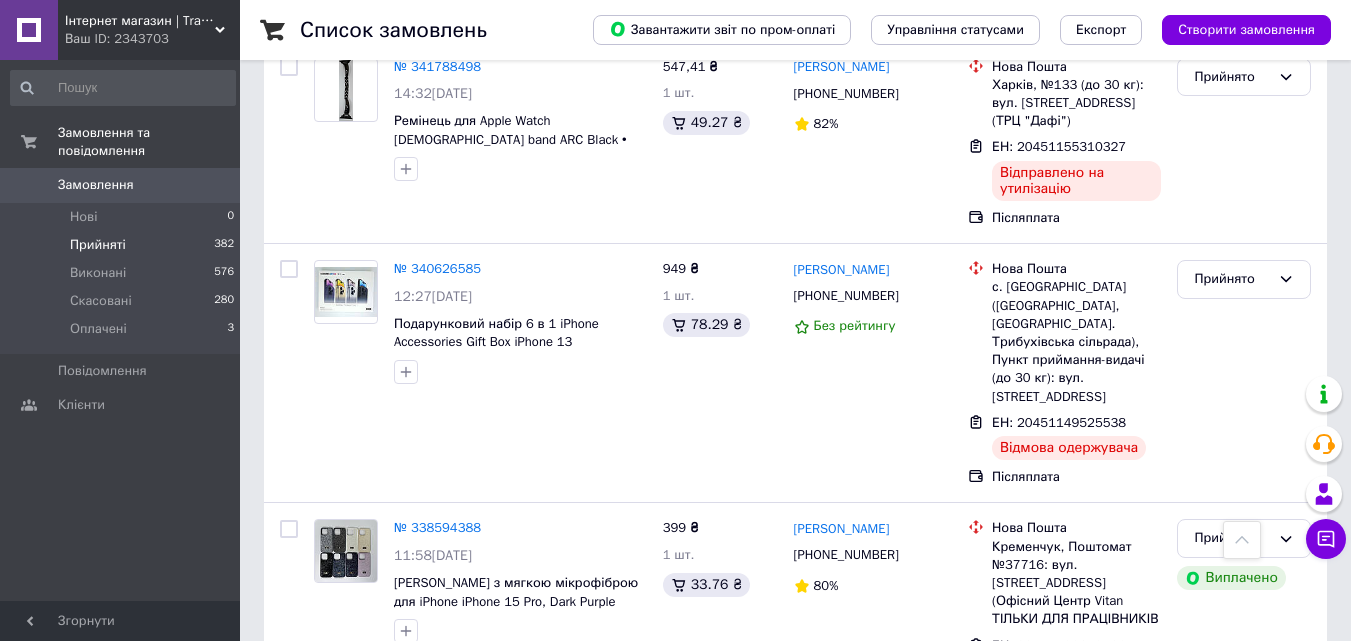 scroll, scrollTop: 1295, scrollLeft: 0, axis: vertical 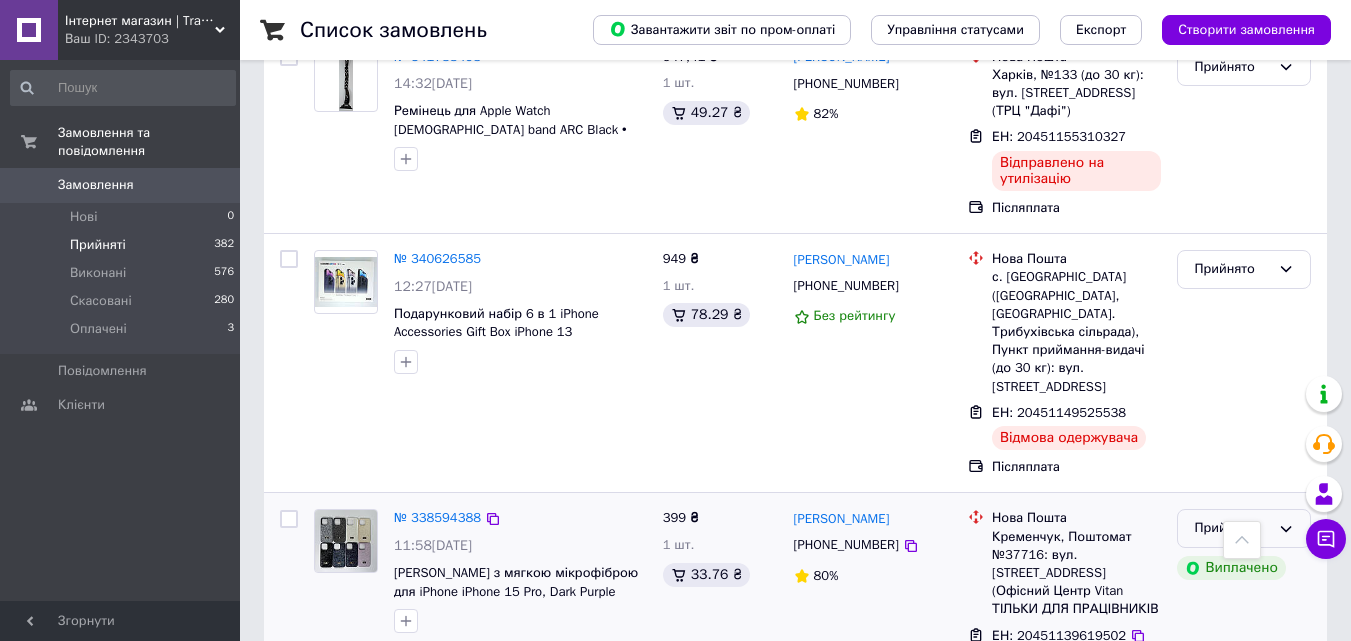 click 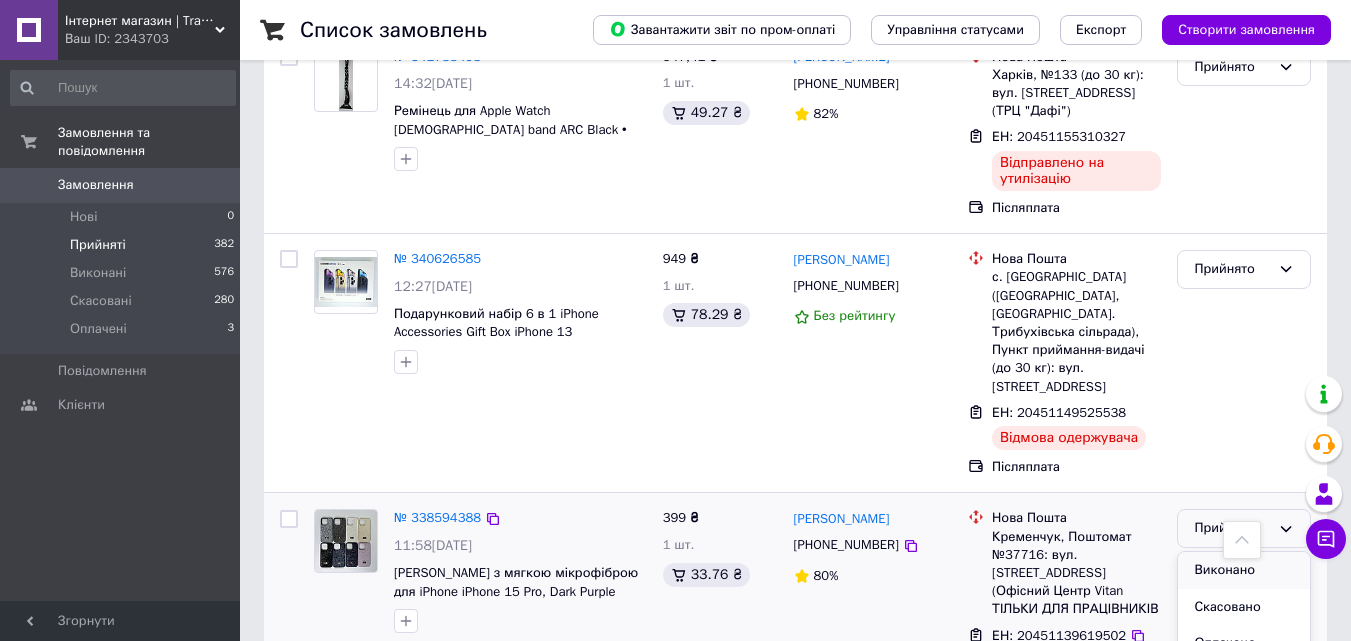 click on "Виконано" at bounding box center [1244, 570] 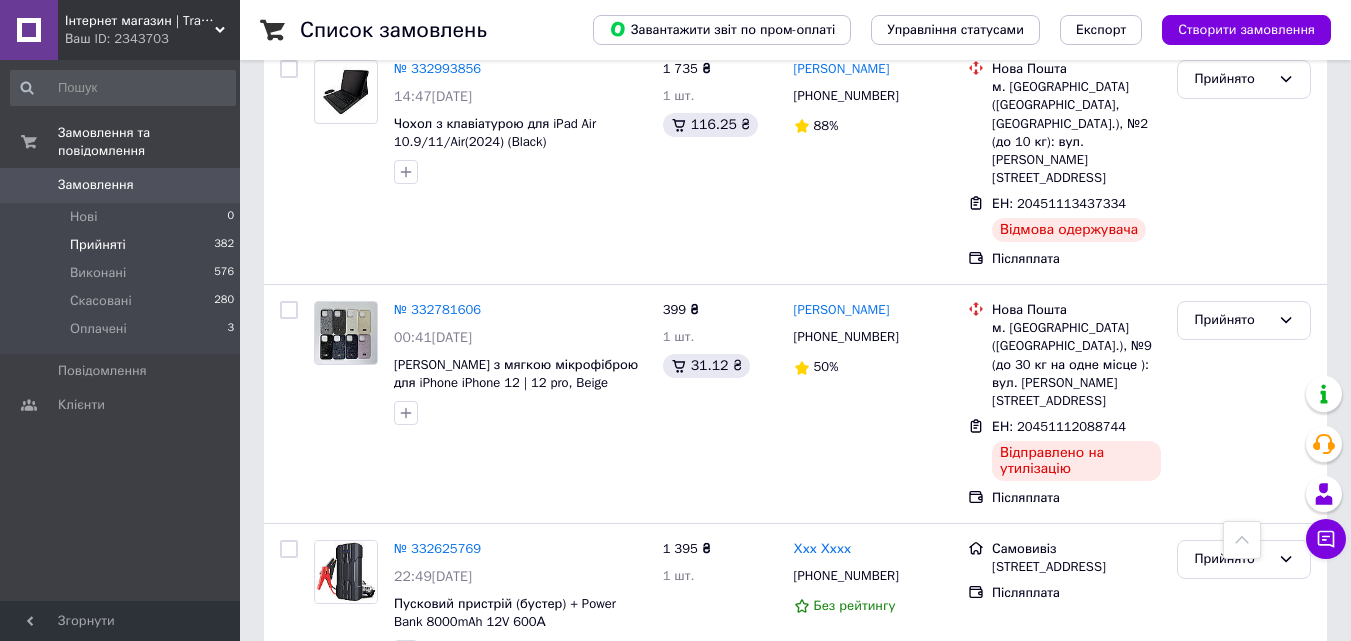scroll, scrollTop: 3598, scrollLeft: 0, axis: vertical 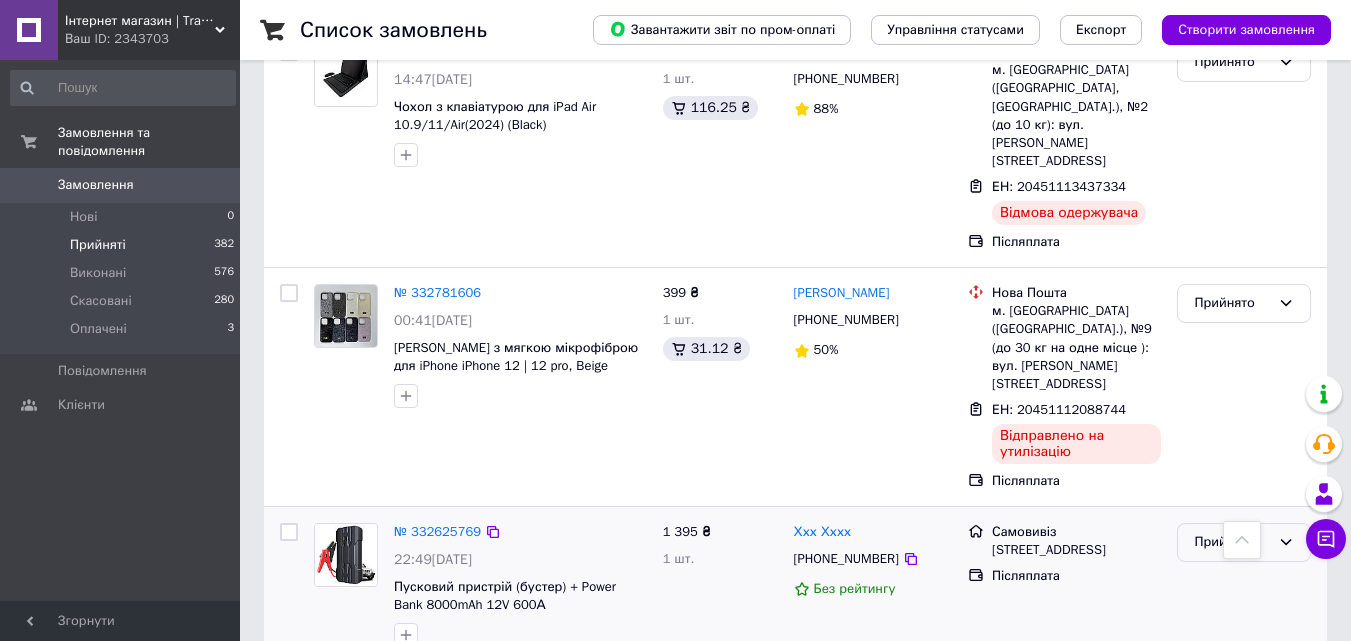 click on "Прийнято" at bounding box center (1232, 542) 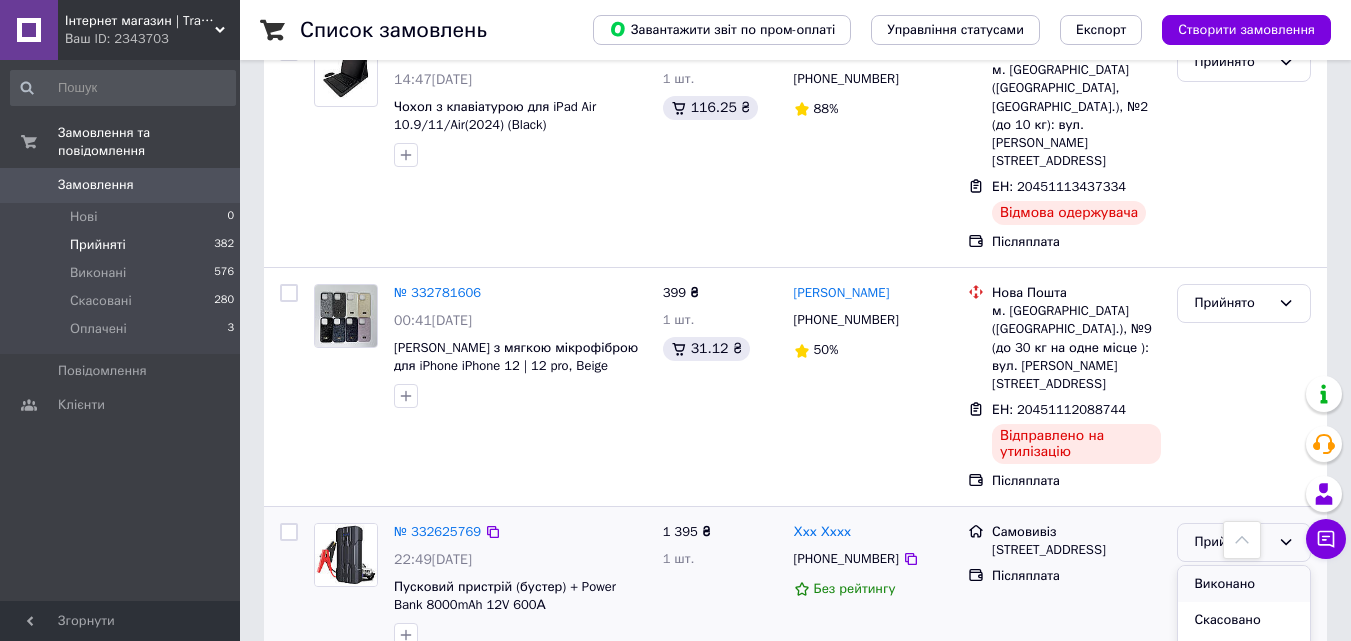 drag, startPoint x: 1252, startPoint y: 267, endPoint x: 1250, endPoint y: 252, distance: 15.132746 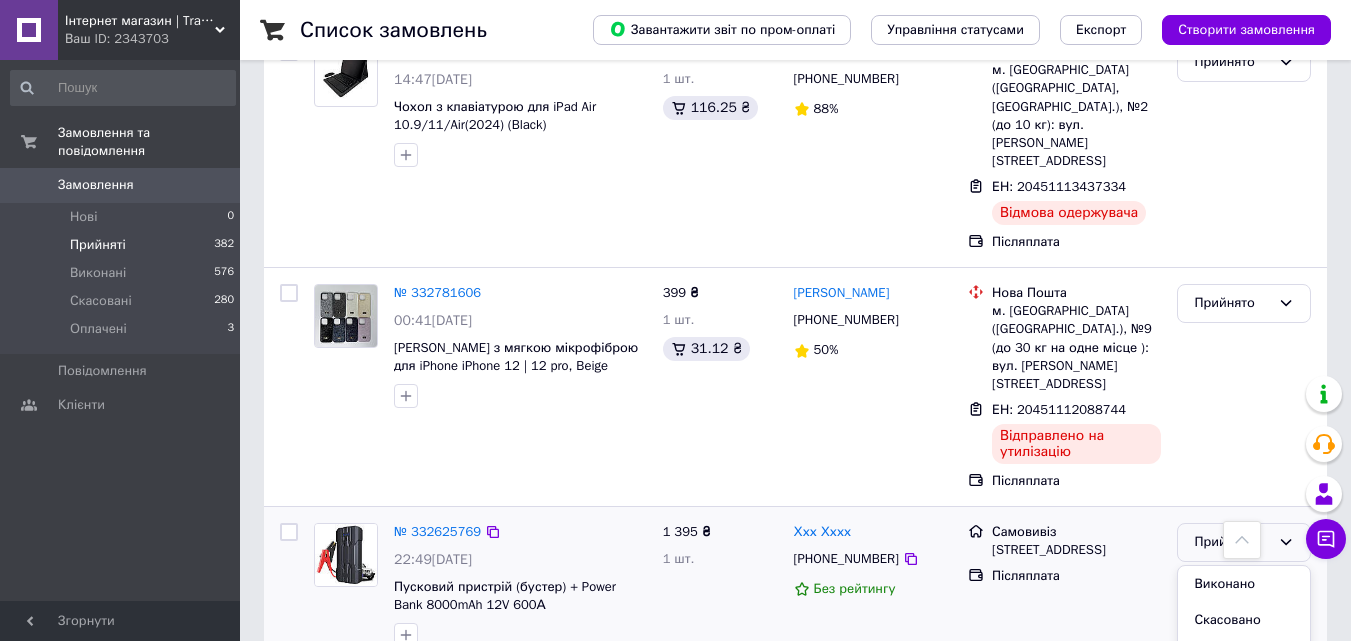 click on "Виконано" at bounding box center (1244, 584) 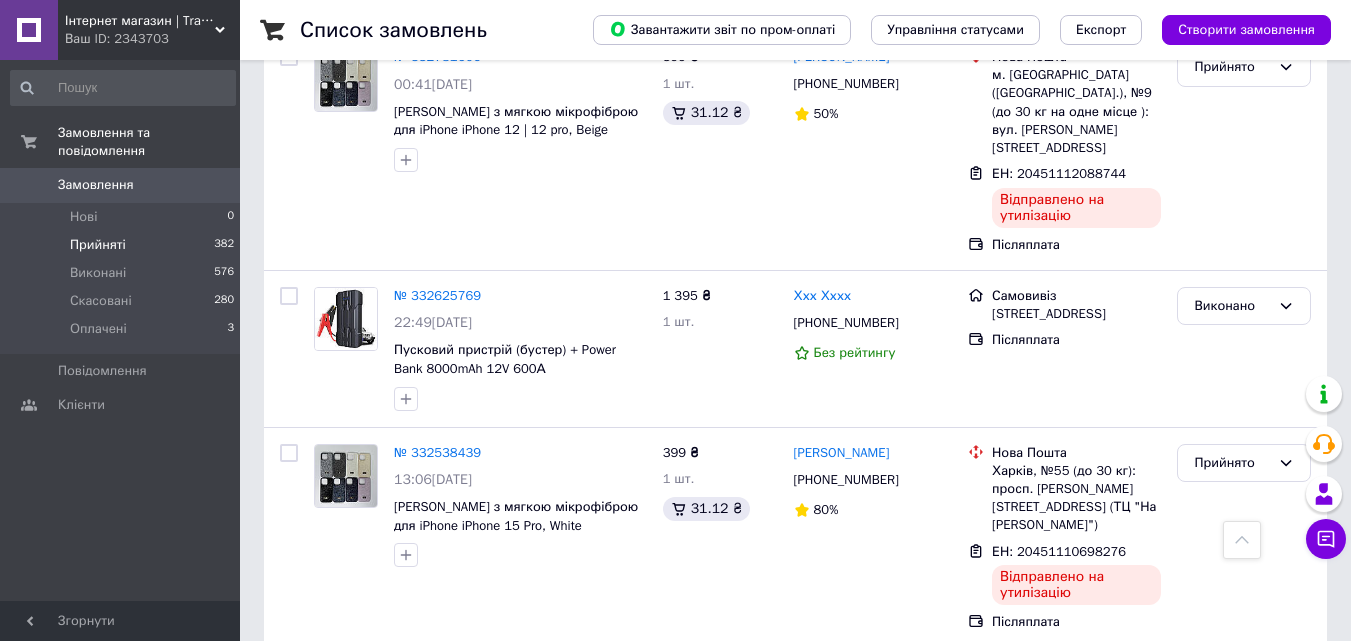 scroll, scrollTop: 3596, scrollLeft: 0, axis: vertical 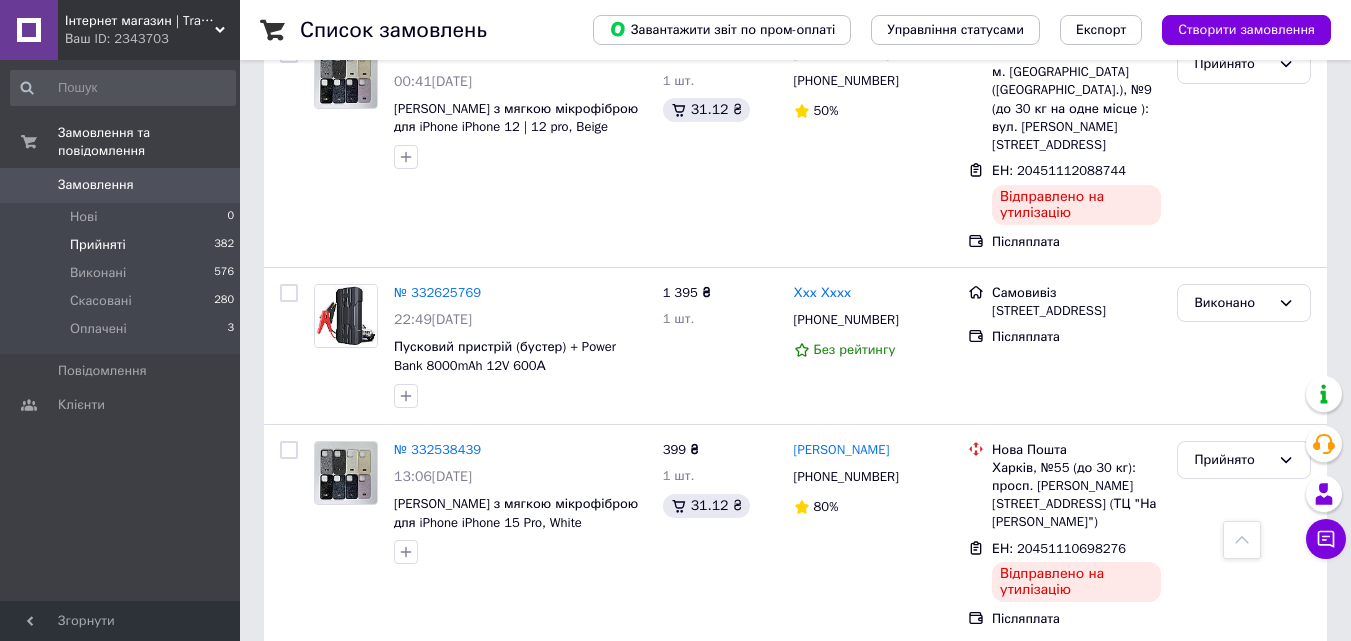 click on "3" at bounding box center (494, 928) 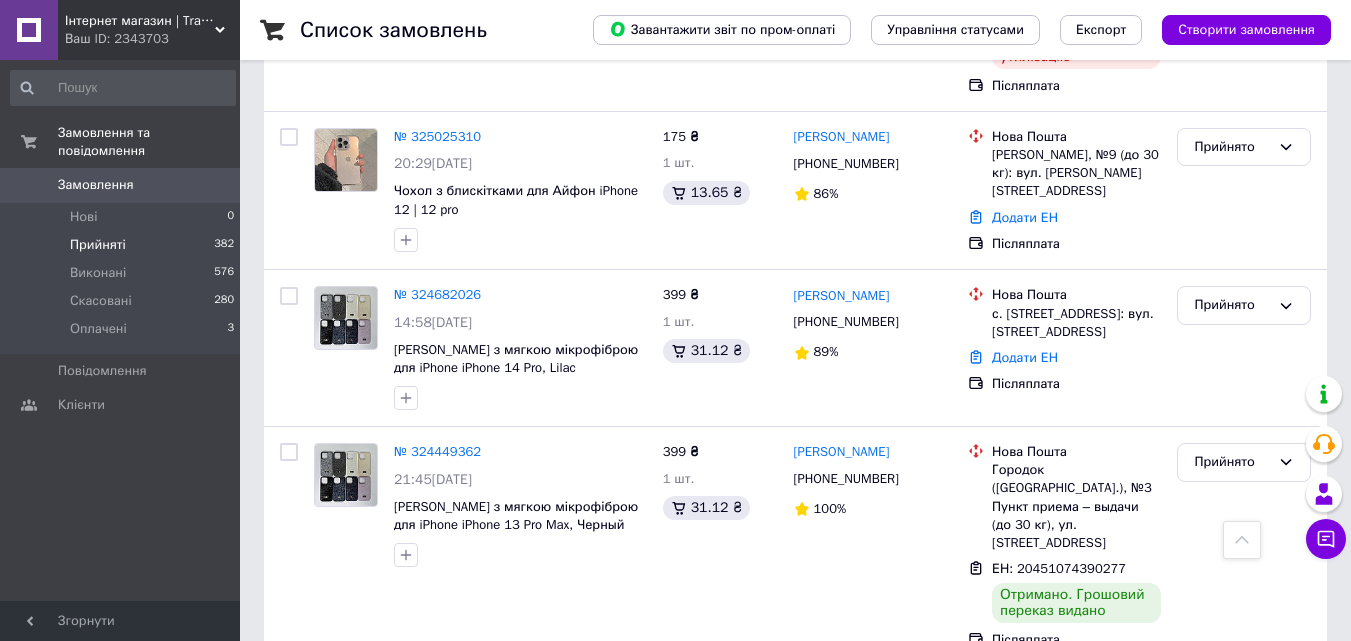 scroll, scrollTop: 2200, scrollLeft: 0, axis: vertical 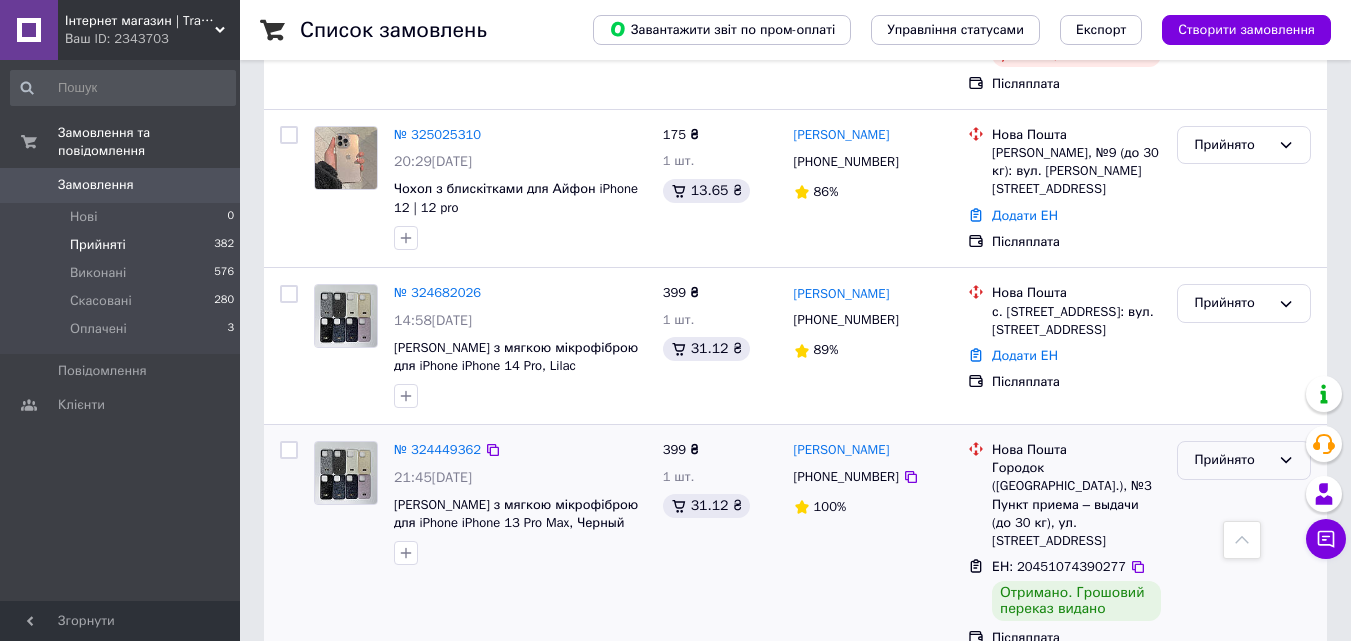click on "Прийнято" at bounding box center (1232, 460) 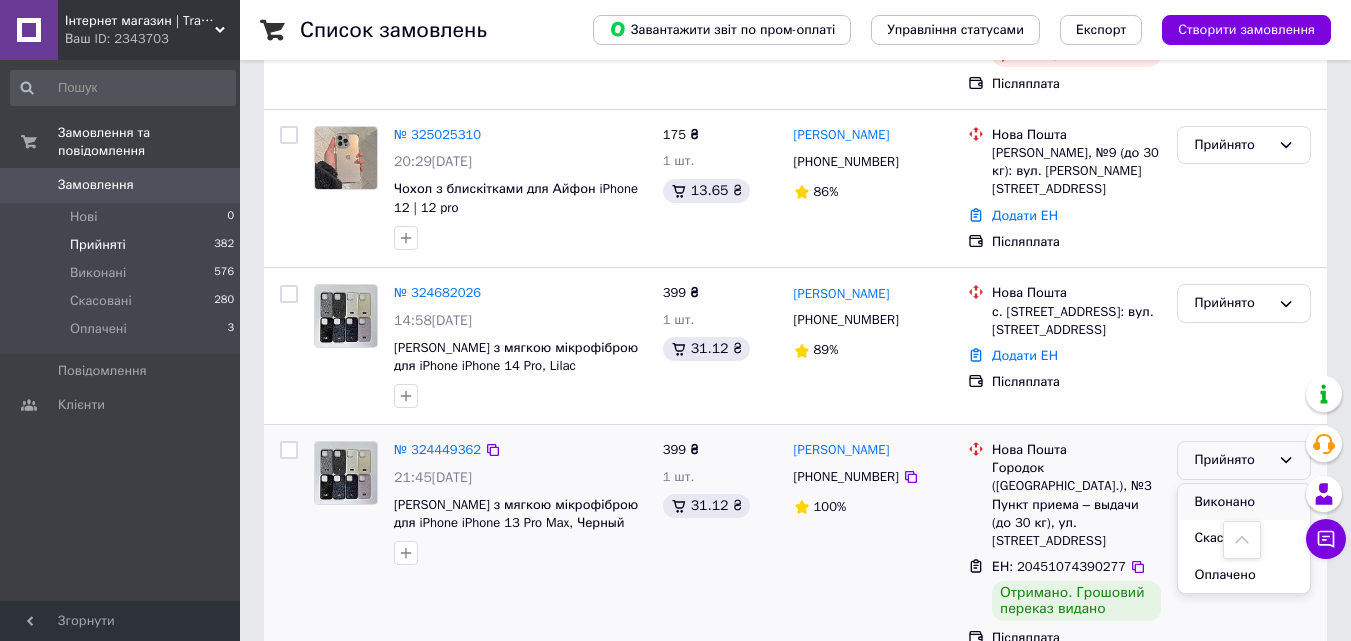 click on "Виконано" at bounding box center (1244, 502) 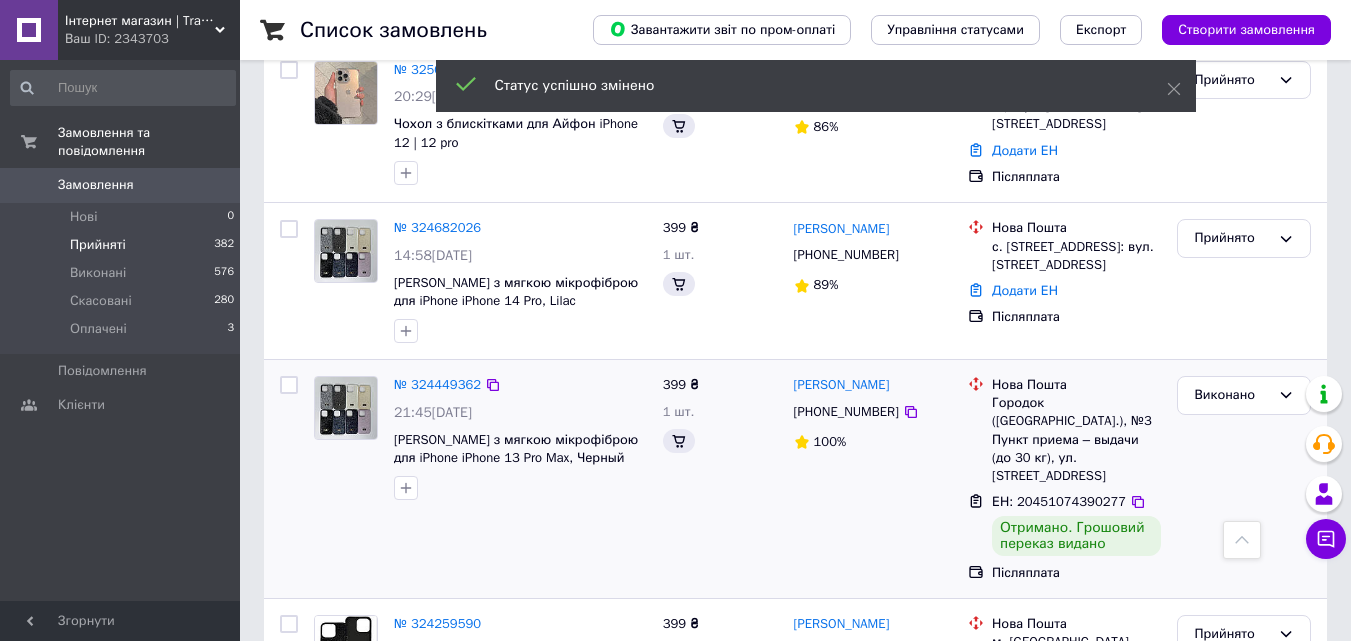 scroll, scrollTop: 2300, scrollLeft: 0, axis: vertical 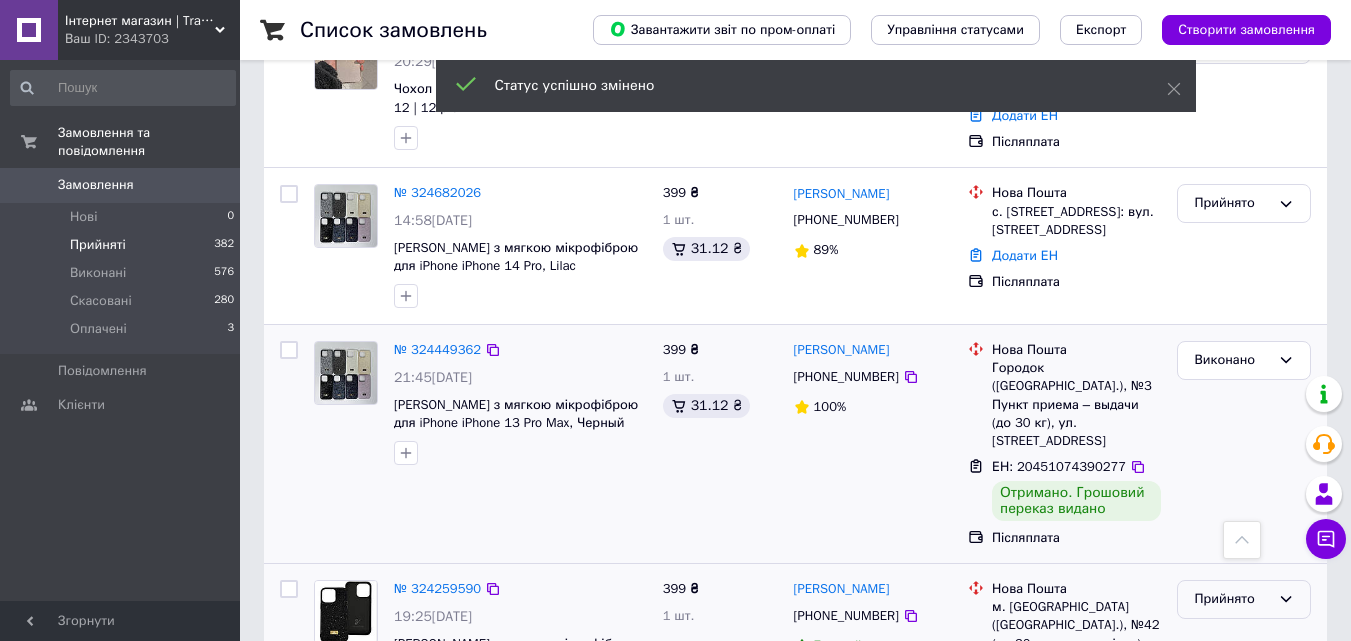 click on "Прийнято" at bounding box center (1232, 599) 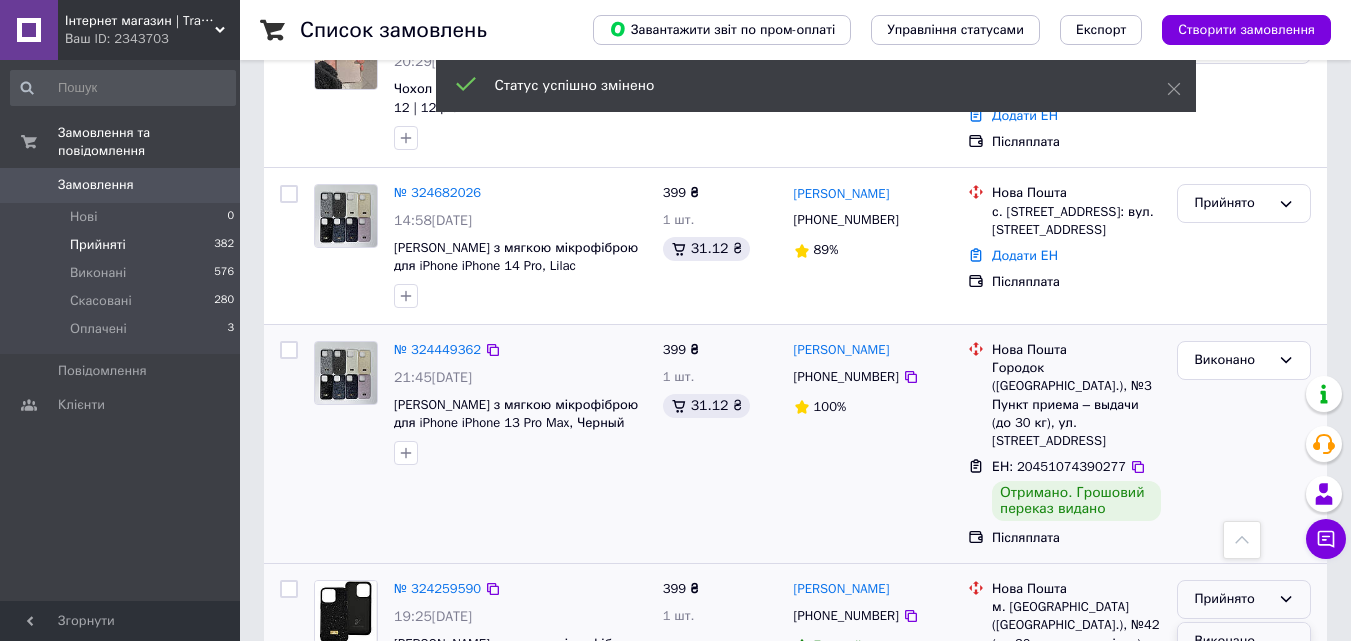 click on "Виконано" at bounding box center [1244, 641] 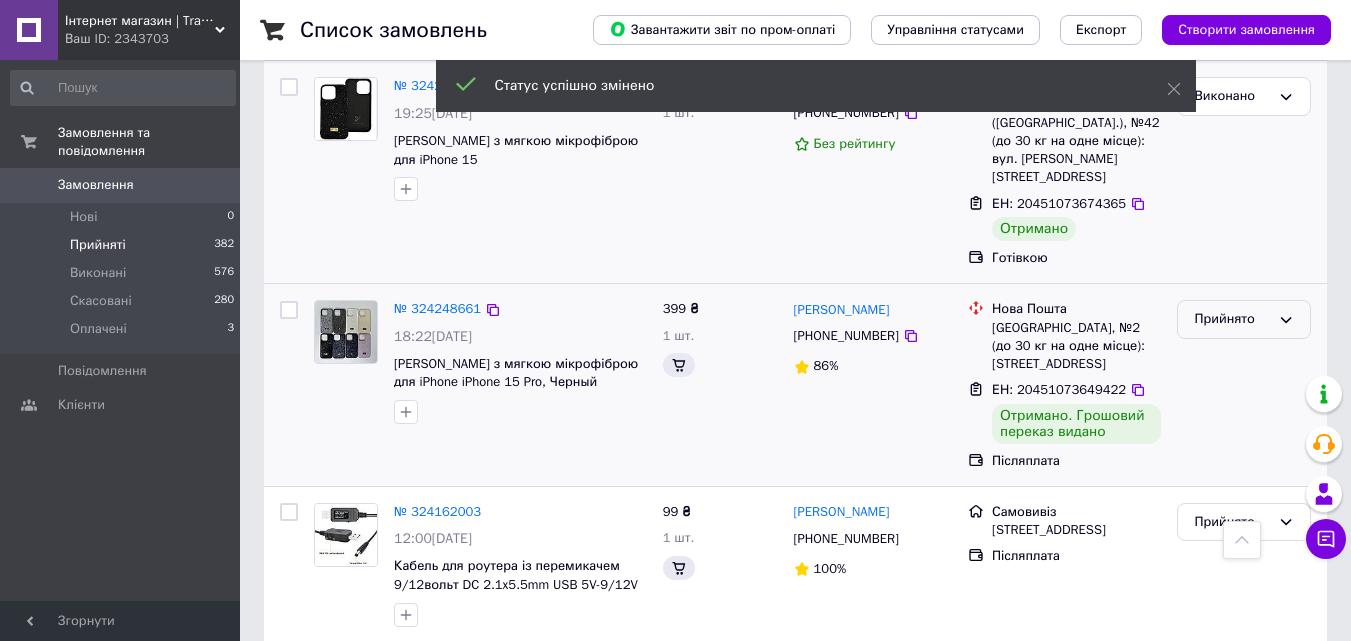 scroll, scrollTop: 2415, scrollLeft: 0, axis: vertical 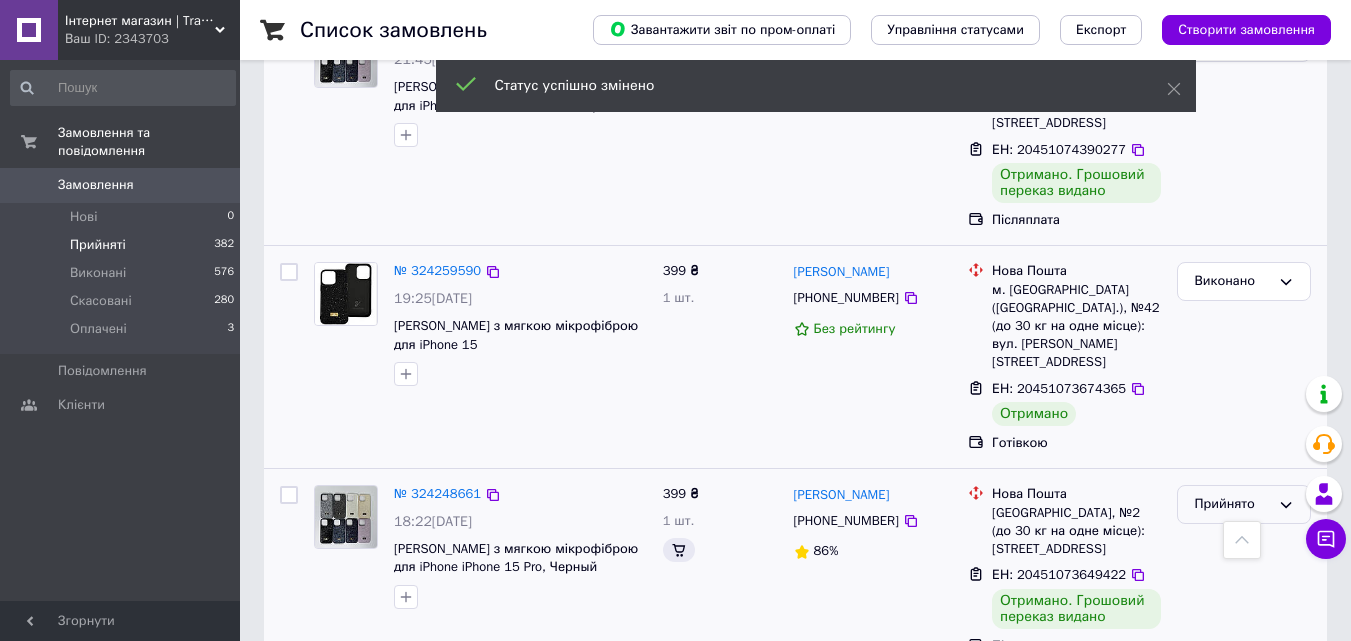 click on "Прийнято" at bounding box center (1244, 504) 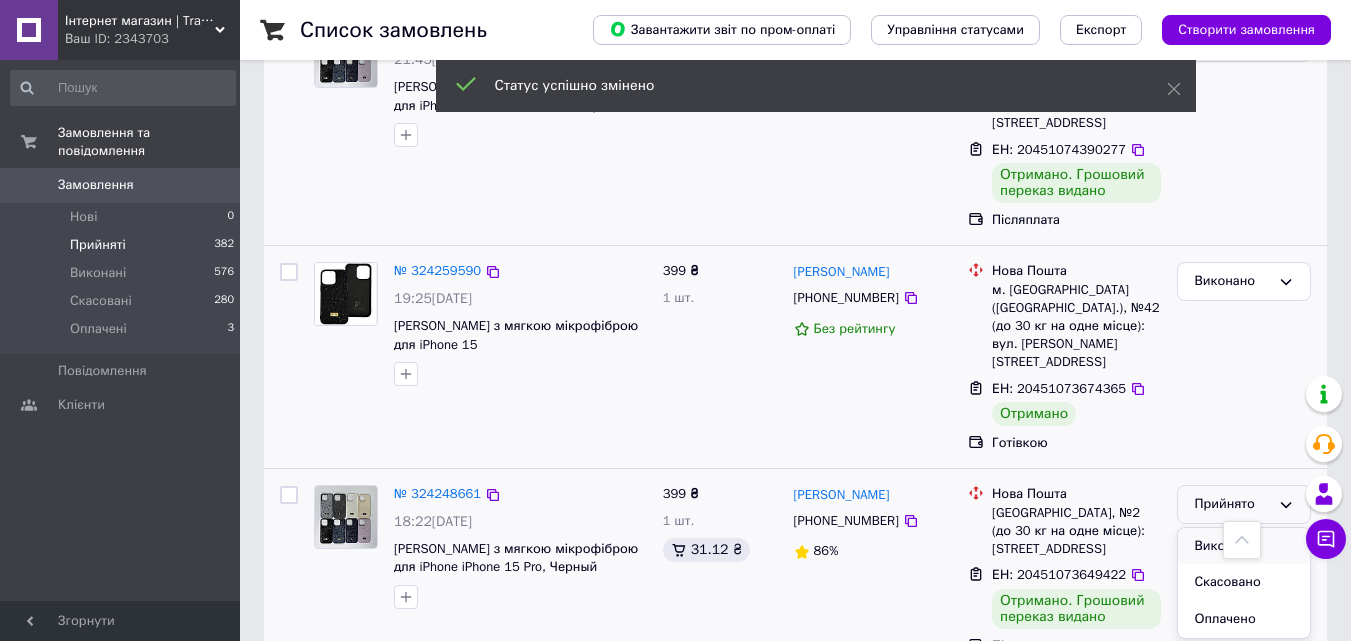 click on "Виконано" at bounding box center [1244, 546] 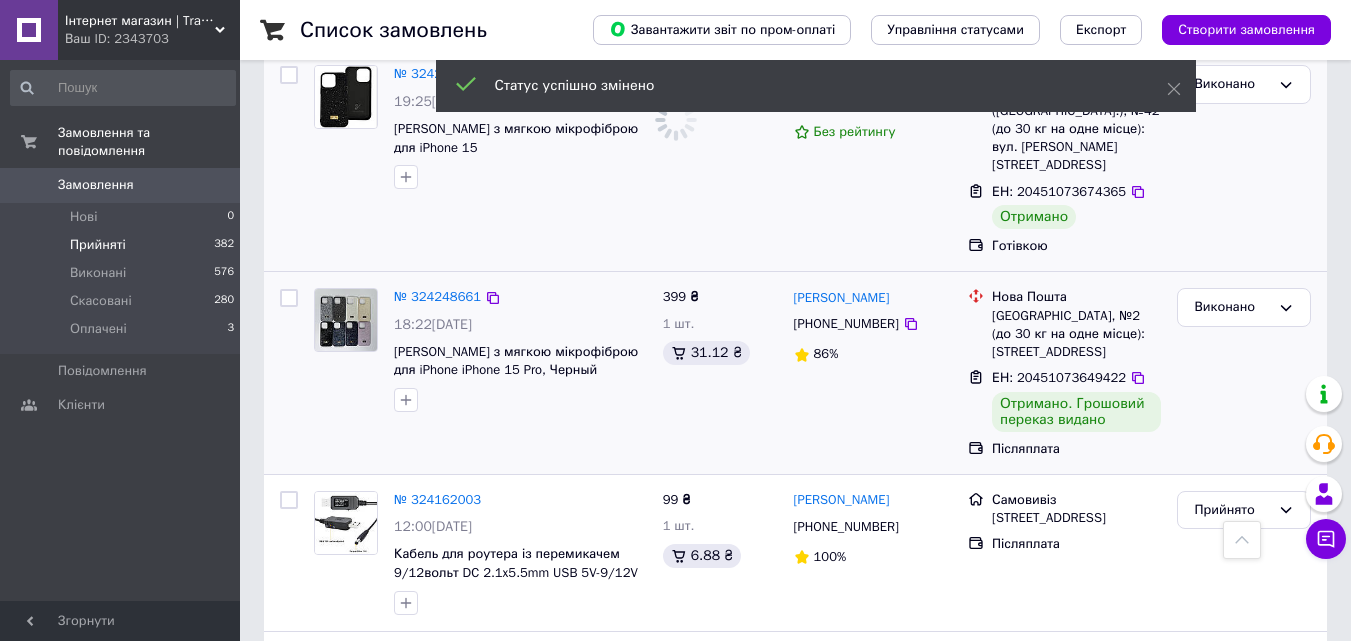scroll, scrollTop: 2615, scrollLeft: 0, axis: vertical 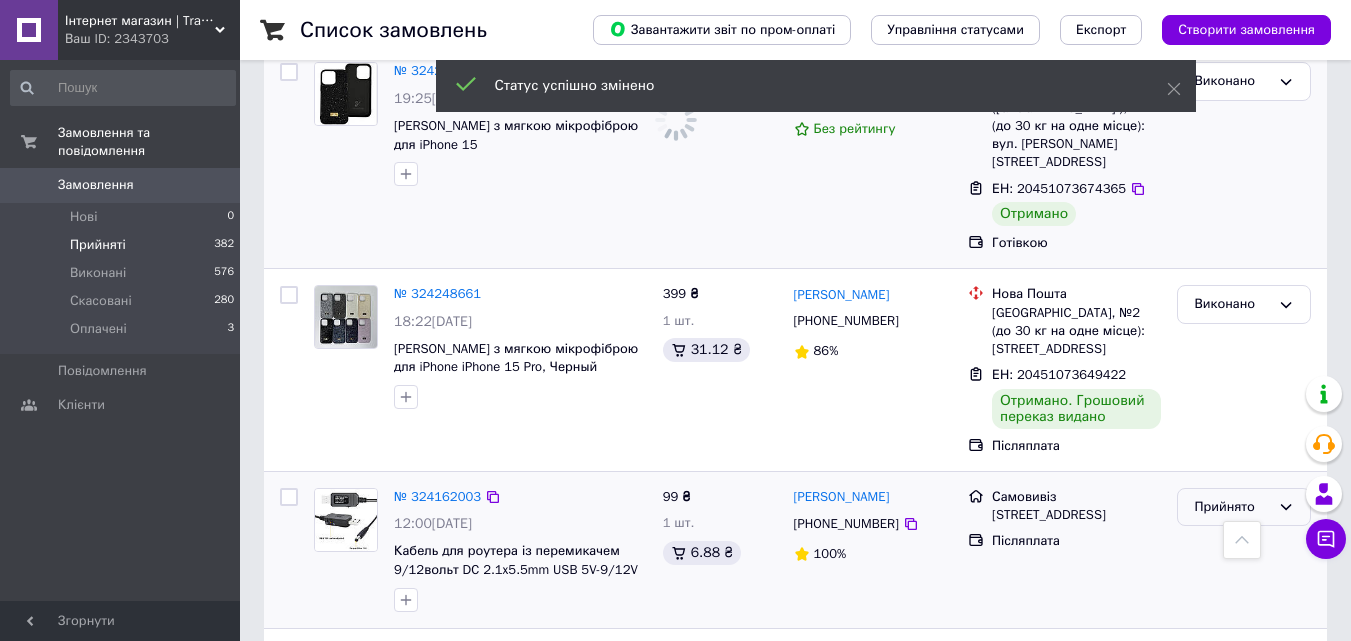 click on "Прийнято" at bounding box center (1232, 507) 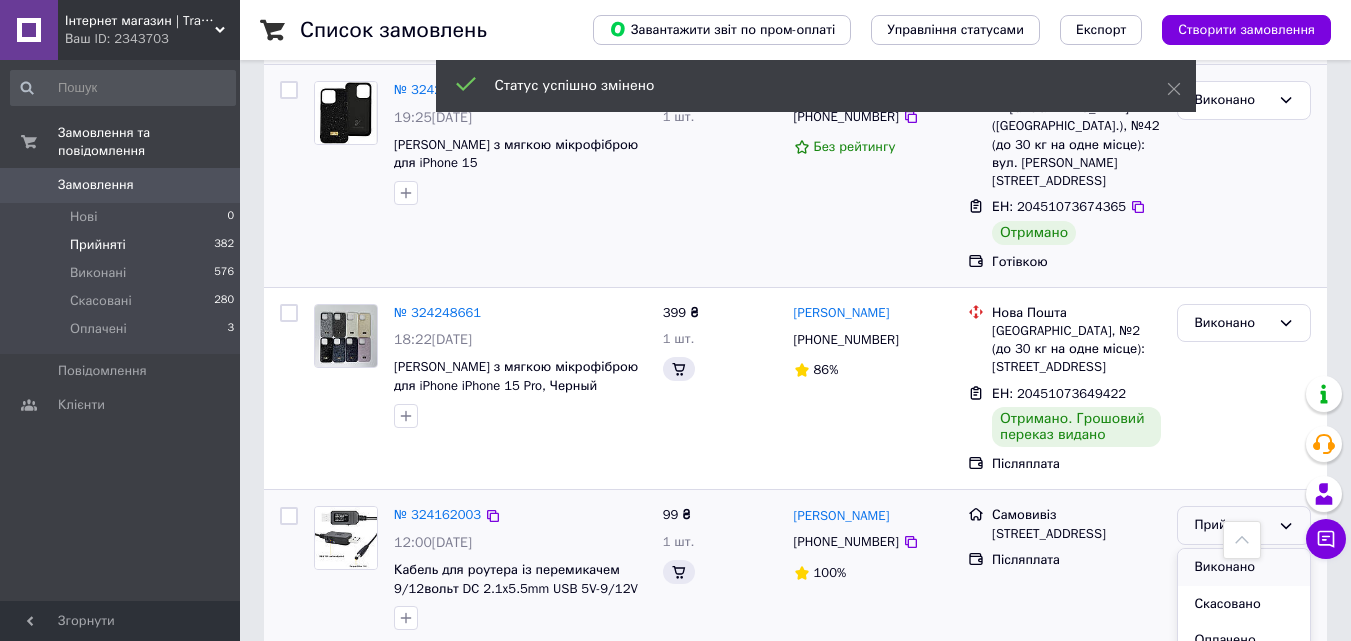 click on "Виконано" at bounding box center [1244, 567] 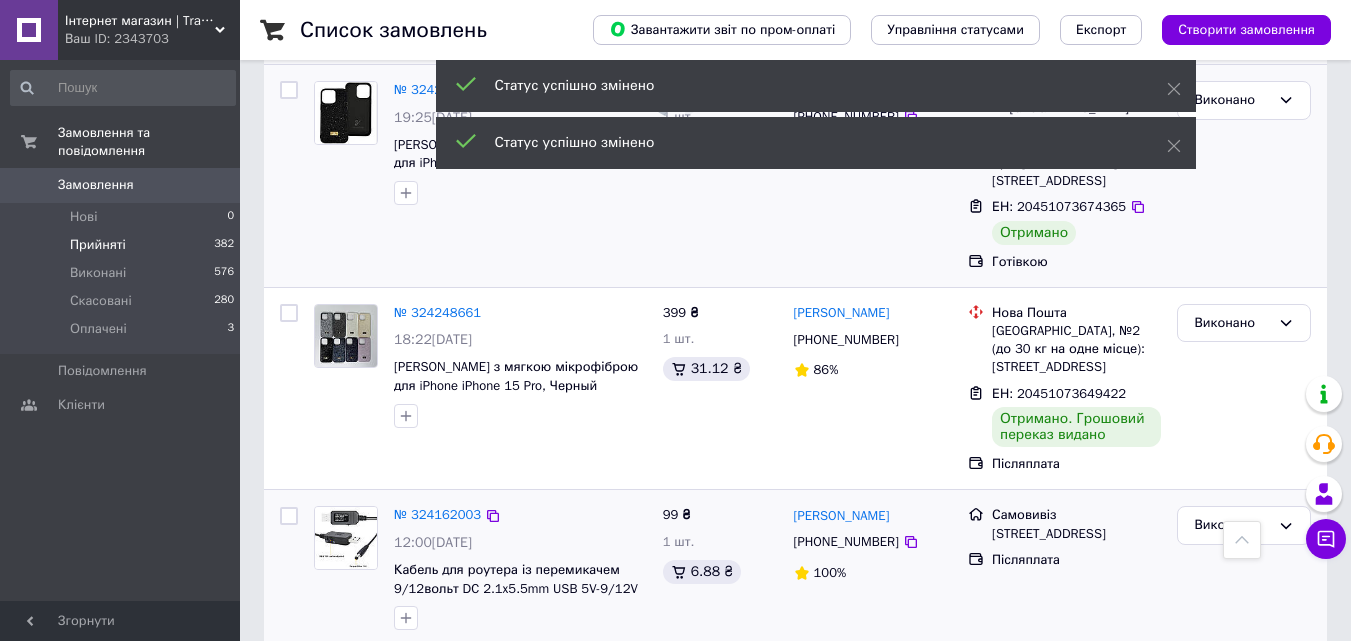 scroll, scrollTop: 2899, scrollLeft: 0, axis: vertical 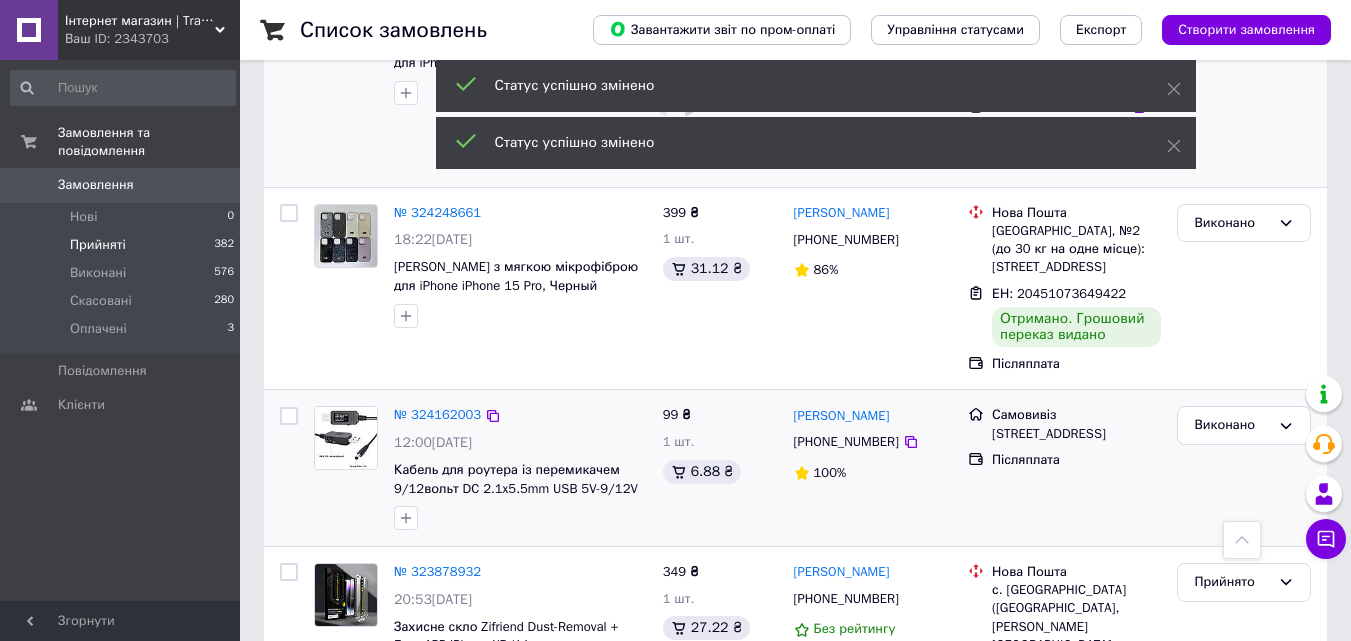 click on "Прийнято" at bounding box center (1232, 582) 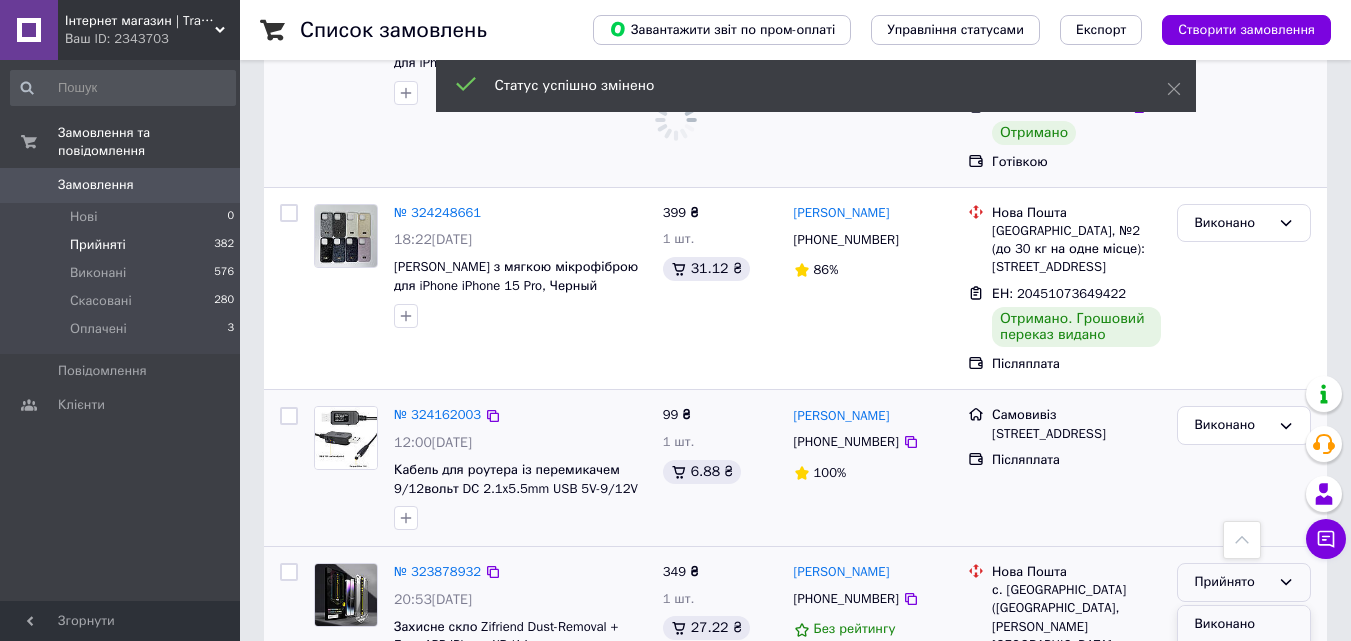 click on "Виконано" at bounding box center [1244, 624] 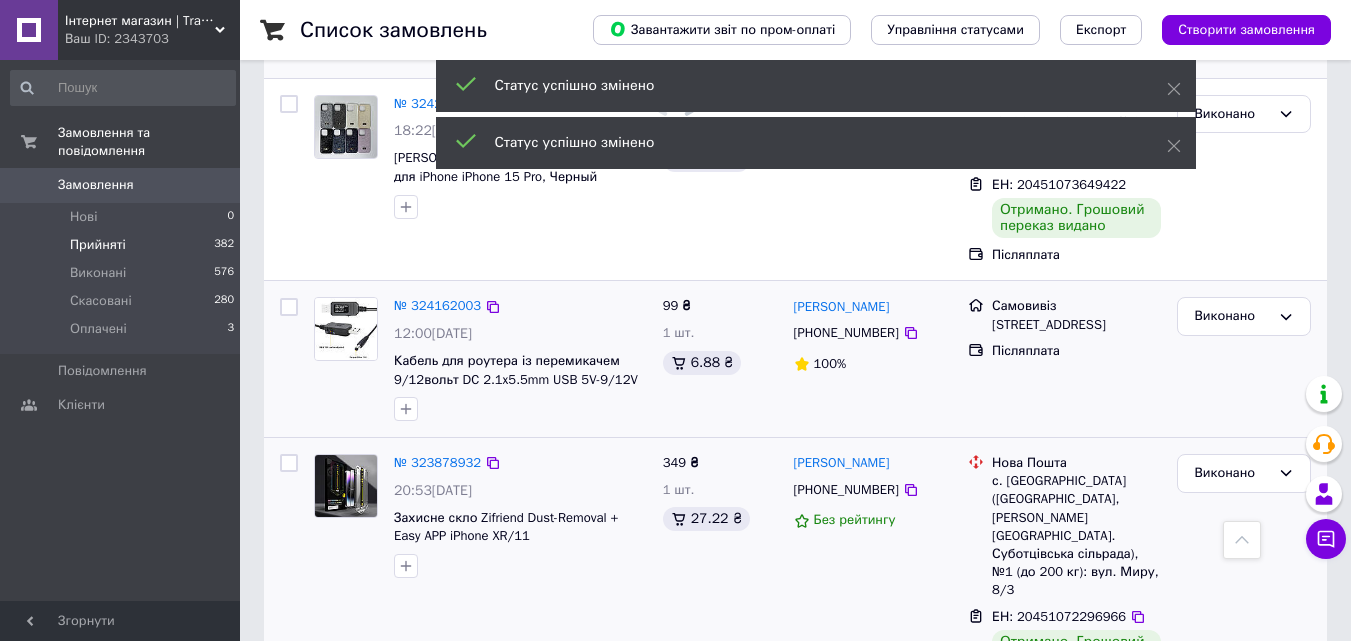 scroll, scrollTop: 3099, scrollLeft: 0, axis: vertical 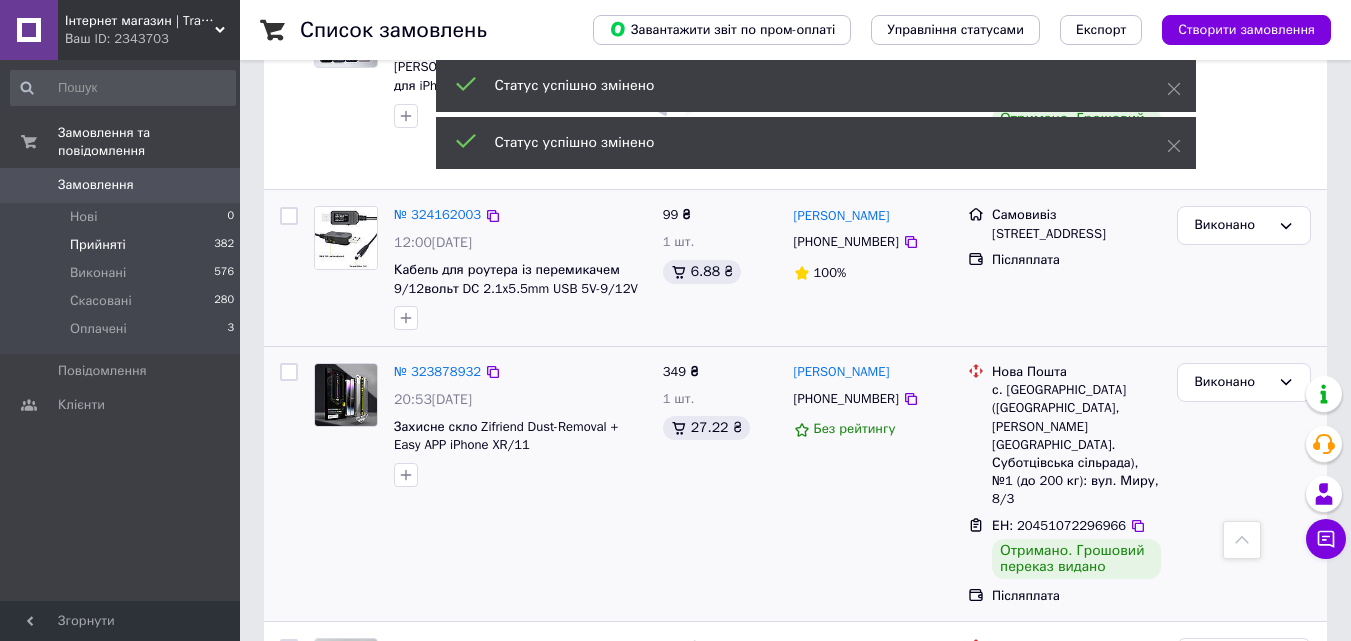 click on "Прийнято" at bounding box center (1232, 657) 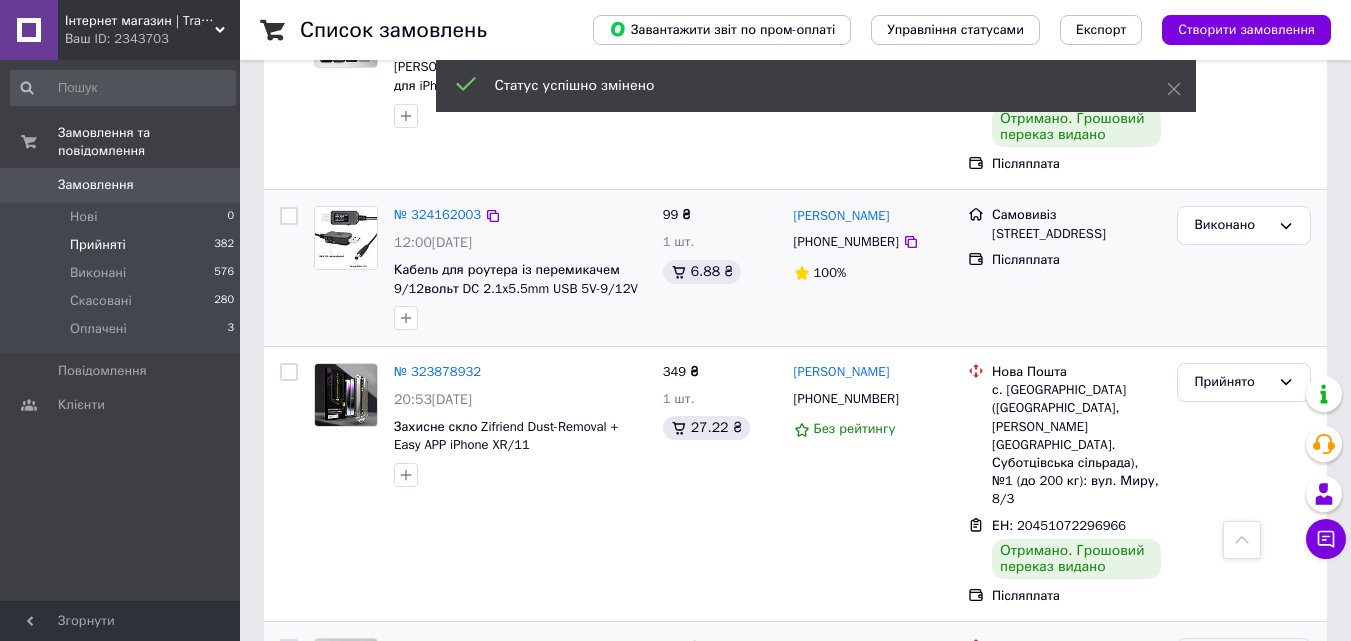 click on "Виконано" at bounding box center (1244, 699) 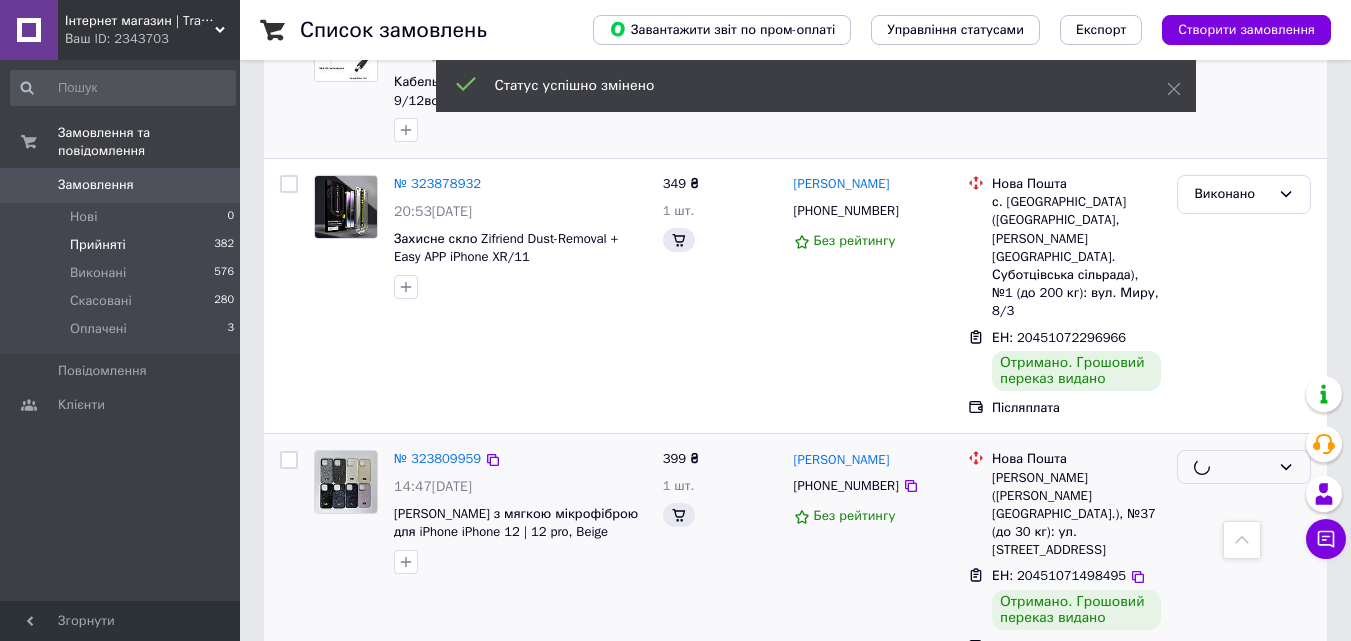 scroll, scrollTop: 3299, scrollLeft: 0, axis: vertical 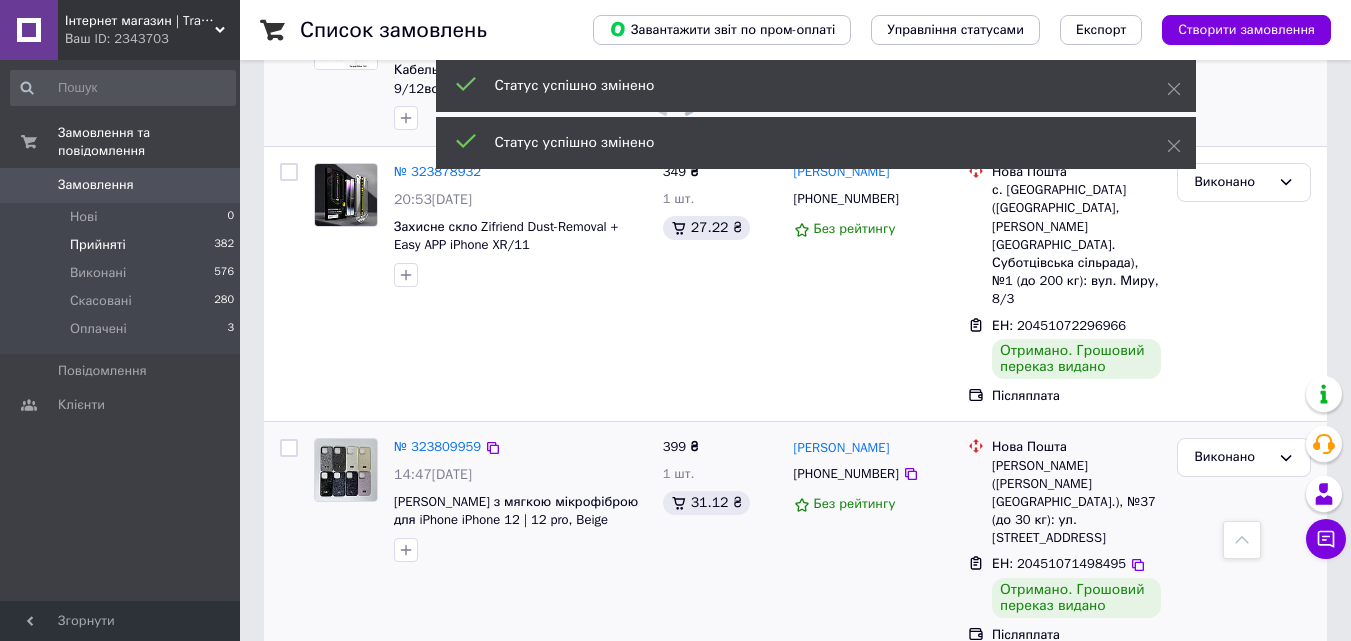 click on "Прийнято" at bounding box center (1232, 696) 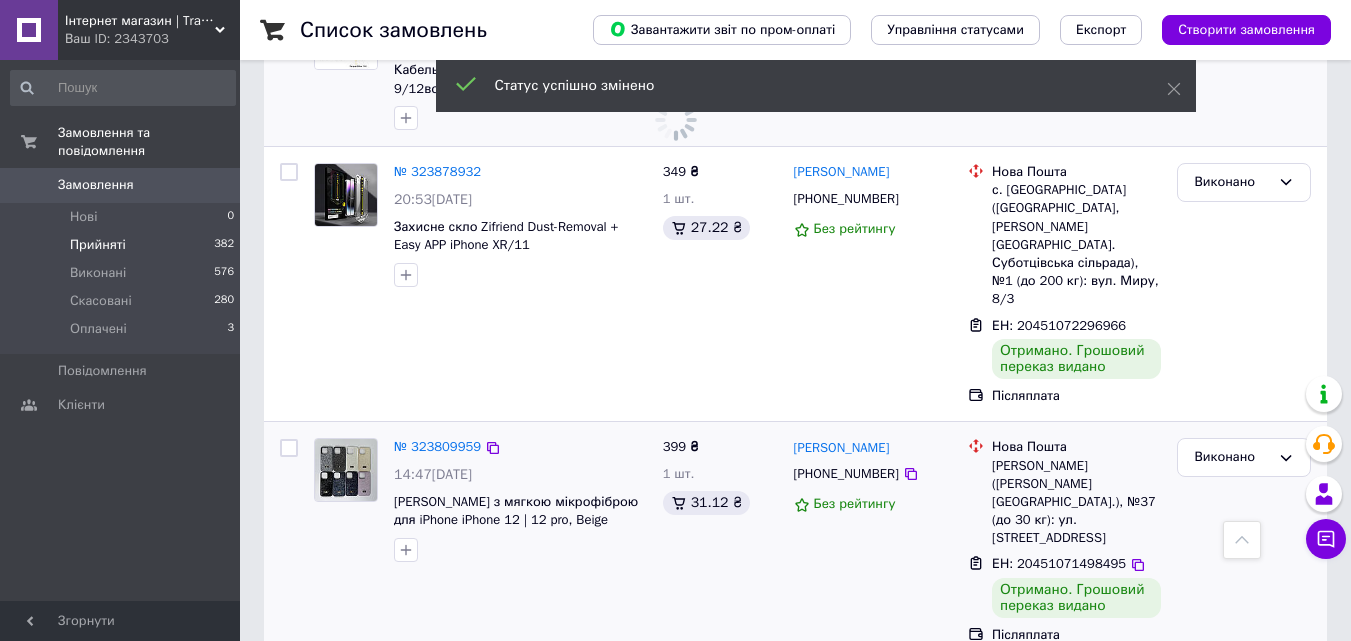 click on "Виконано" at bounding box center [1244, 738] 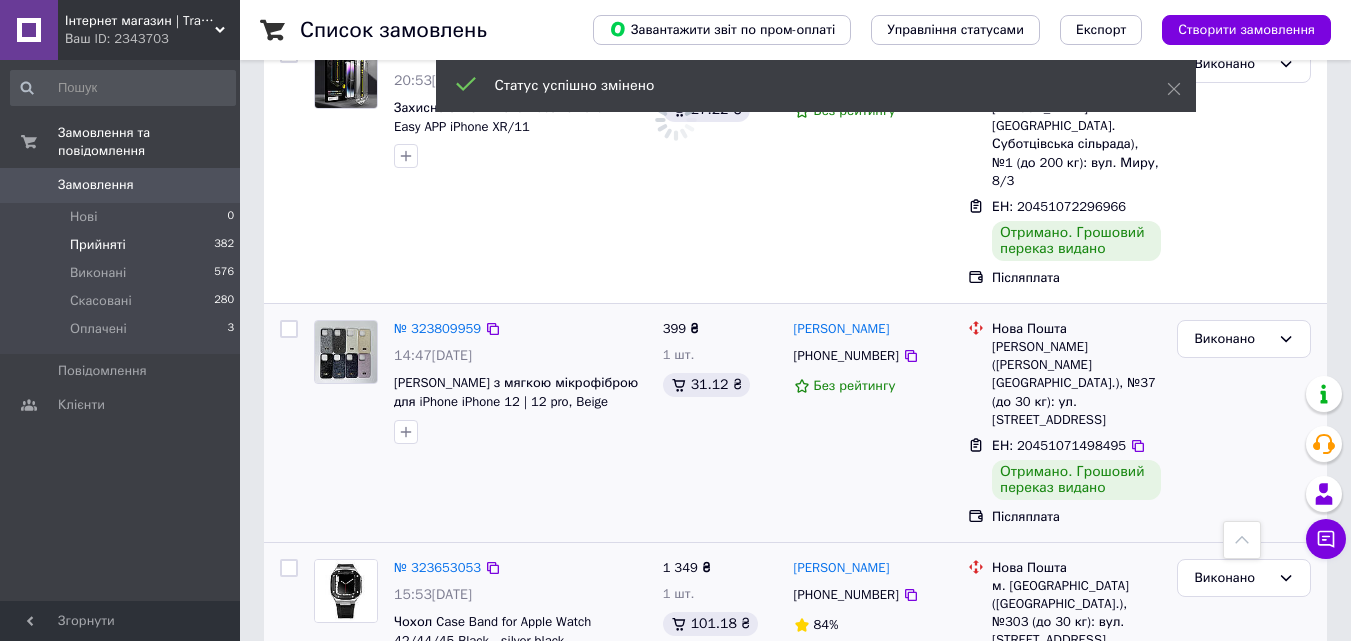 scroll, scrollTop: 3315, scrollLeft: 0, axis: vertical 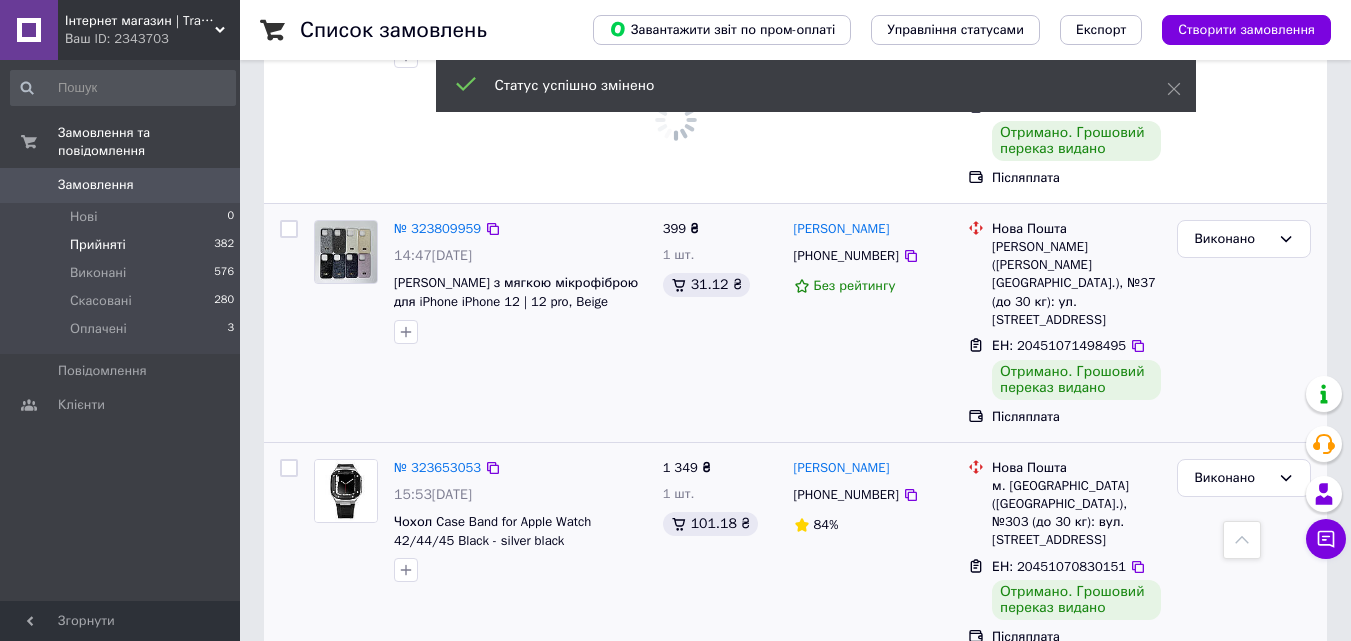 click on "Прийнято" at bounding box center [1232, 698] 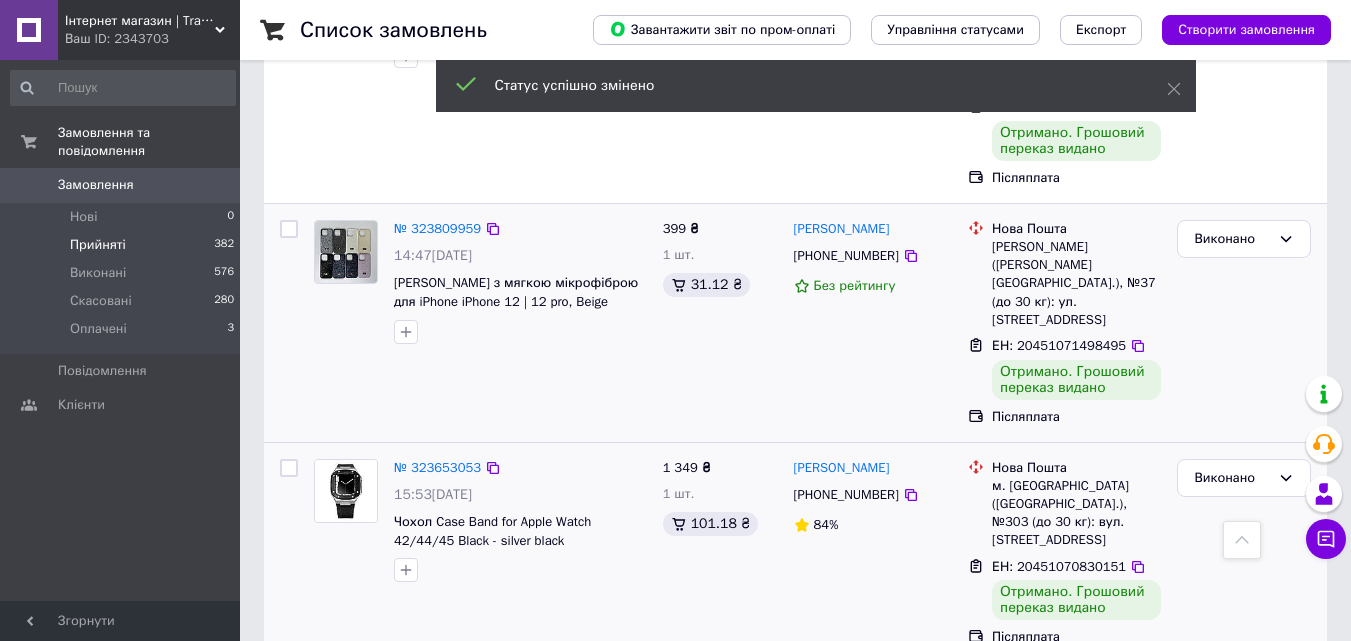 click on "Виконано" at bounding box center [1244, 740] 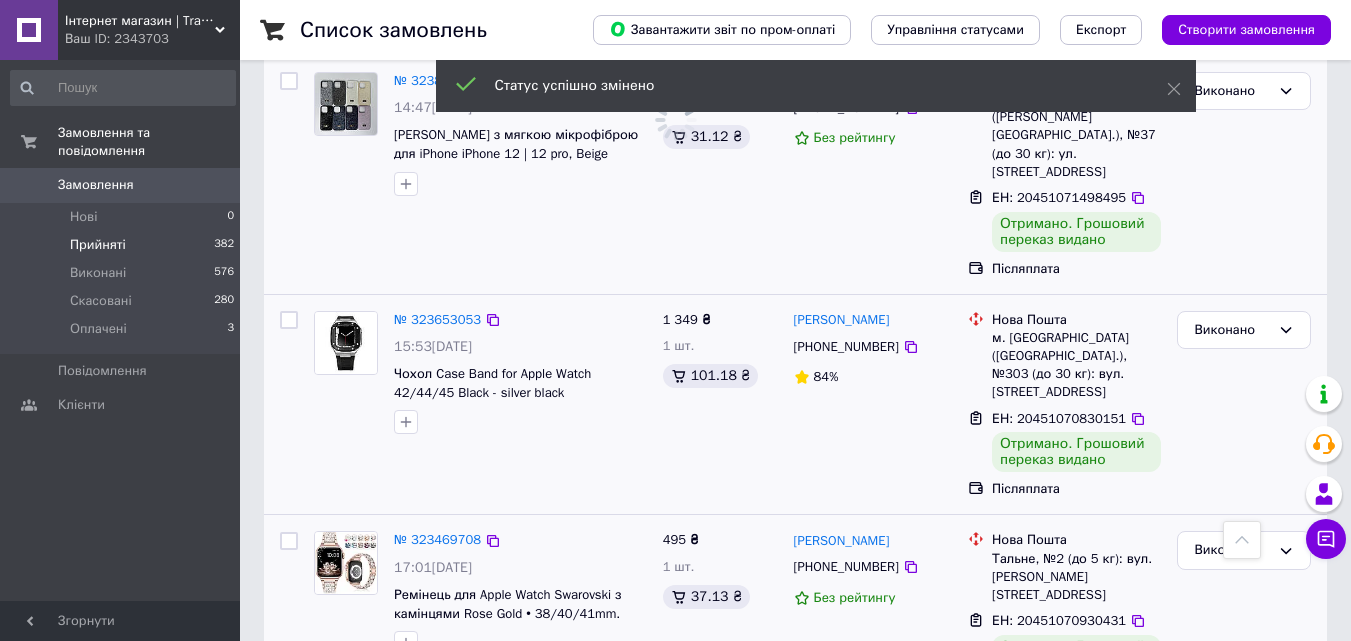 scroll, scrollTop: 3515, scrollLeft: 0, axis: vertical 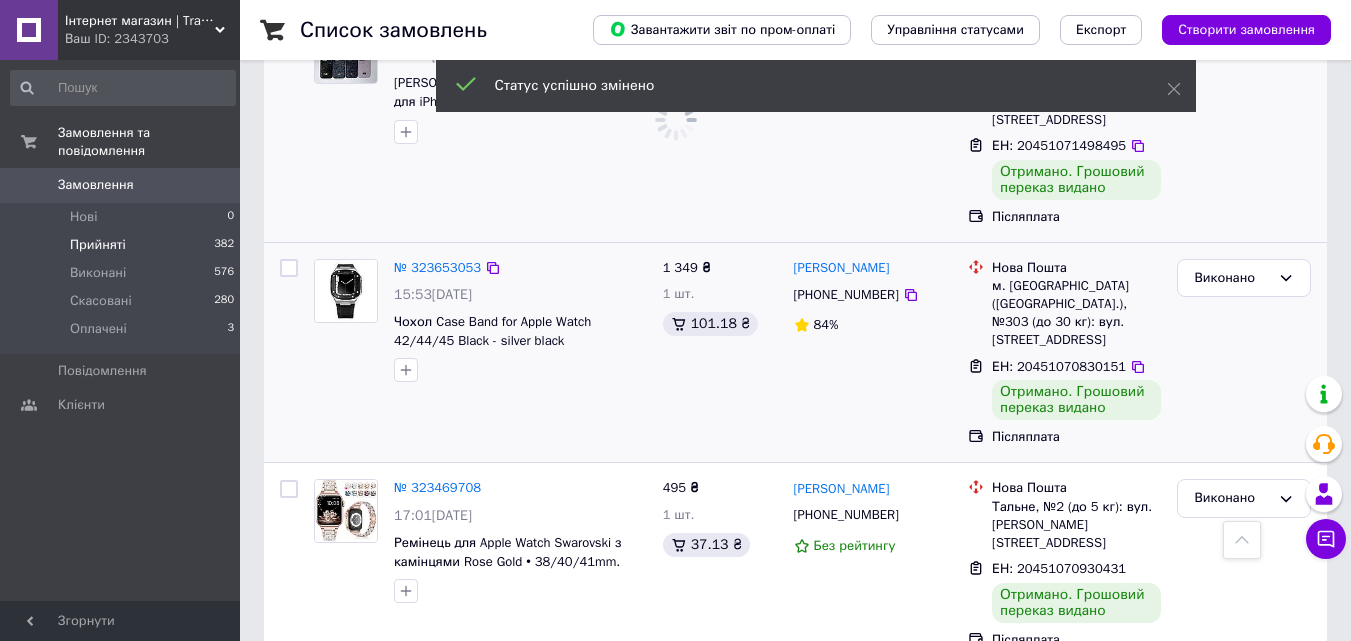 click on "Прийнято" at bounding box center [1232, 701] 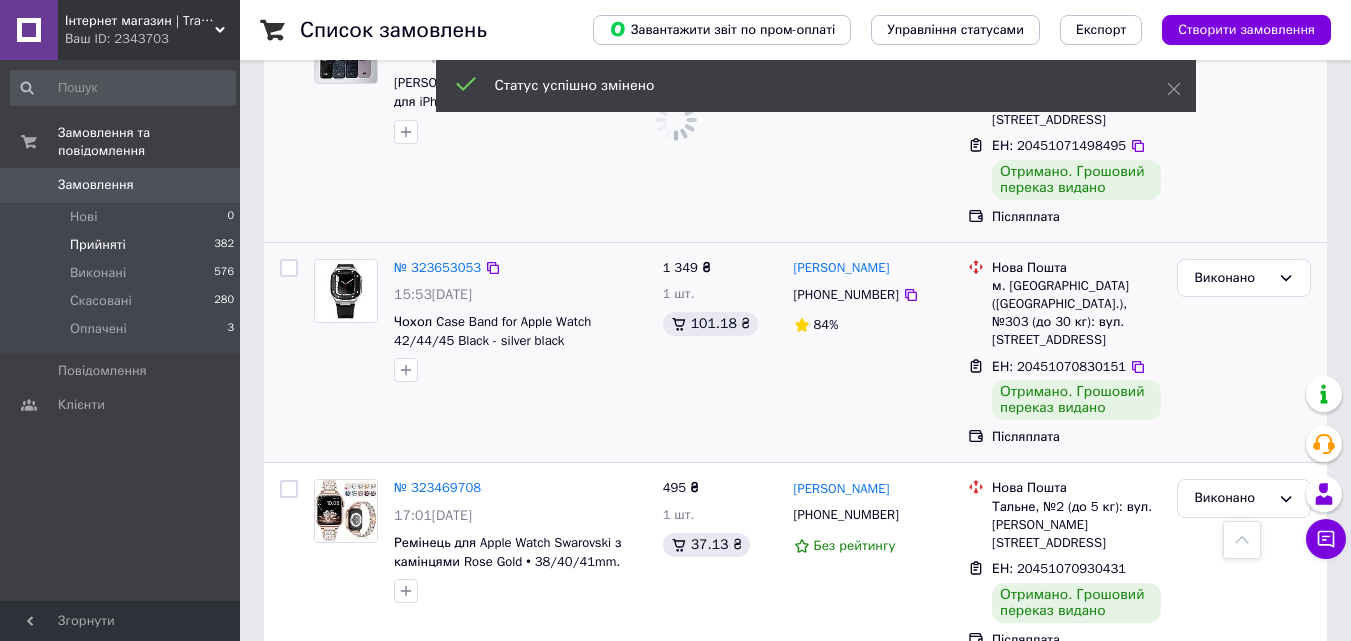 click on "Виконано" at bounding box center [1244, 743] 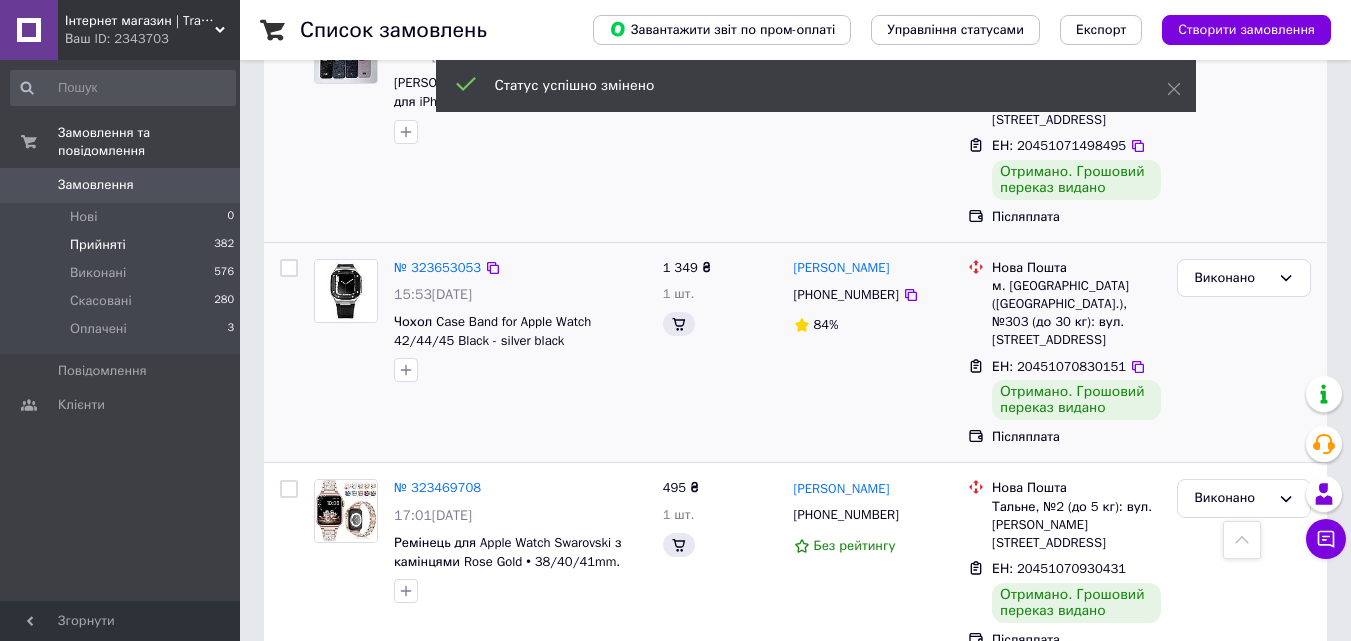 click on "4" at bounding box center [539, 931] 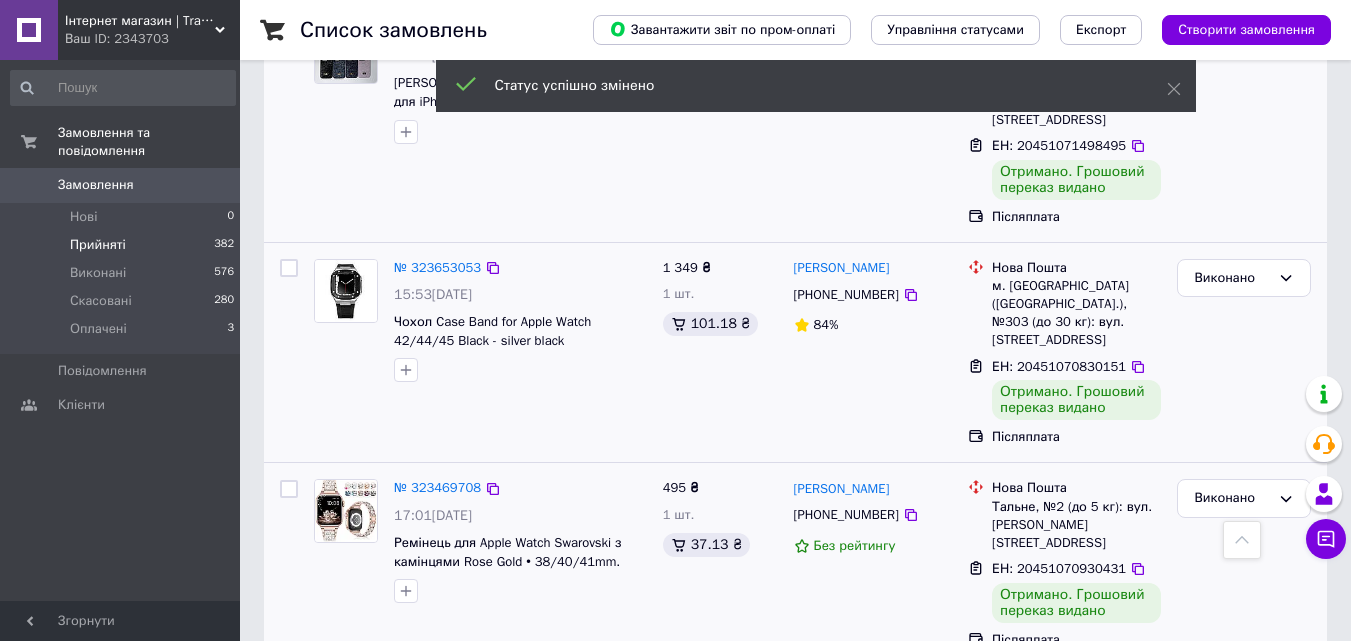 scroll, scrollTop: 0, scrollLeft: 0, axis: both 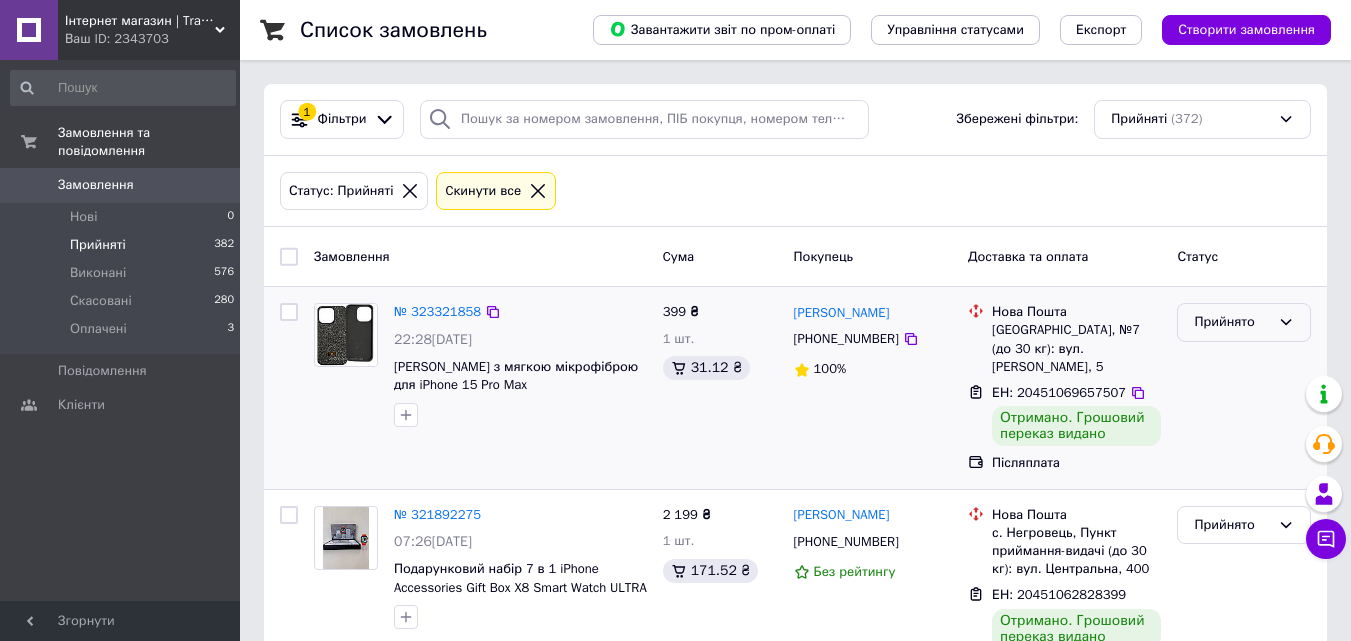 click on "Прийнято" at bounding box center (1232, 322) 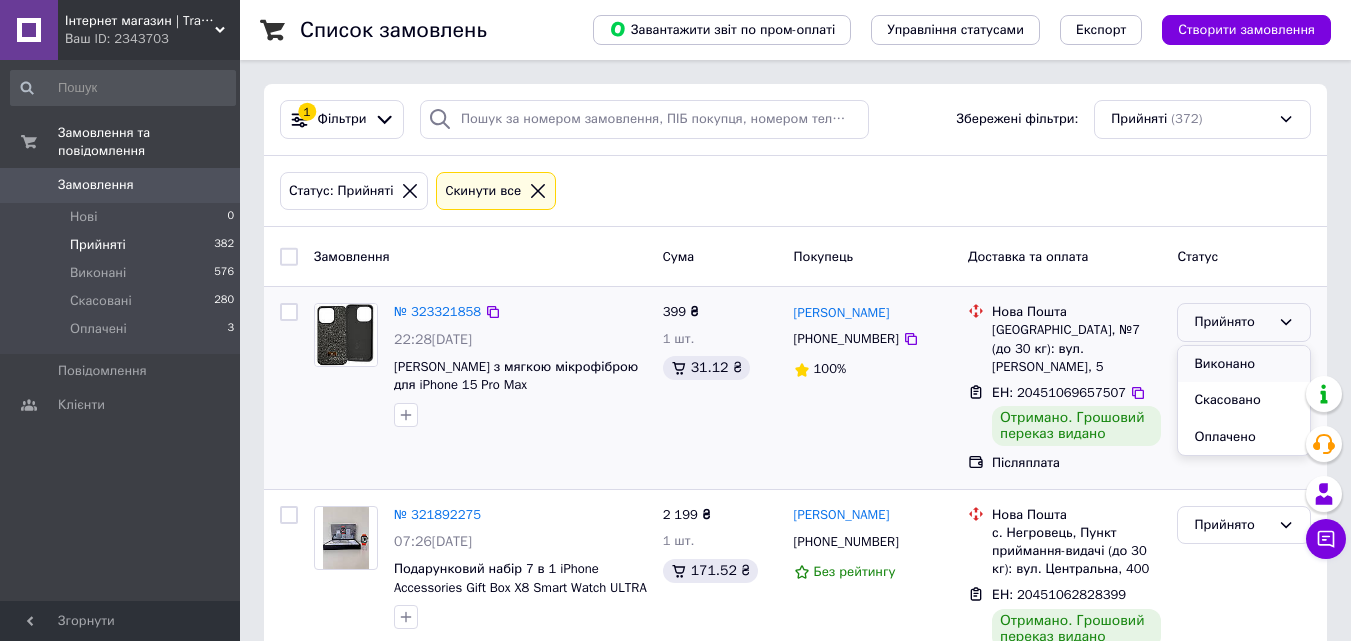 click on "Виконано" at bounding box center (1244, 364) 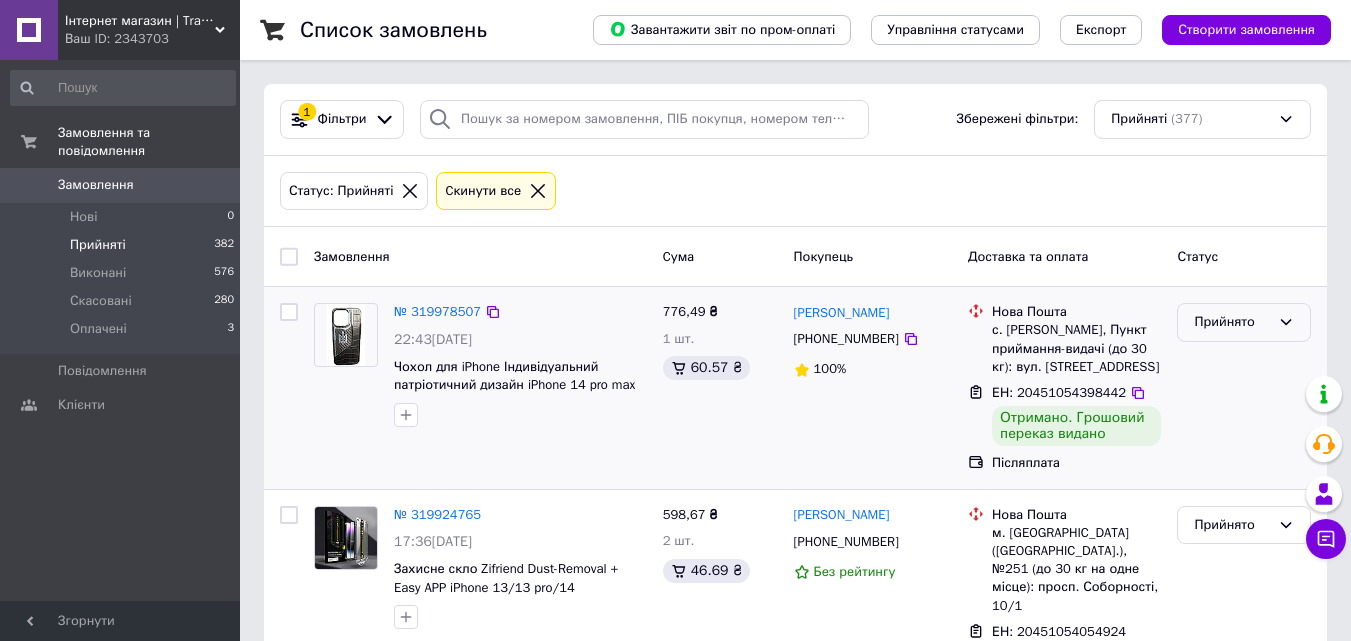 click on "Прийнято" at bounding box center [1232, 322] 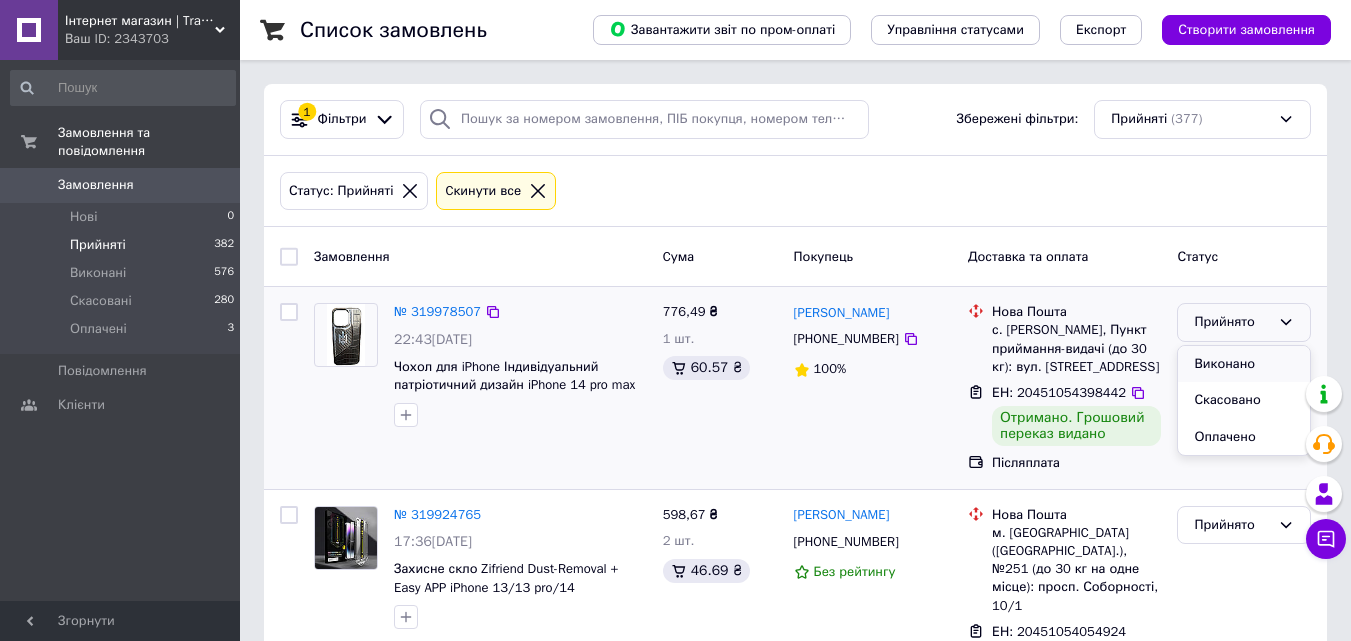 click on "Виконано" at bounding box center [1244, 364] 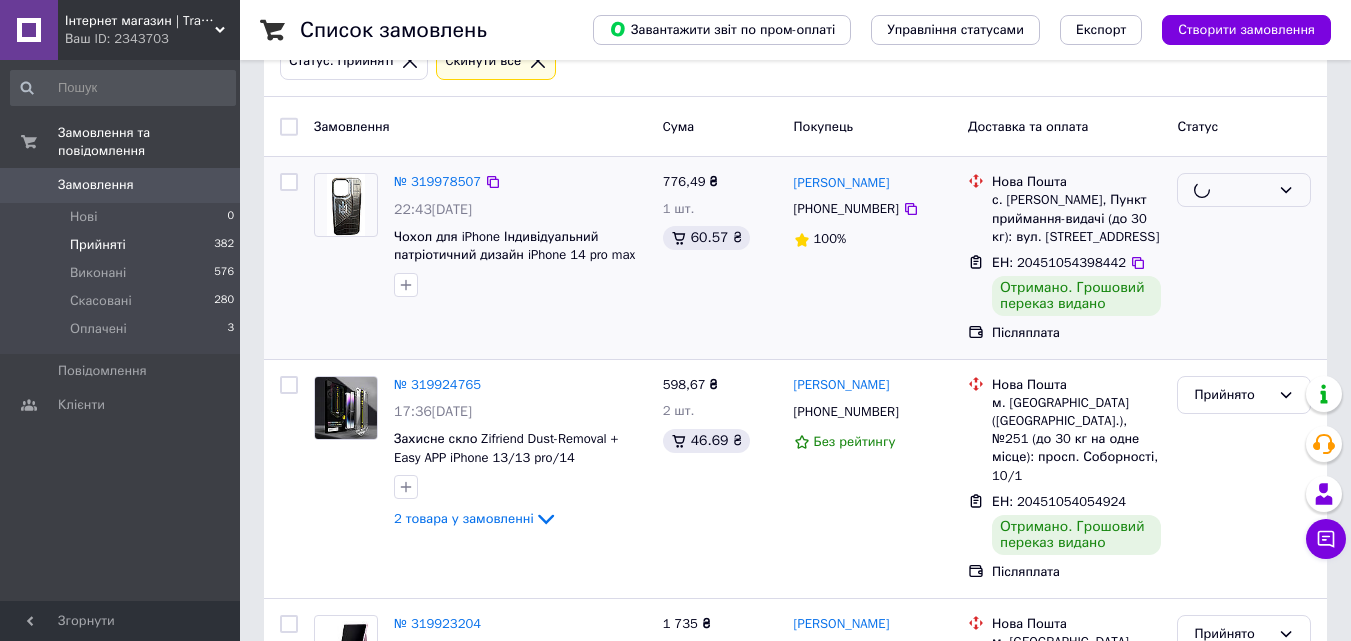 scroll, scrollTop: 200, scrollLeft: 0, axis: vertical 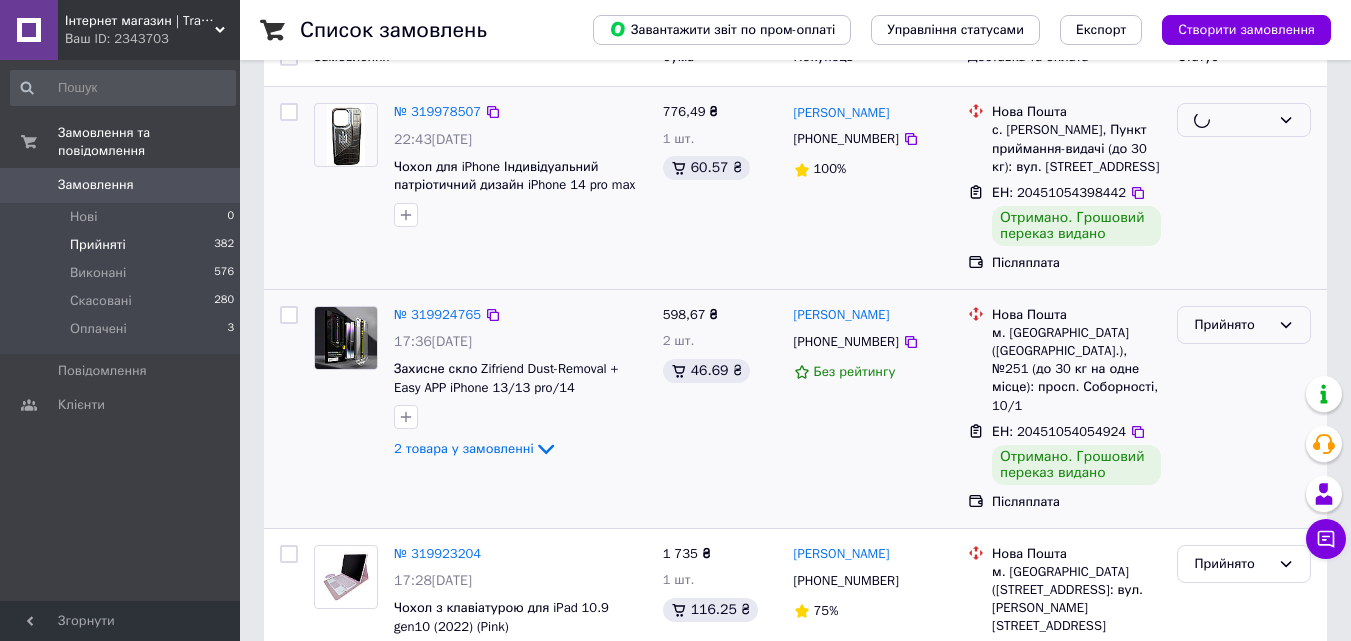 click on "Прийнято" at bounding box center [1232, 325] 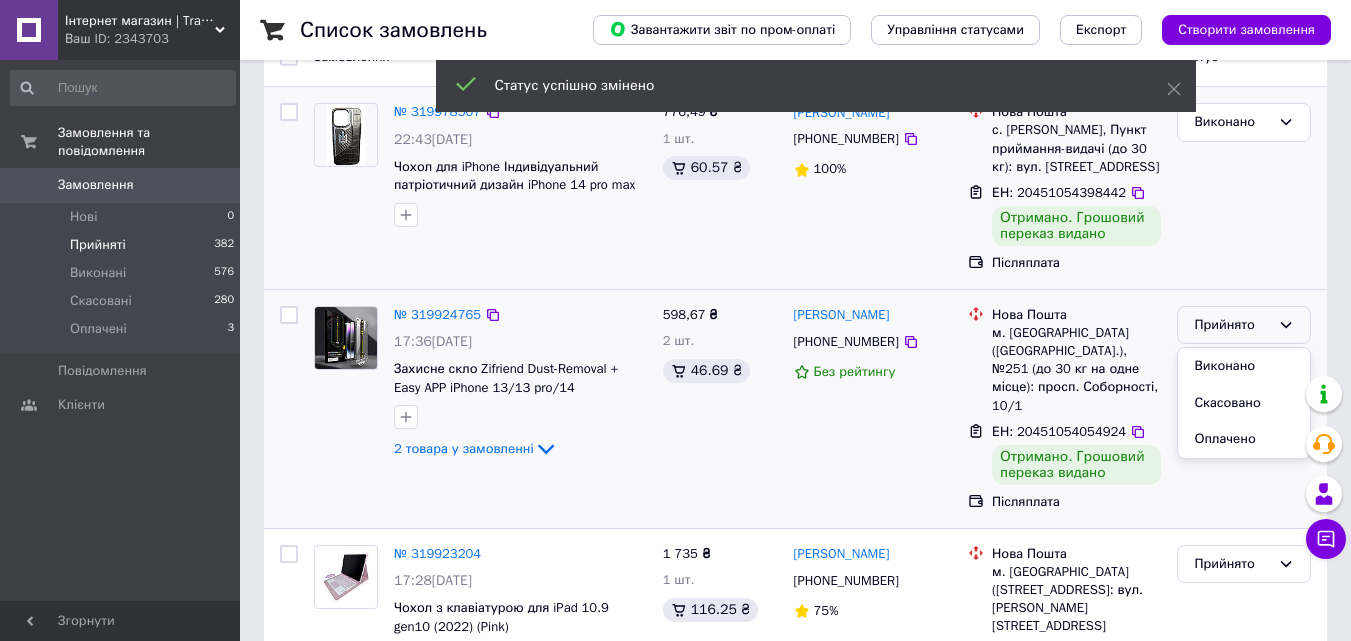 click on "Виконано" at bounding box center [1244, 366] 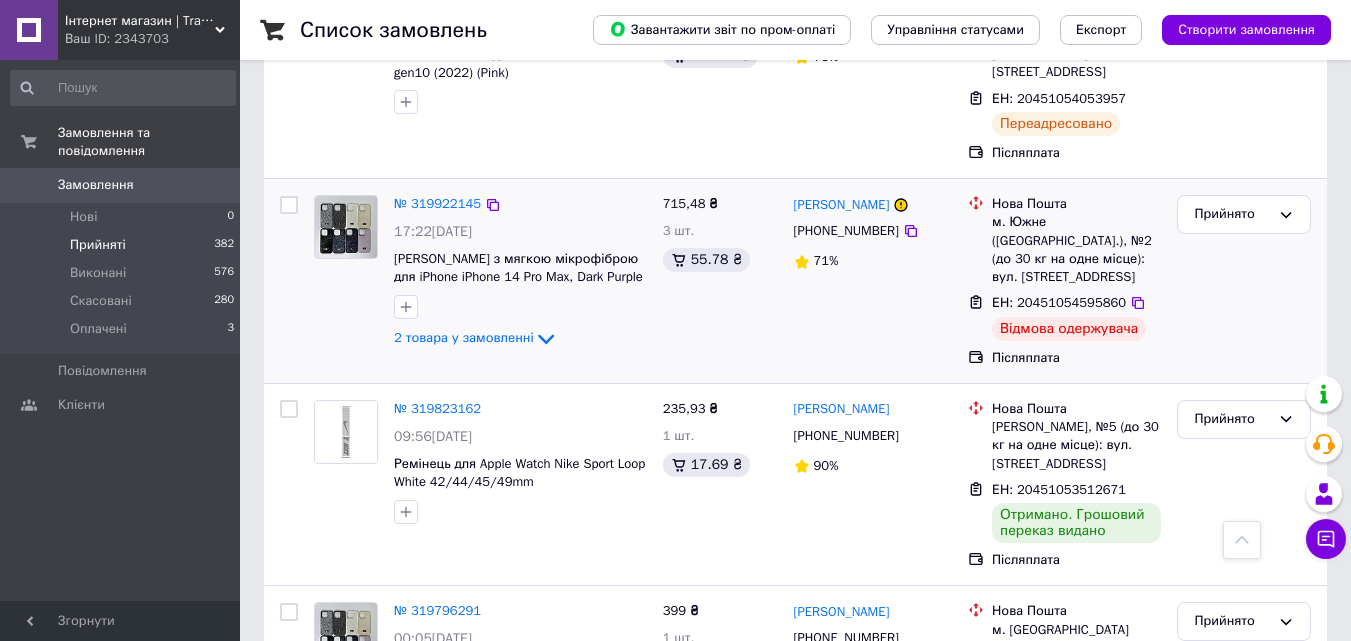 scroll, scrollTop: 800, scrollLeft: 0, axis: vertical 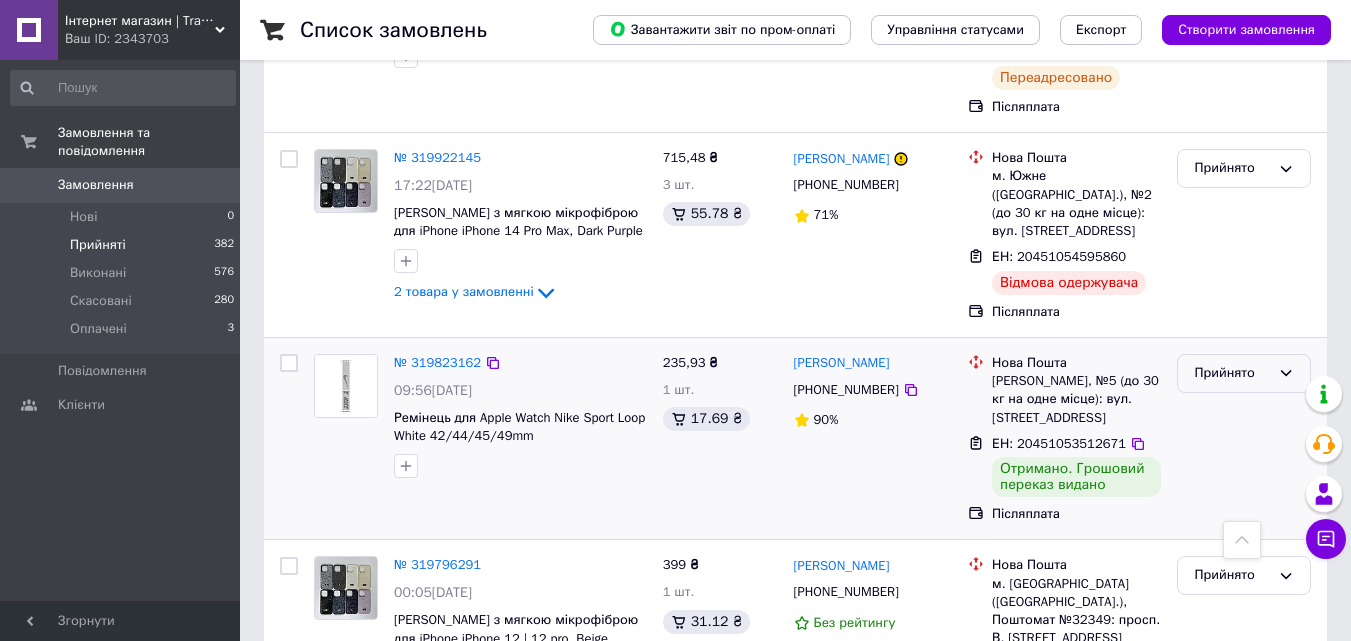 click on "Прийнято" at bounding box center [1232, 373] 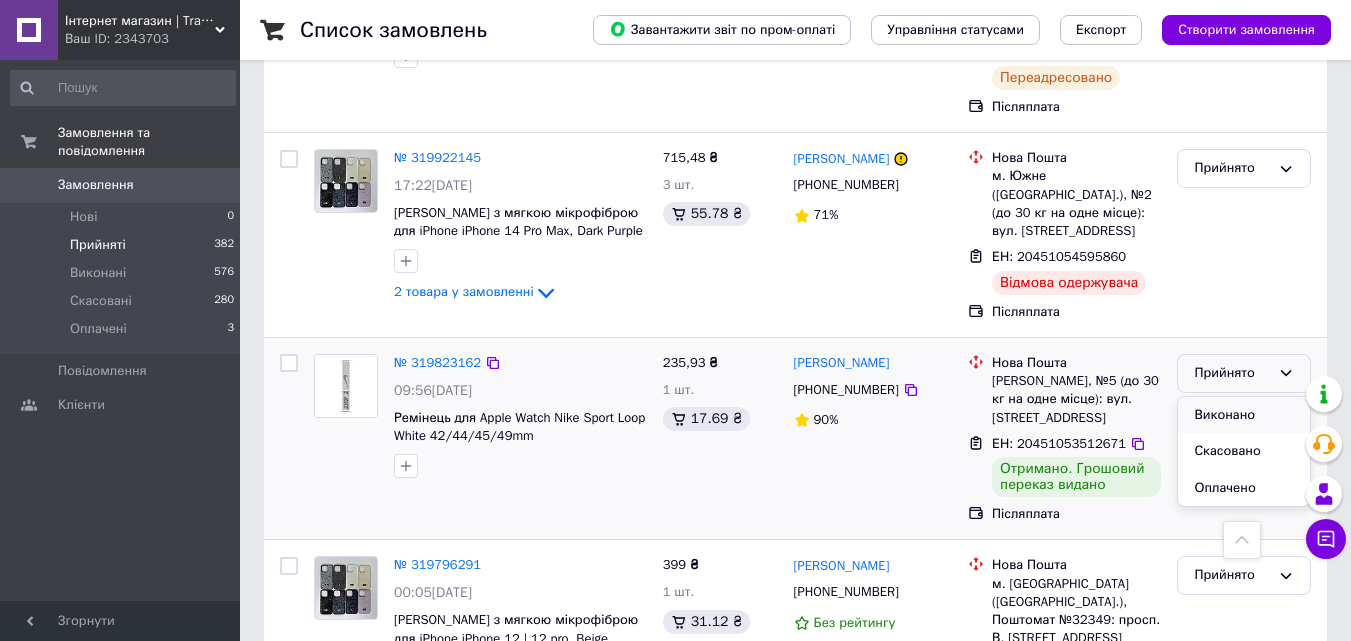 click on "Виконано" at bounding box center [1244, 415] 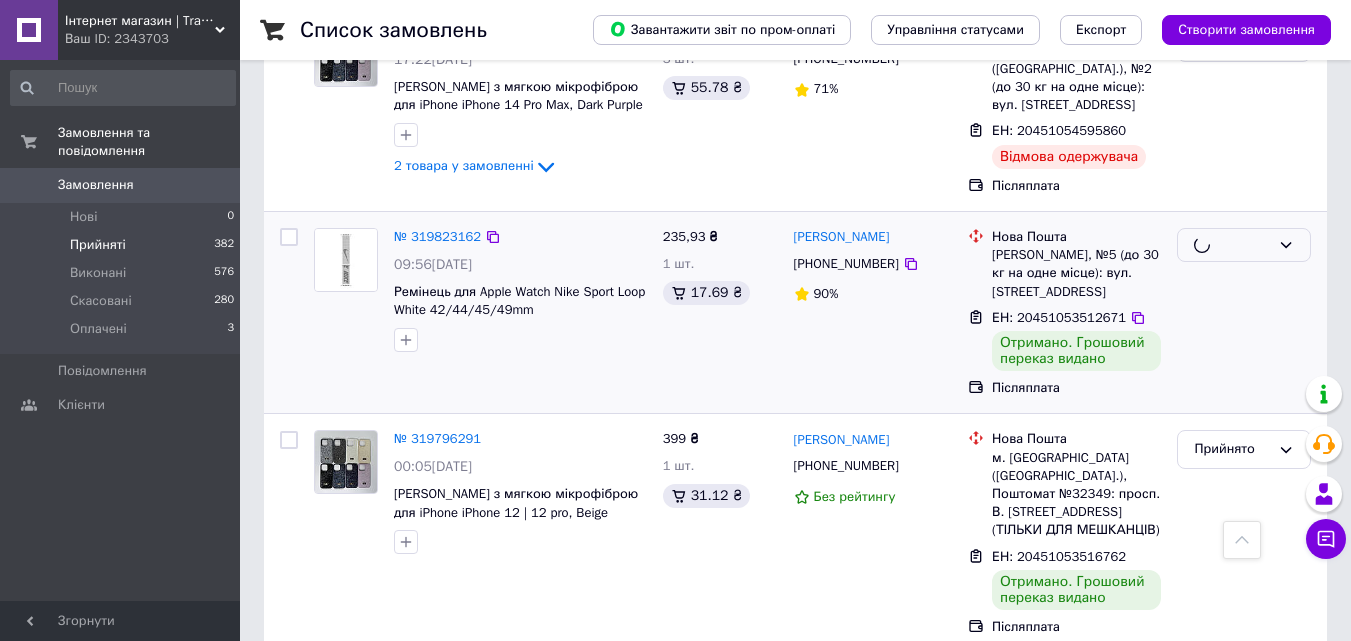 scroll, scrollTop: 1000, scrollLeft: 0, axis: vertical 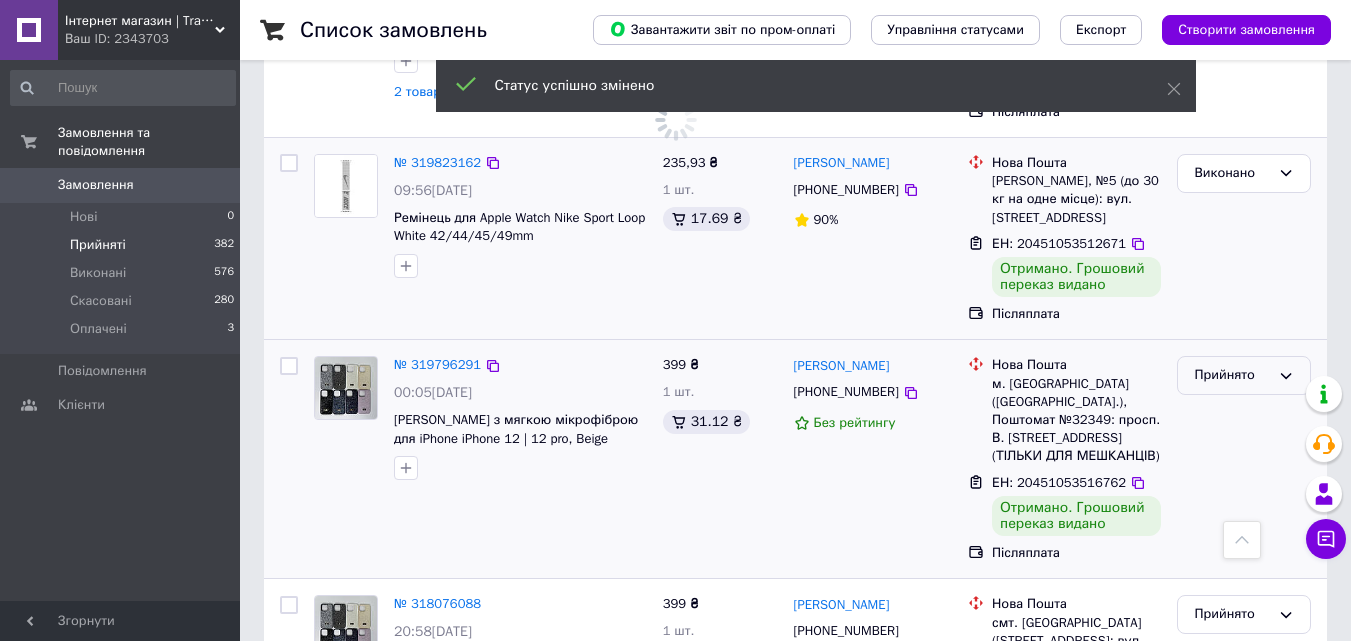 click on "Прийнято" at bounding box center (1232, 375) 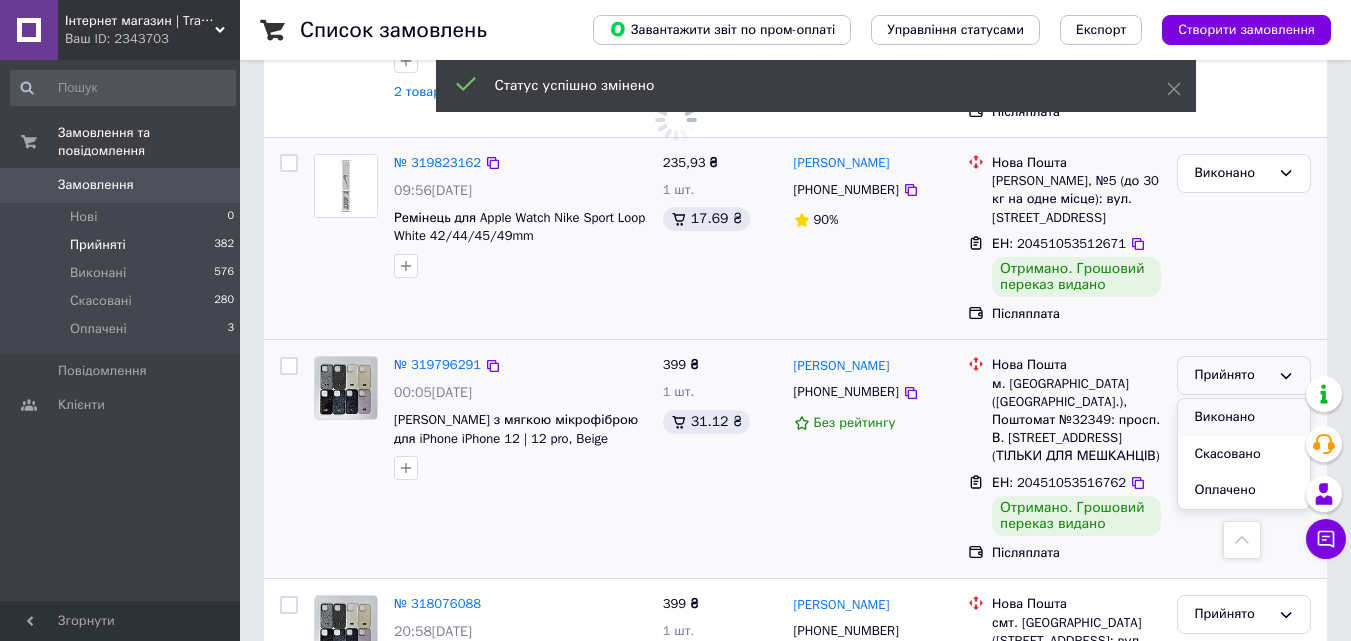 click on "Виконано" at bounding box center [1244, 417] 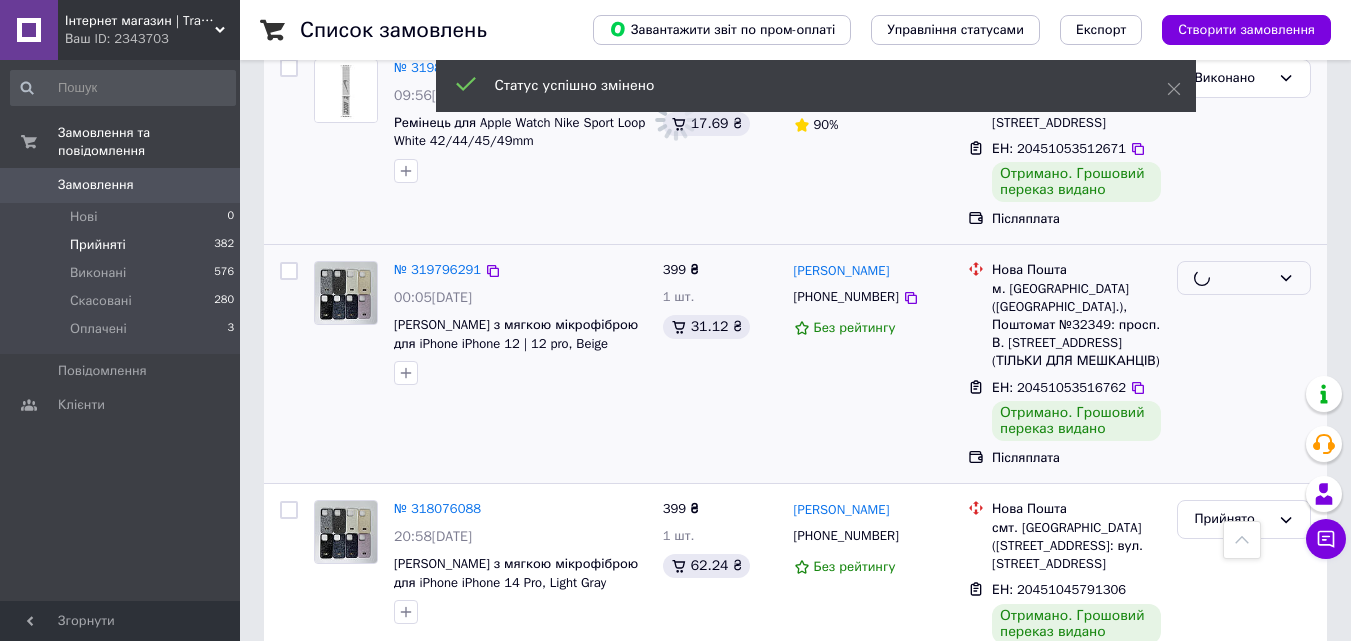 scroll, scrollTop: 1200, scrollLeft: 0, axis: vertical 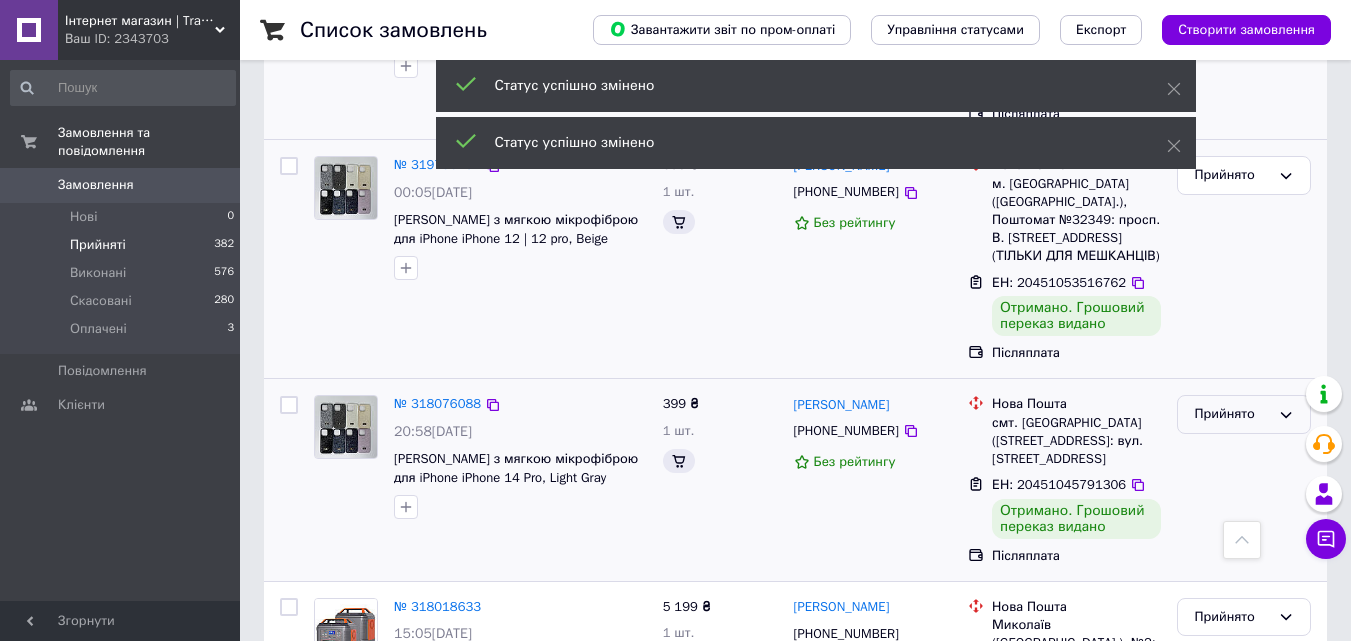 click on "Прийнято" at bounding box center (1232, 414) 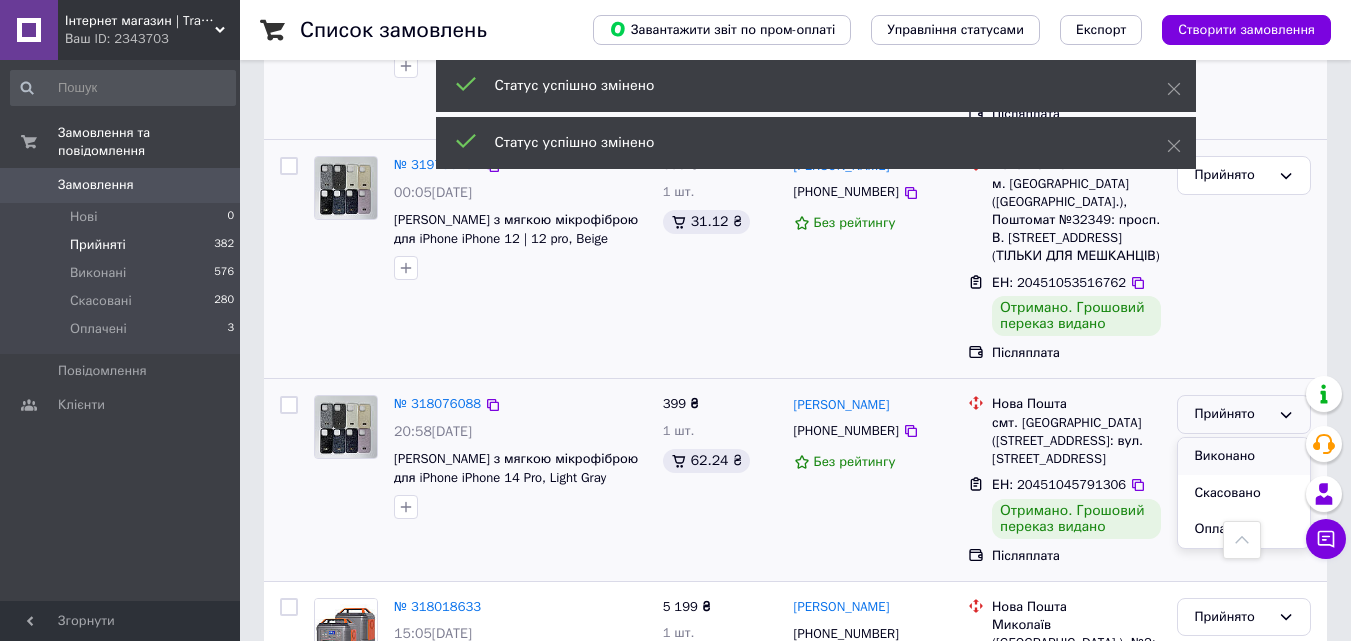 click on "Виконано" at bounding box center (1244, 456) 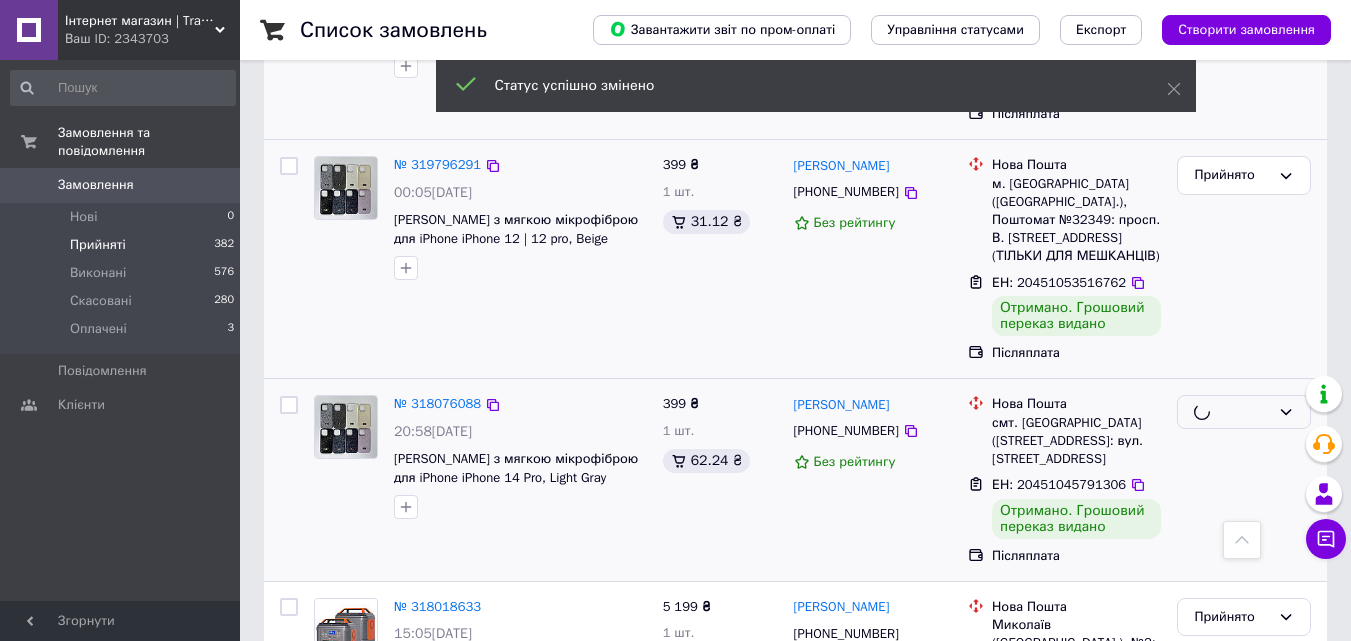 scroll, scrollTop: 1400, scrollLeft: 0, axis: vertical 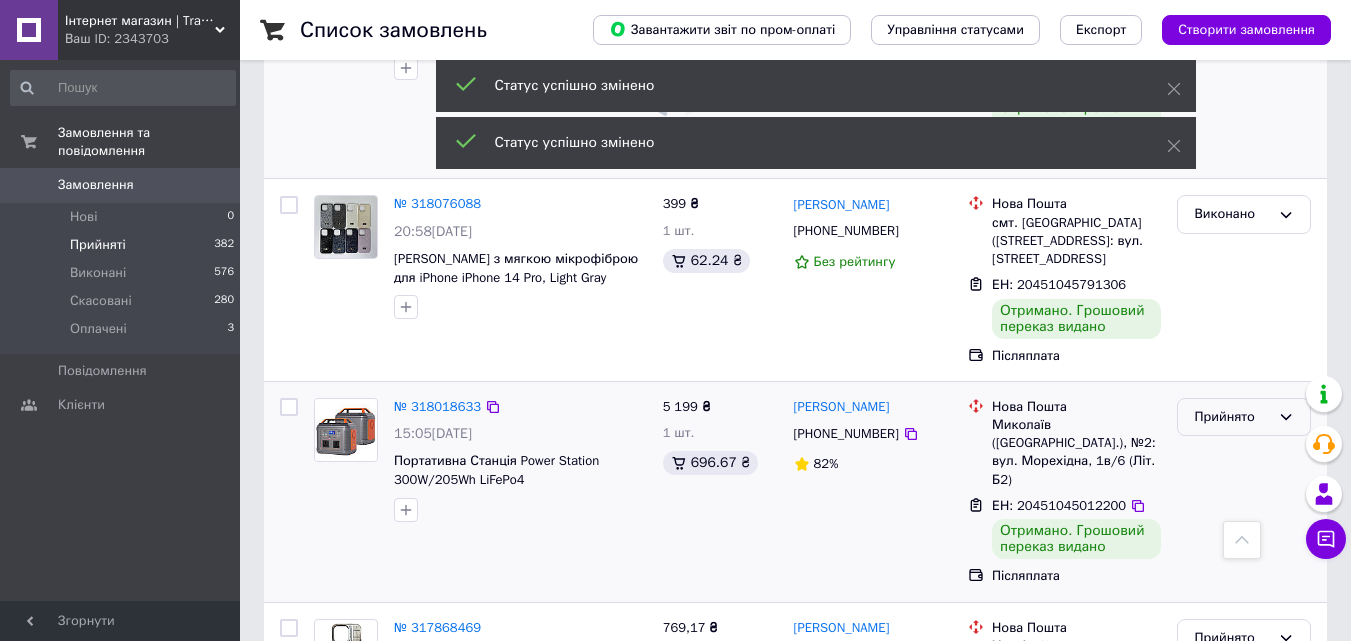 click on "Прийнято" at bounding box center (1244, 417) 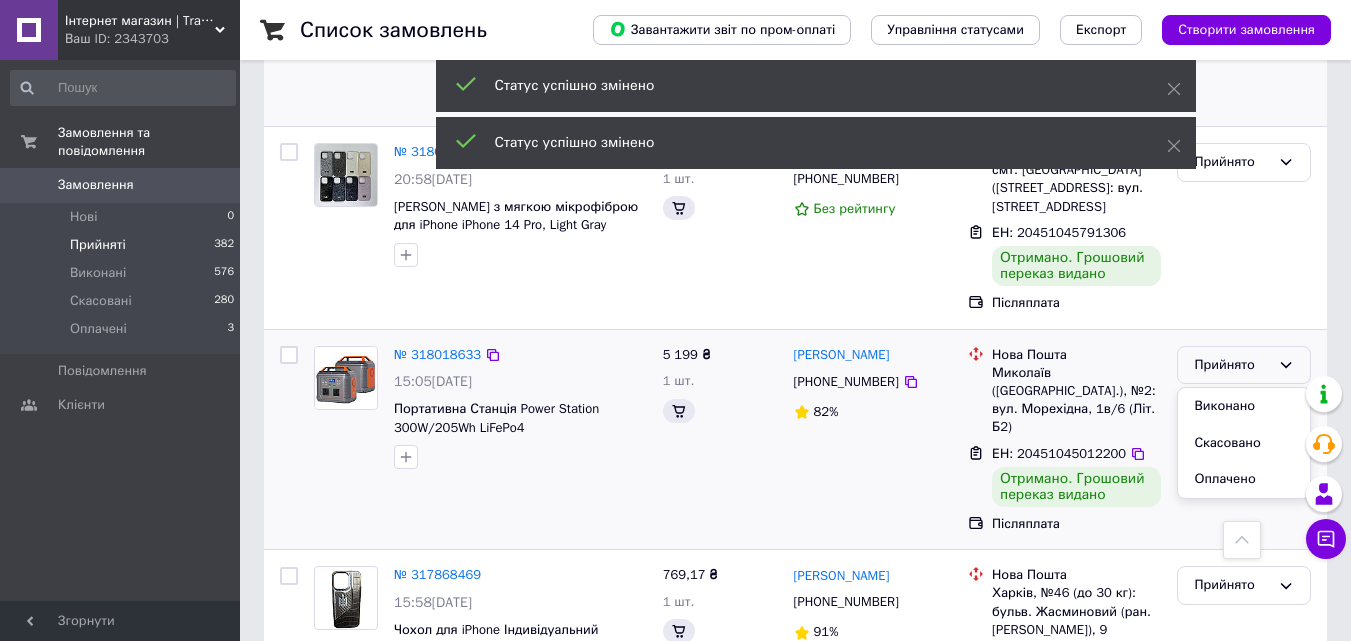 click on "Виконано" at bounding box center [1244, 406] 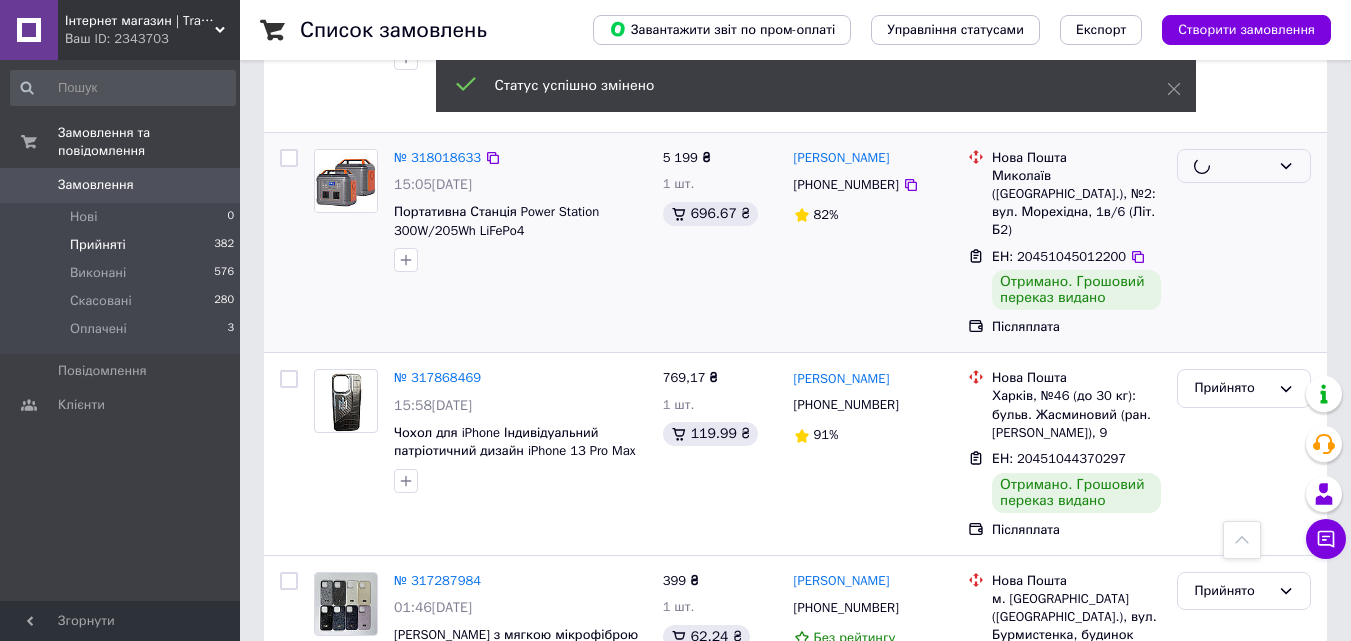scroll, scrollTop: 599, scrollLeft: 0, axis: vertical 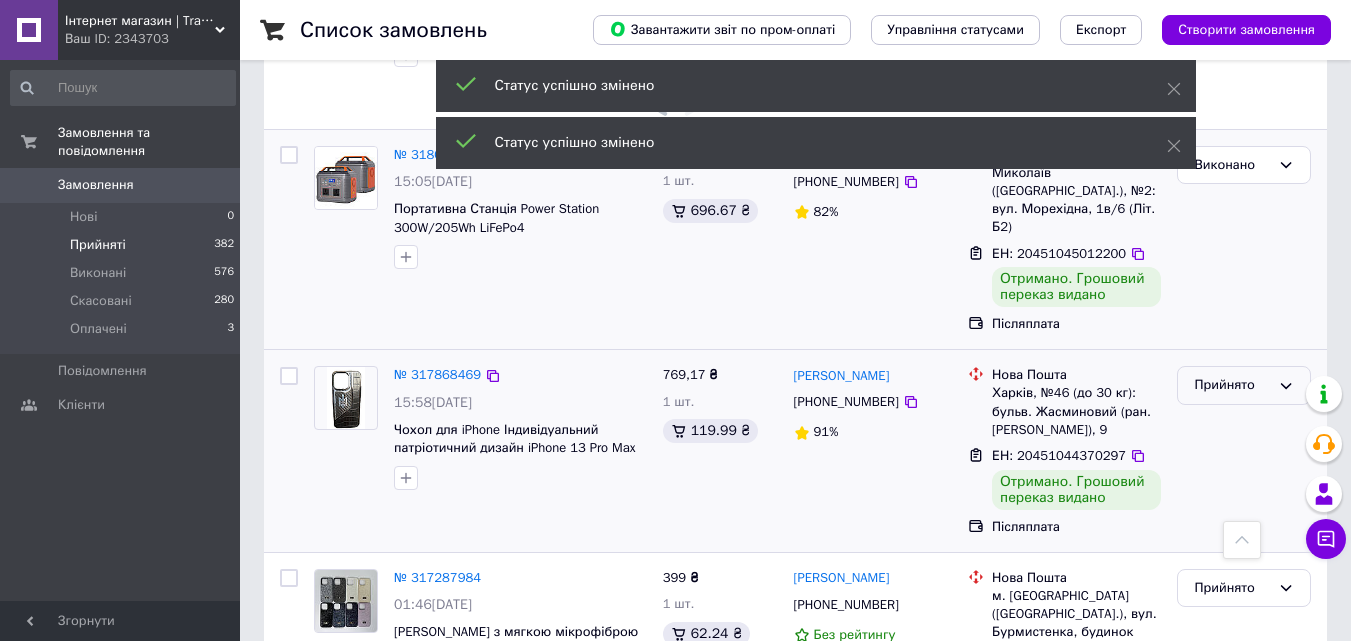 click on "Прийнято" at bounding box center (1232, 385) 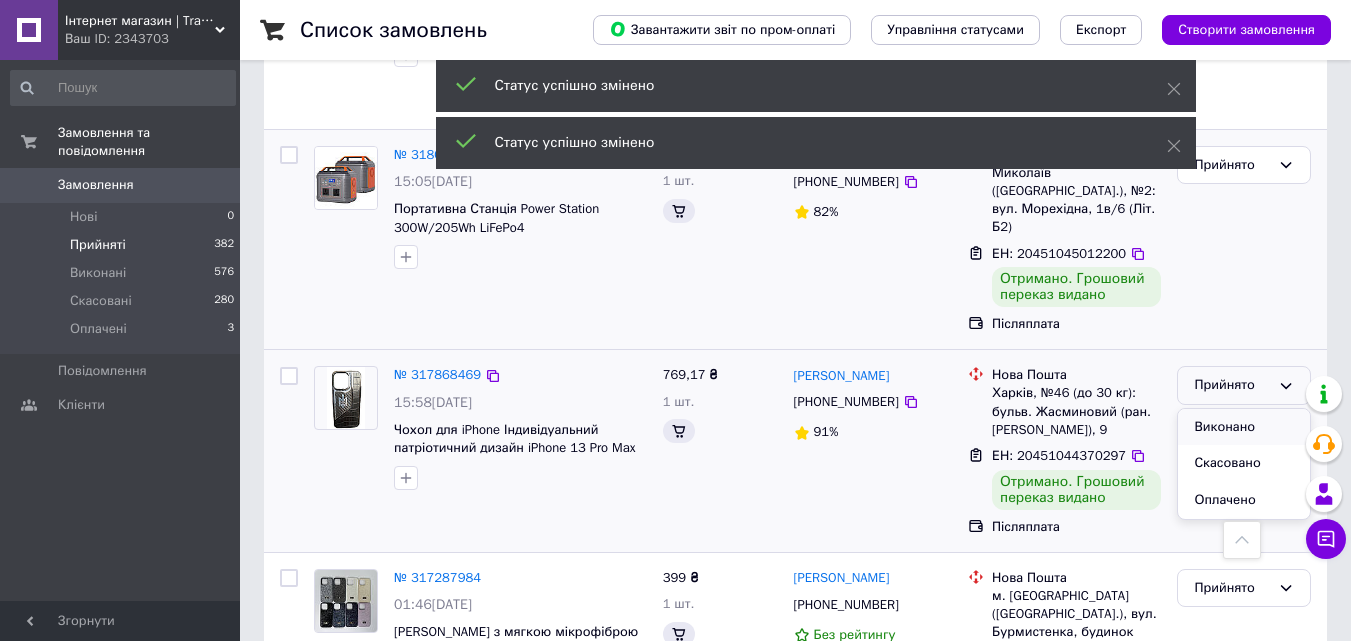 click on "Виконано" at bounding box center [1244, 427] 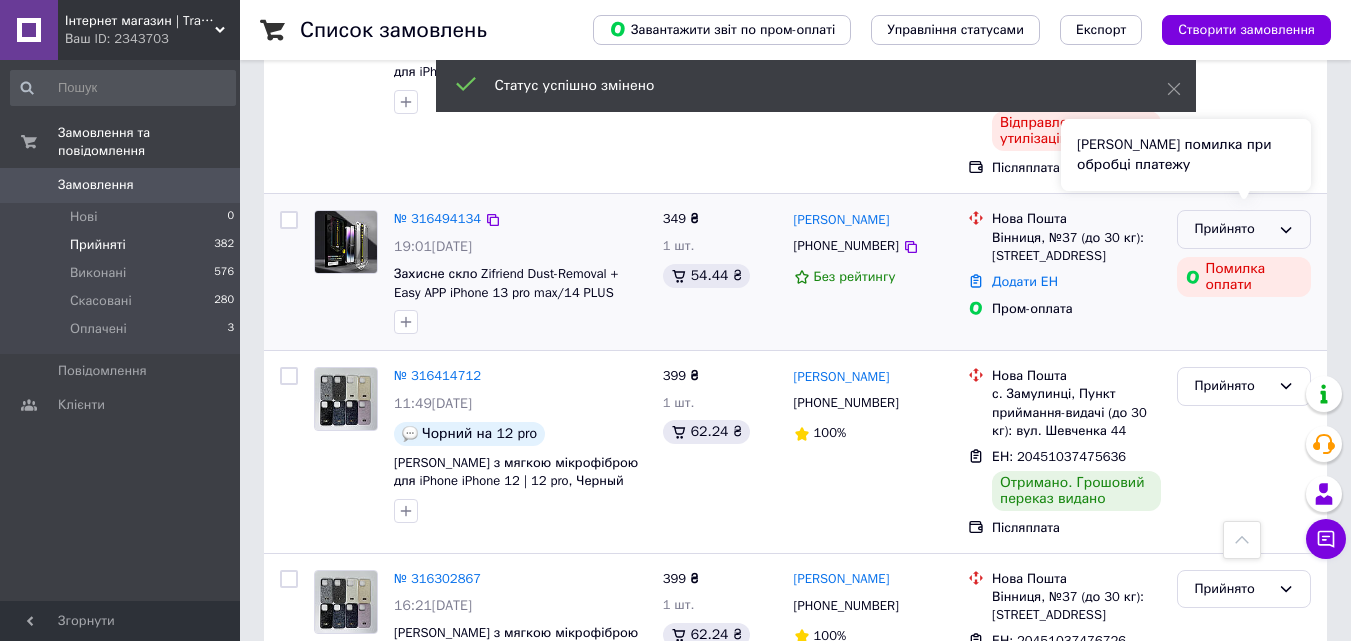 scroll, scrollTop: 1199, scrollLeft: 0, axis: vertical 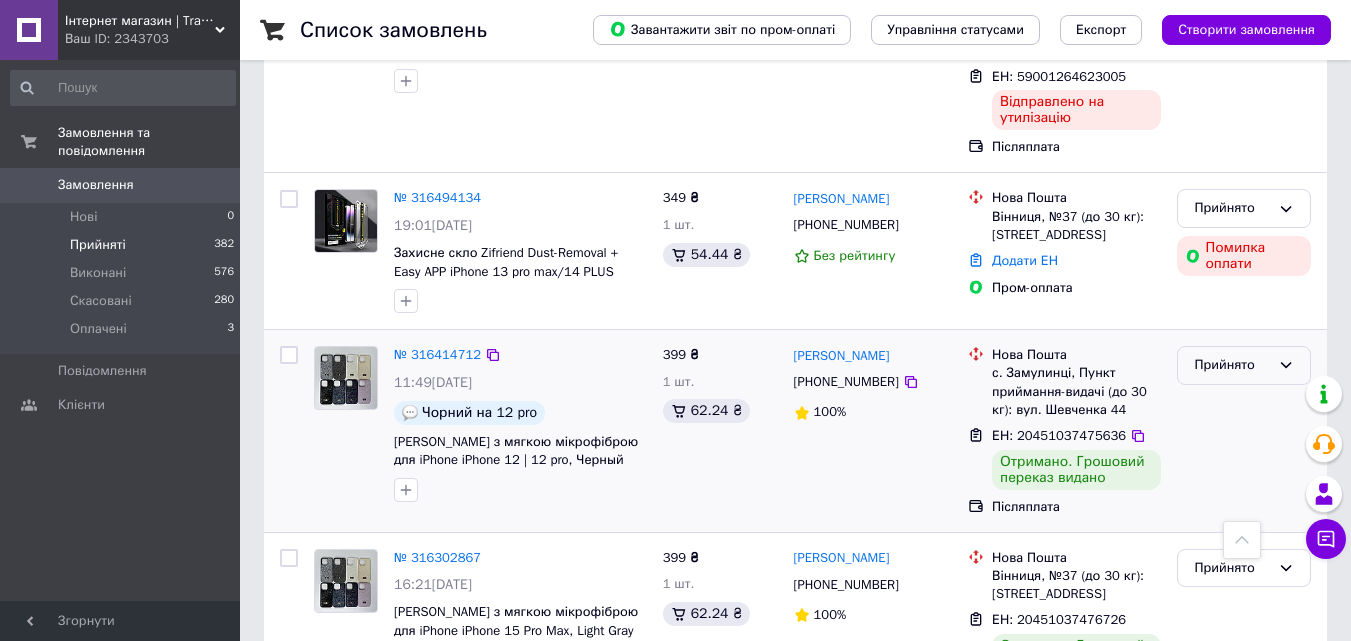 click on "Прийнято" at bounding box center [1232, 365] 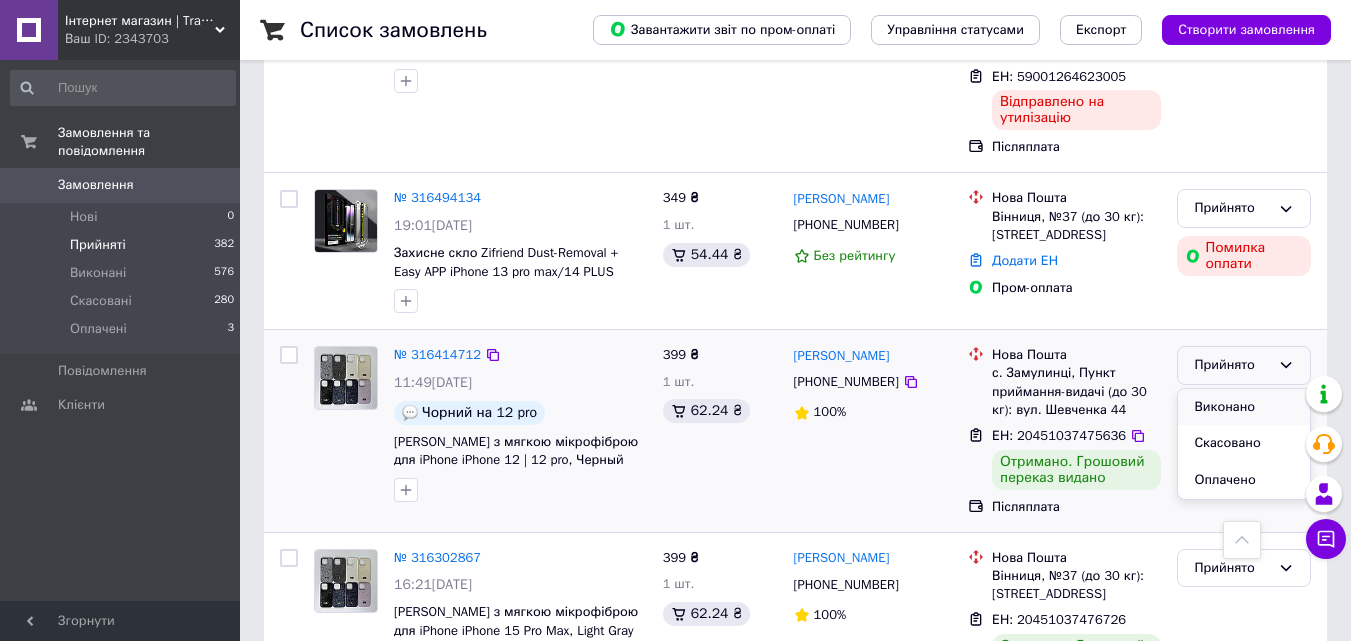 click on "Виконано" at bounding box center [1244, 407] 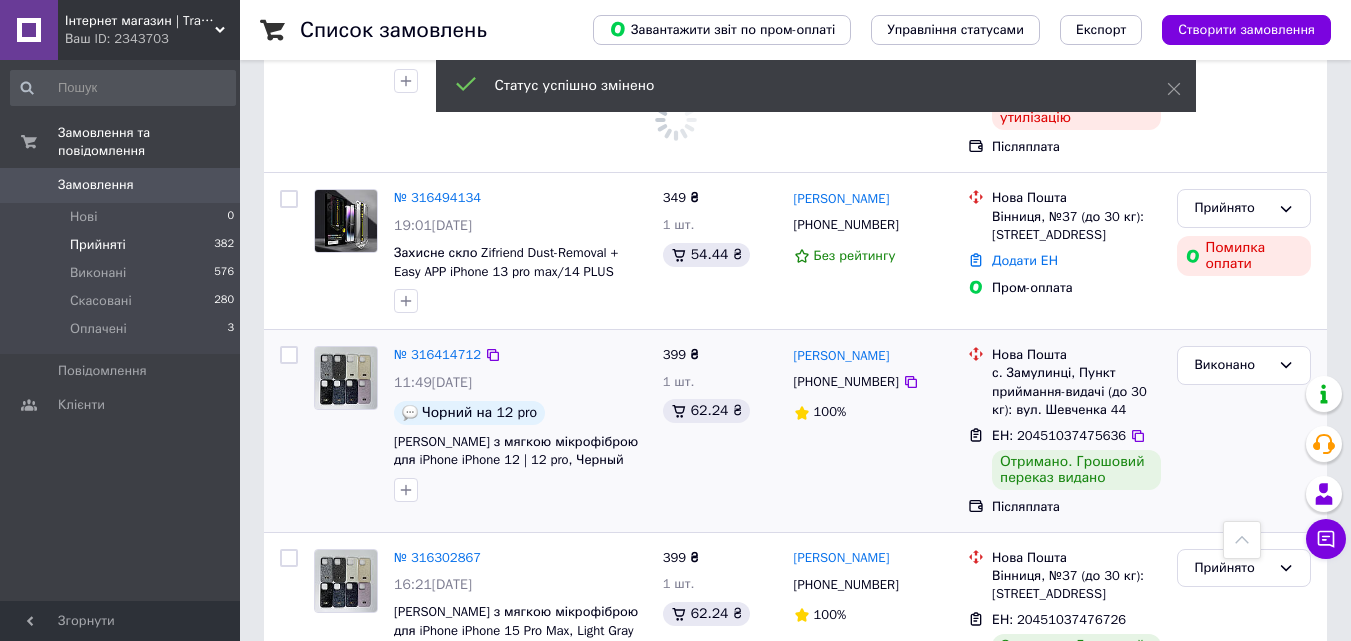 scroll, scrollTop: 1299, scrollLeft: 0, axis: vertical 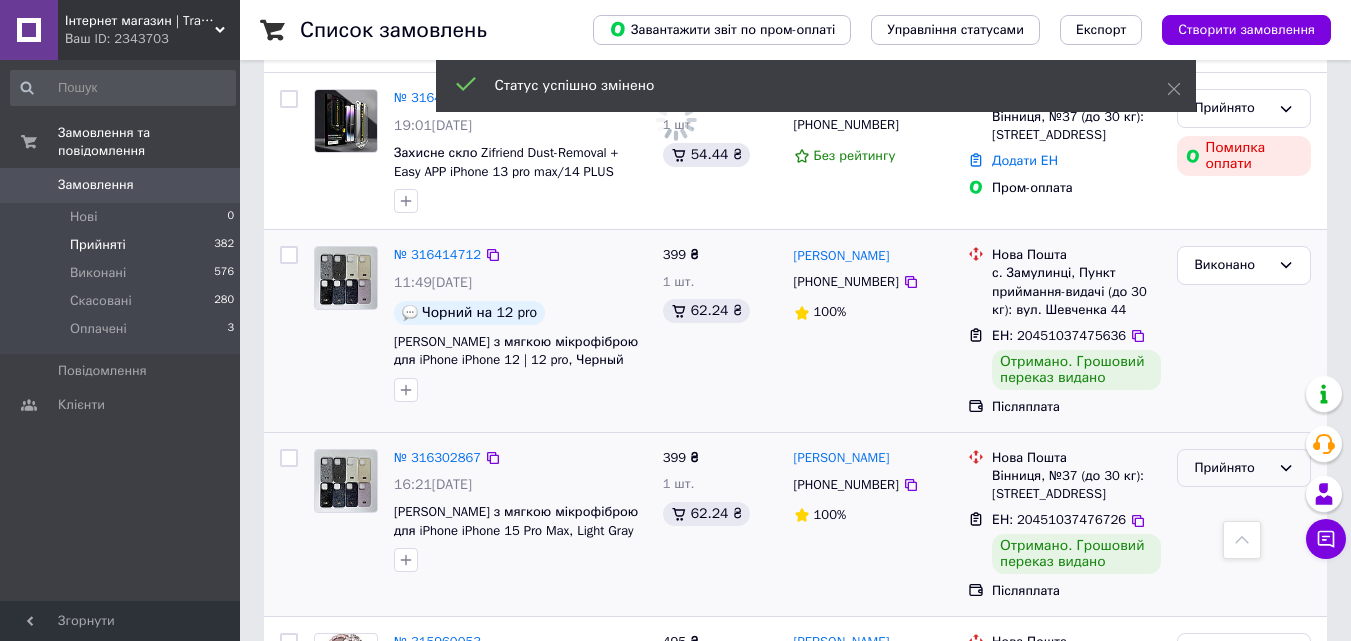 click on "Прийнято" at bounding box center [1232, 468] 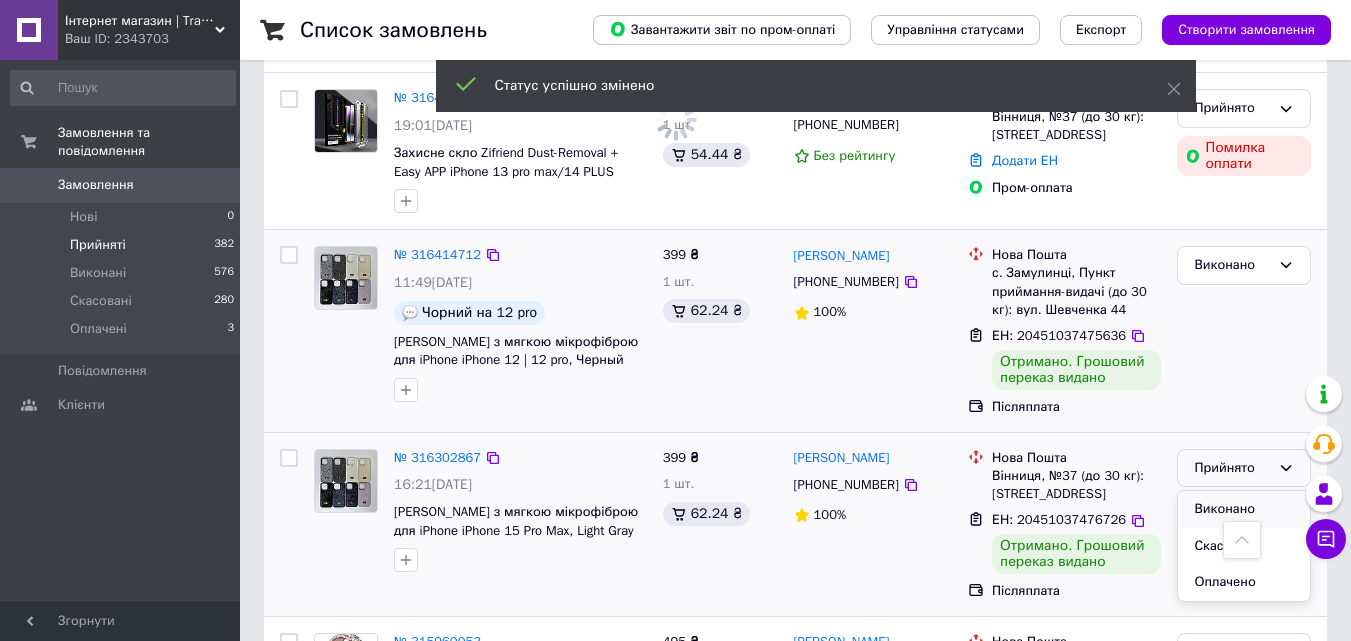 click on "Виконано" at bounding box center [1244, 509] 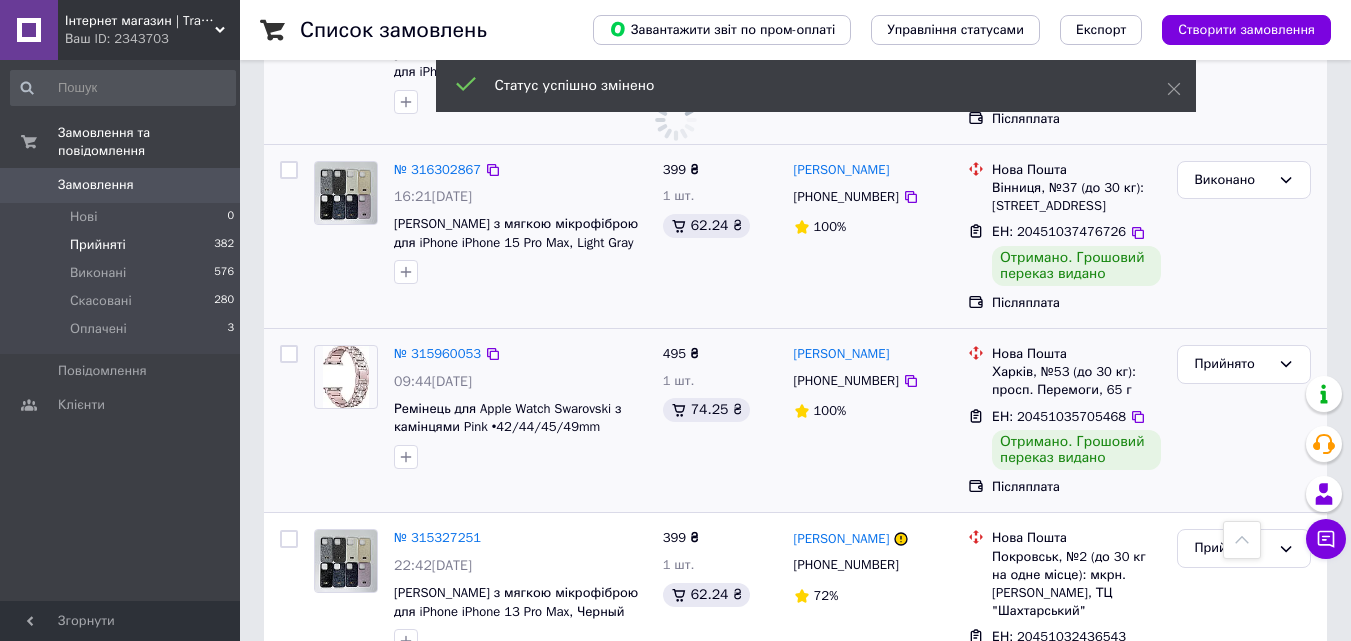 scroll, scrollTop: 1599, scrollLeft: 0, axis: vertical 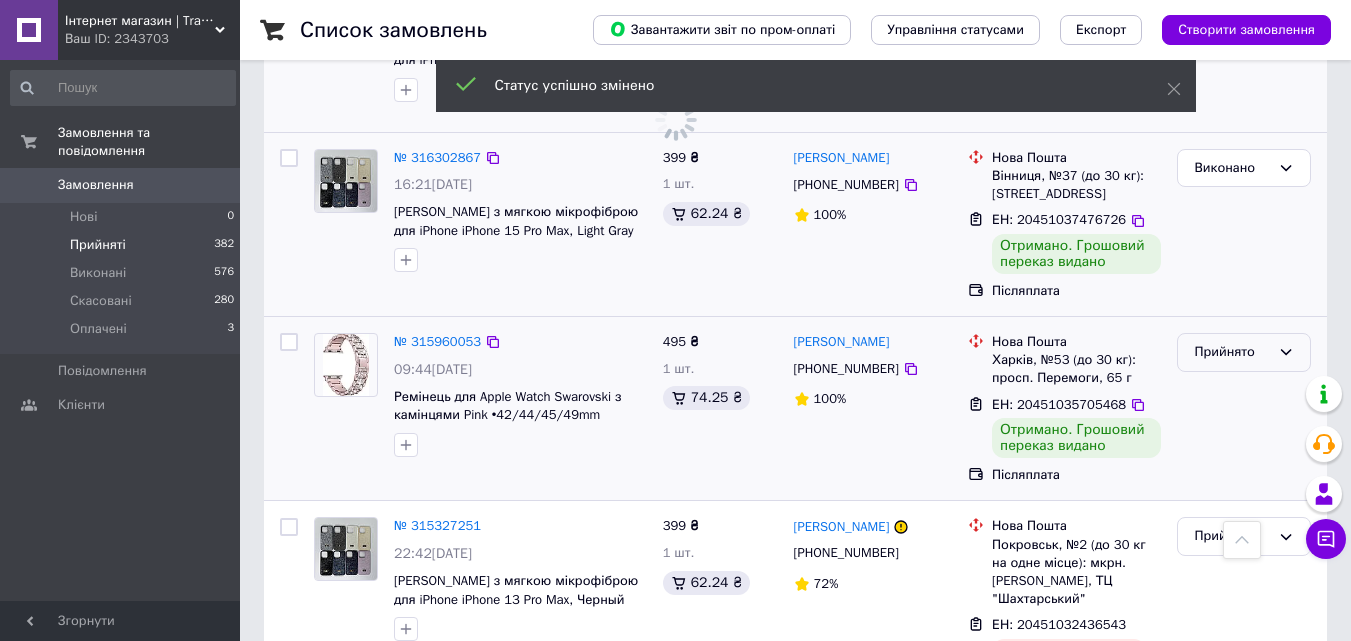 click on "Прийнято" at bounding box center [1232, 352] 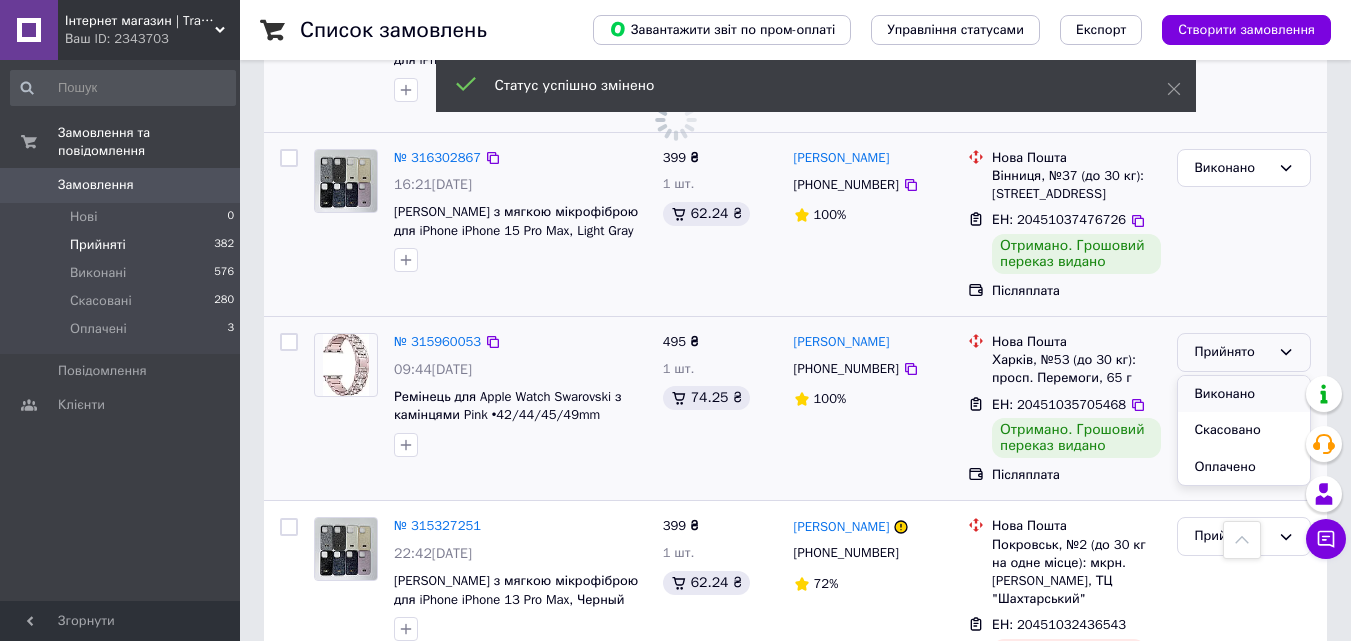 click on "Виконано" at bounding box center [1244, 394] 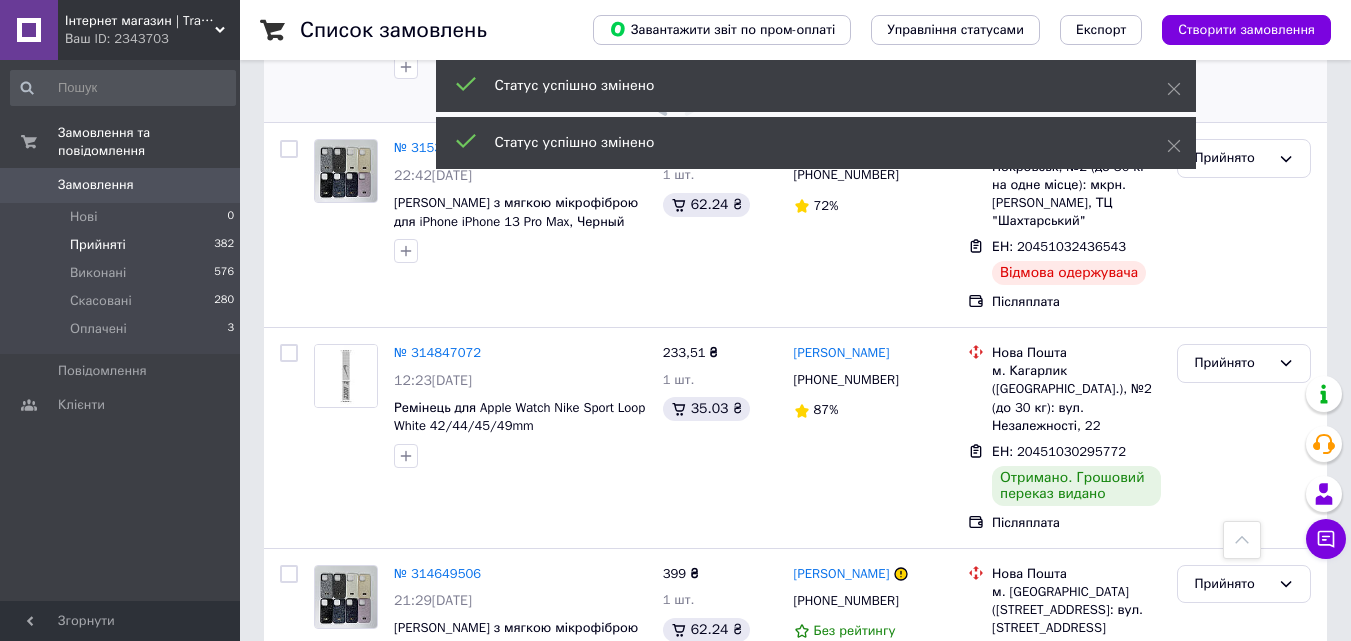 scroll, scrollTop: 1999, scrollLeft: 0, axis: vertical 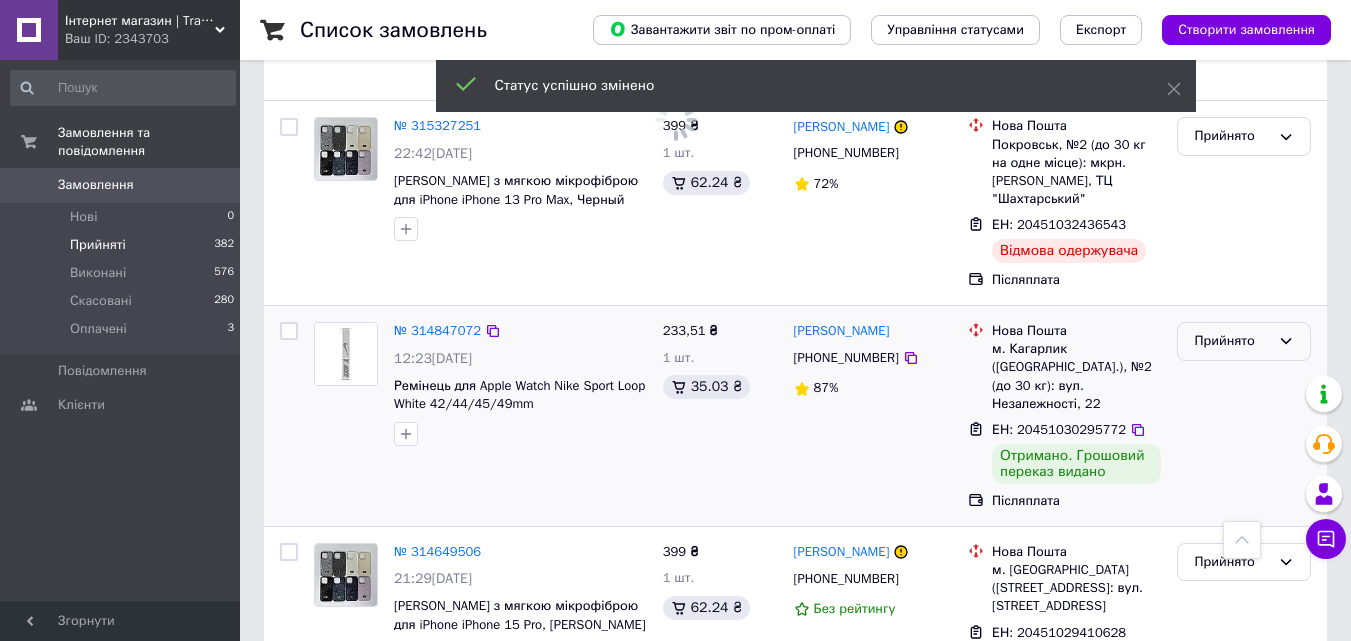 click on "Прийнято" at bounding box center (1232, 341) 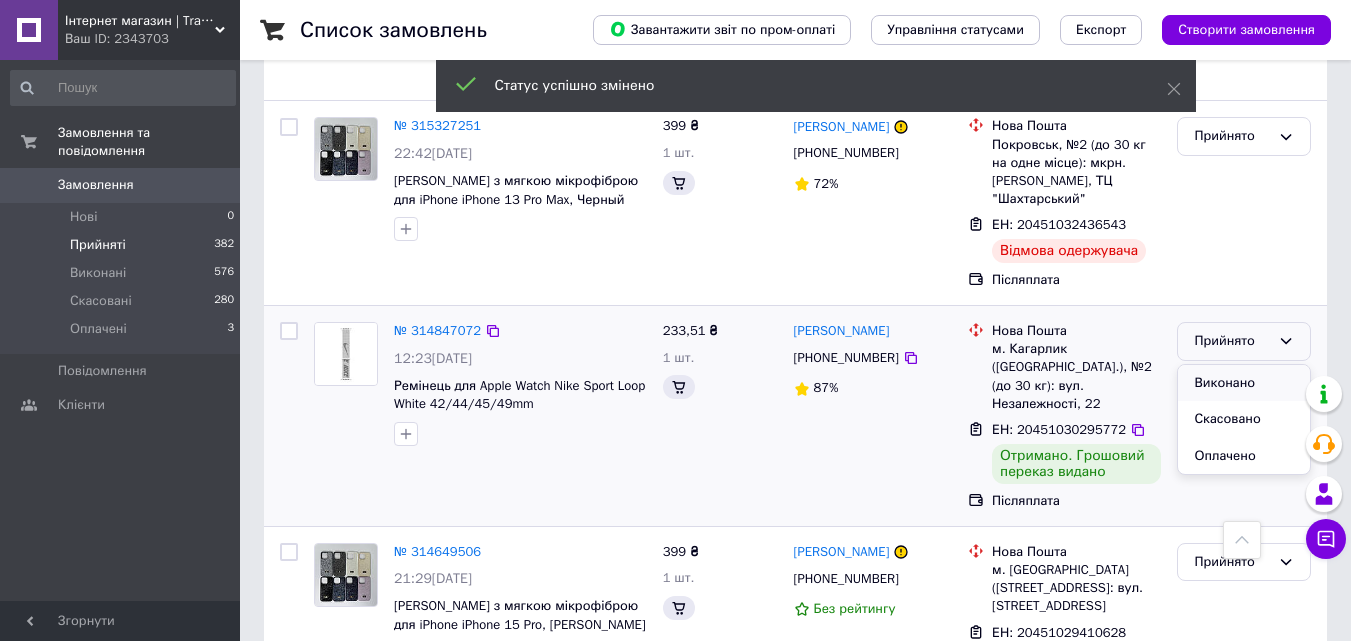 click on "Виконано" at bounding box center [1244, 383] 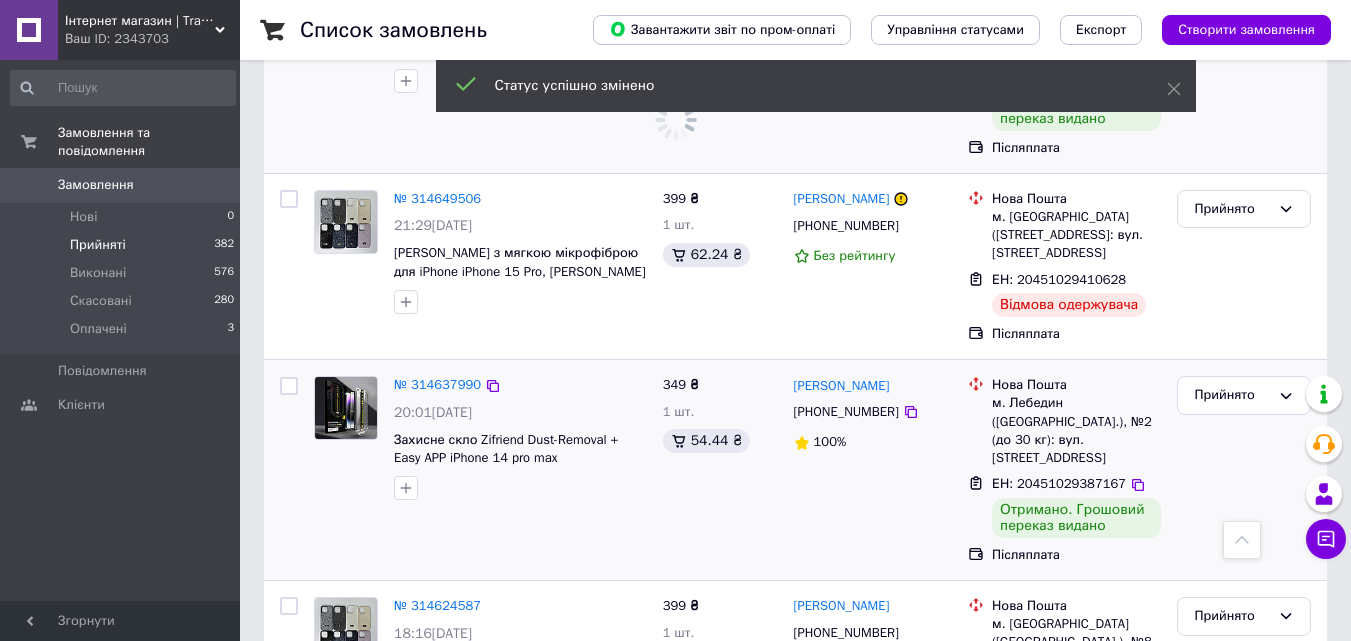 scroll, scrollTop: 2399, scrollLeft: 0, axis: vertical 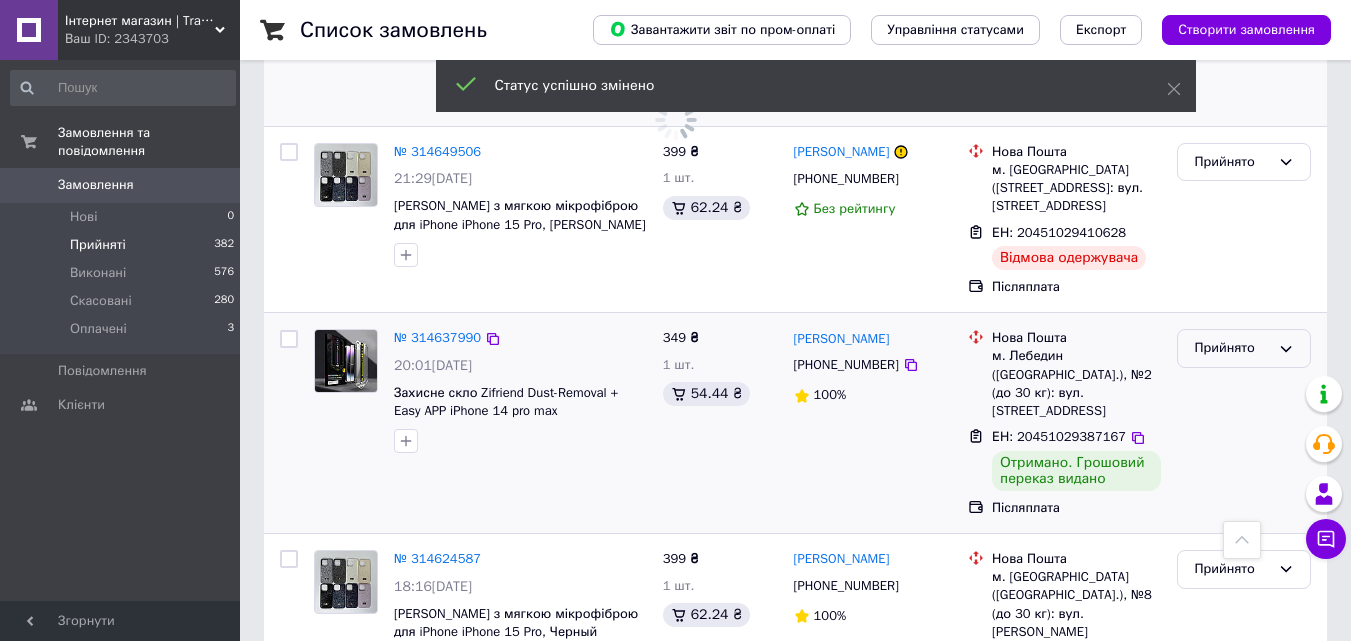 click on "Прийнято" at bounding box center (1232, 348) 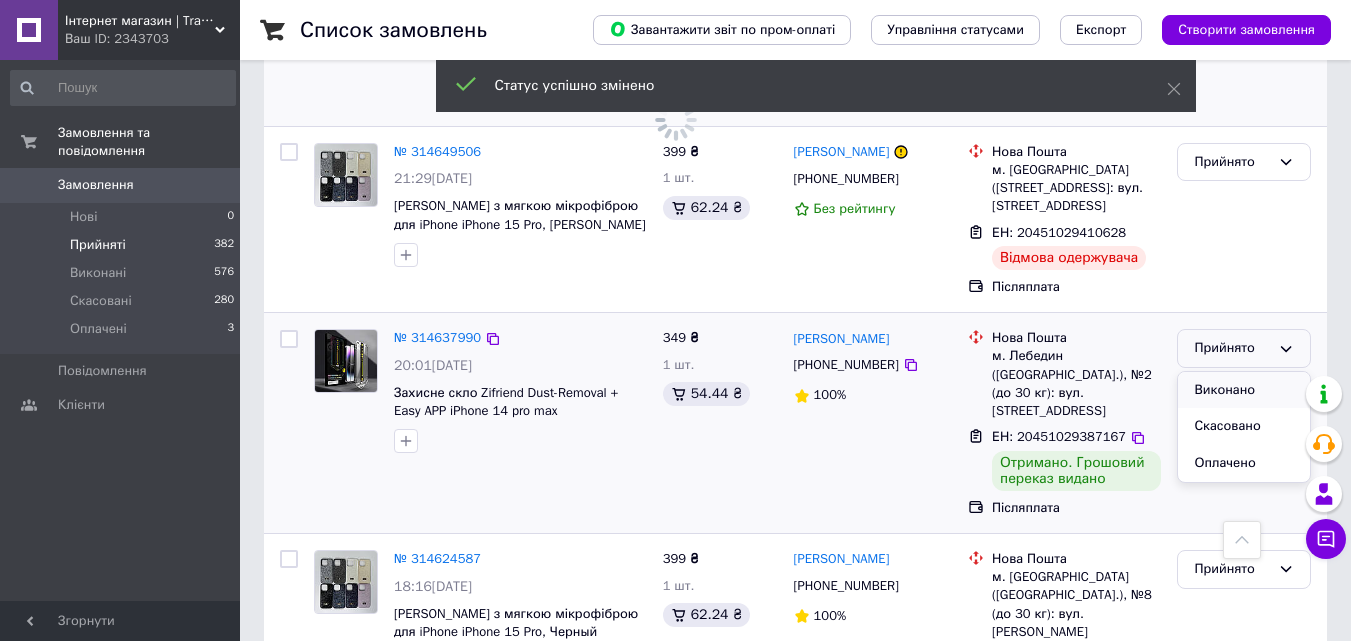 click on "Виконано" at bounding box center (1244, 390) 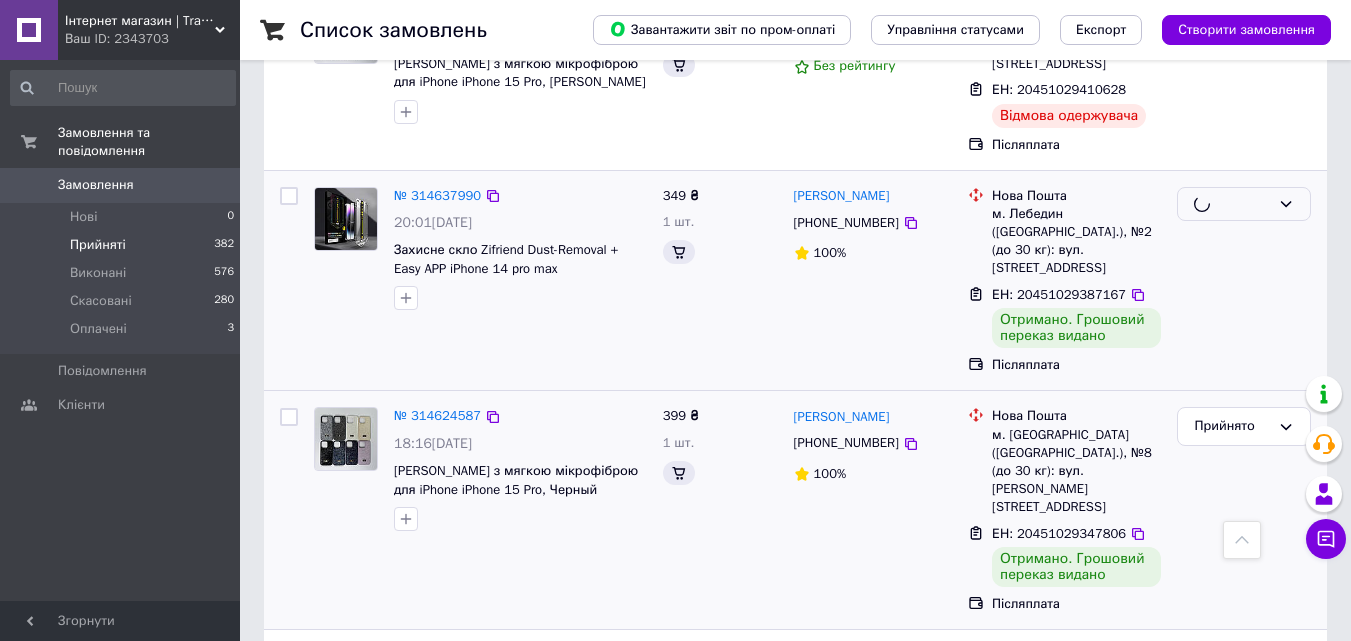 scroll, scrollTop: 1109, scrollLeft: 0, axis: vertical 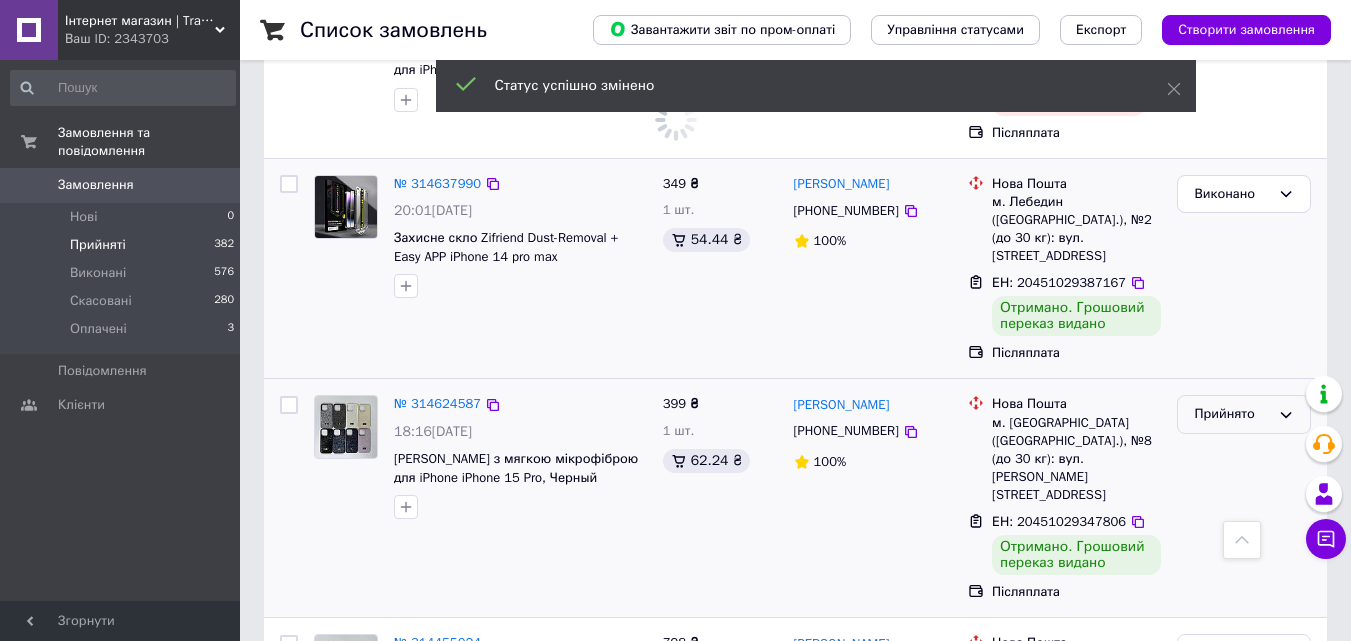 click on "Прийнято" at bounding box center (1232, 414) 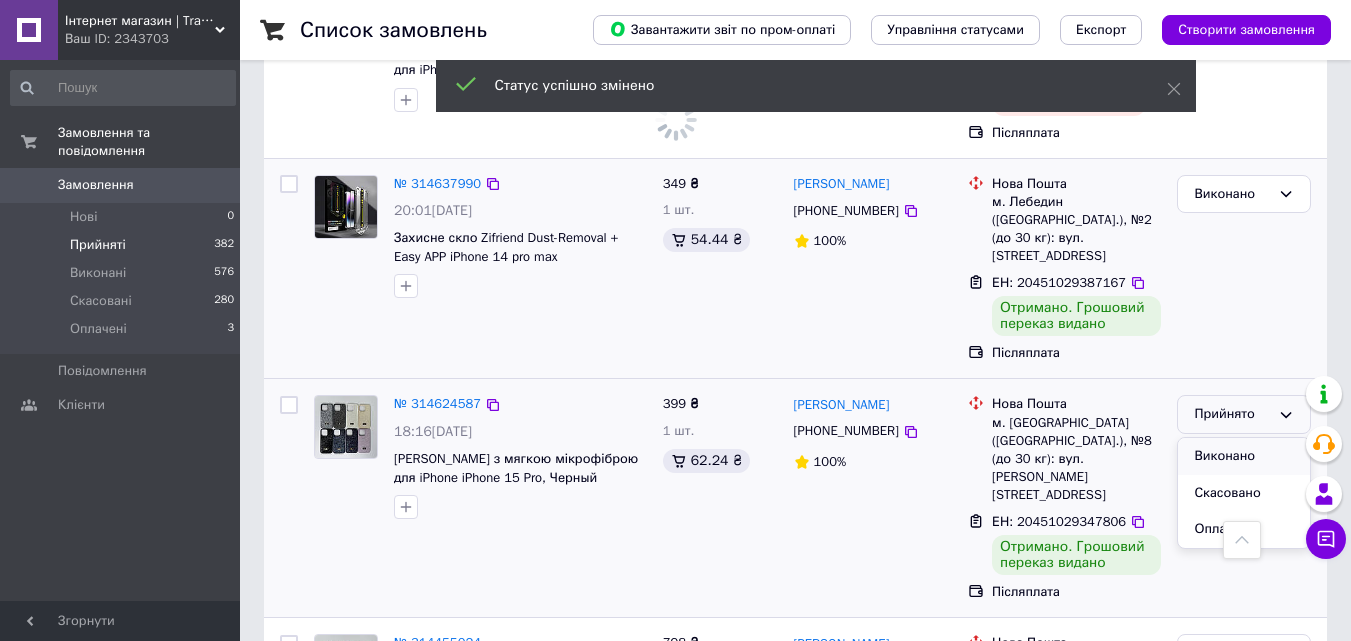 click on "Виконано" at bounding box center [1244, 456] 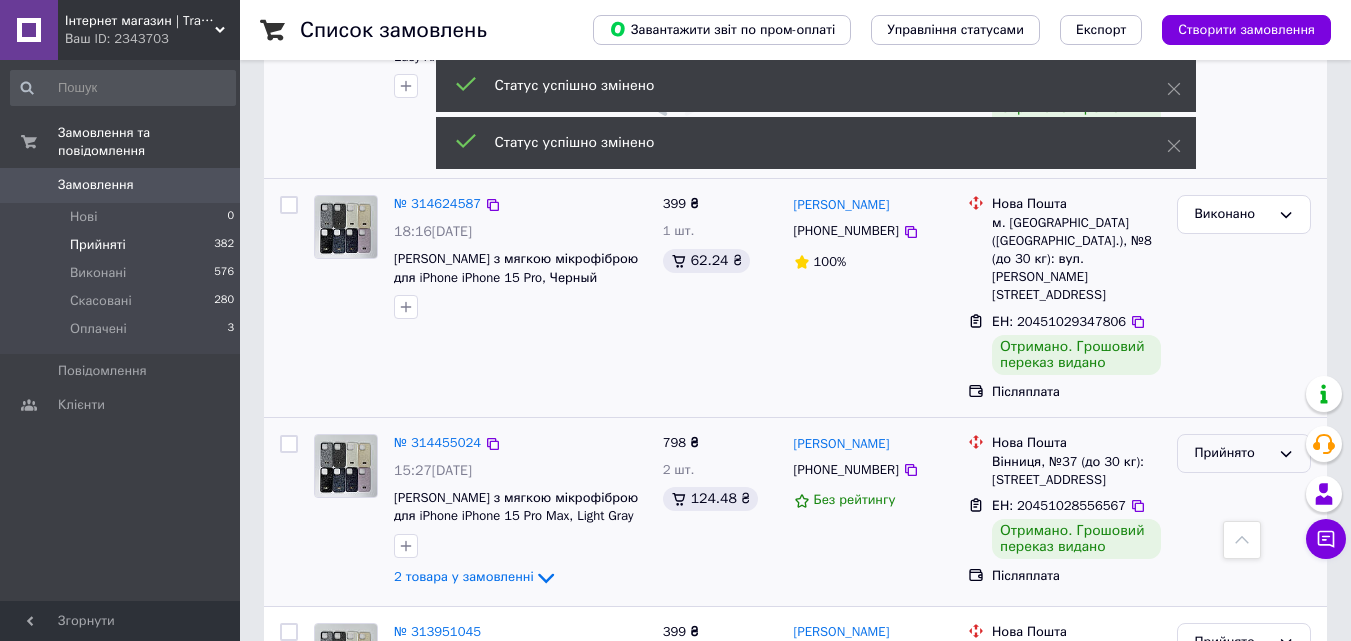 click on "Прийнято" at bounding box center (1244, 453) 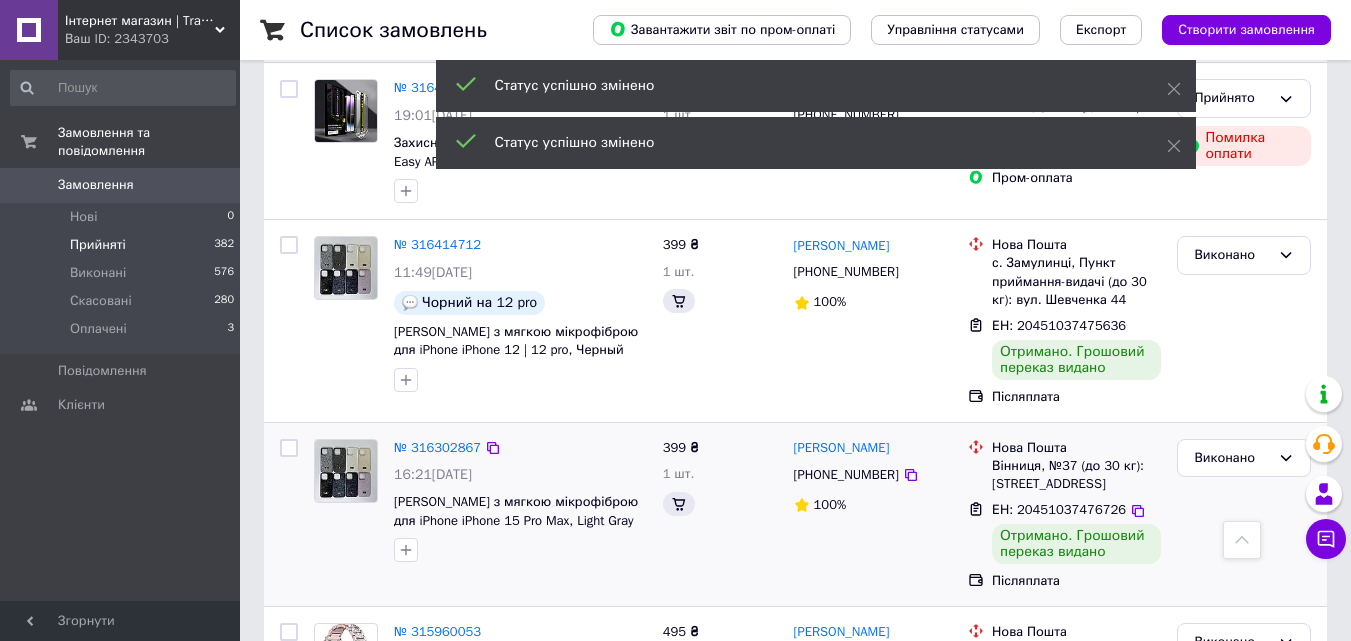 scroll, scrollTop: 2699, scrollLeft: 0, axis: vertical 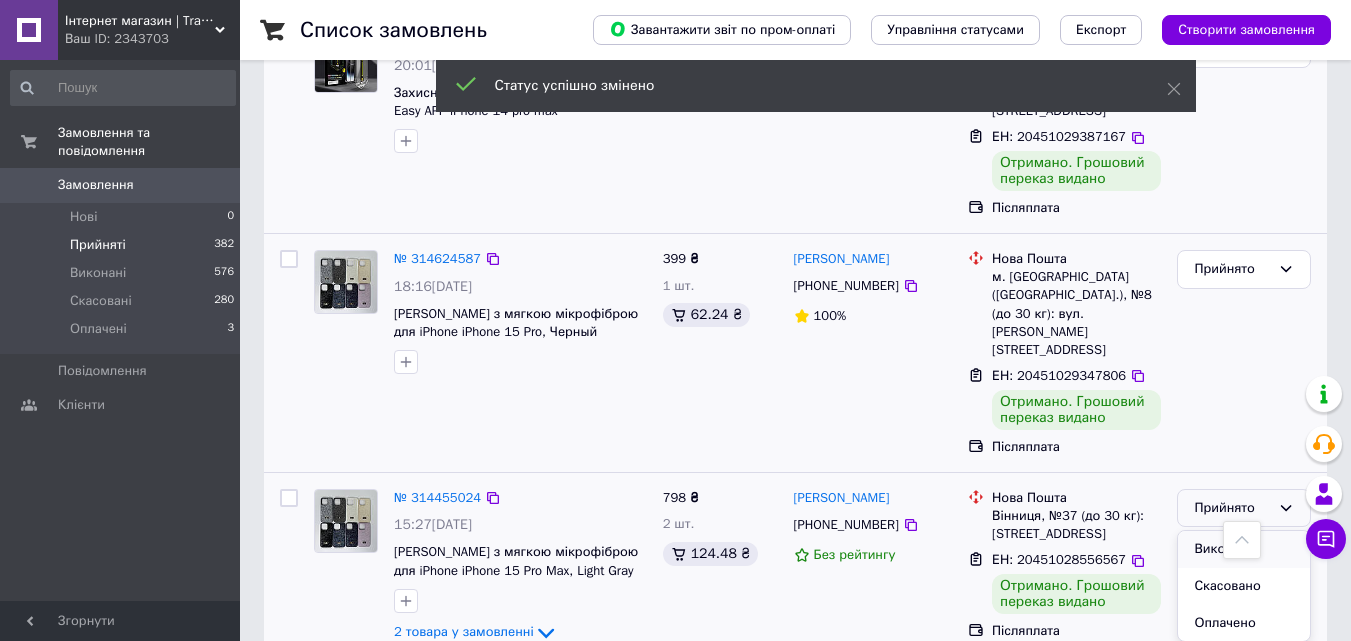 click on "Виконано" at bounding box center [1244, 549] 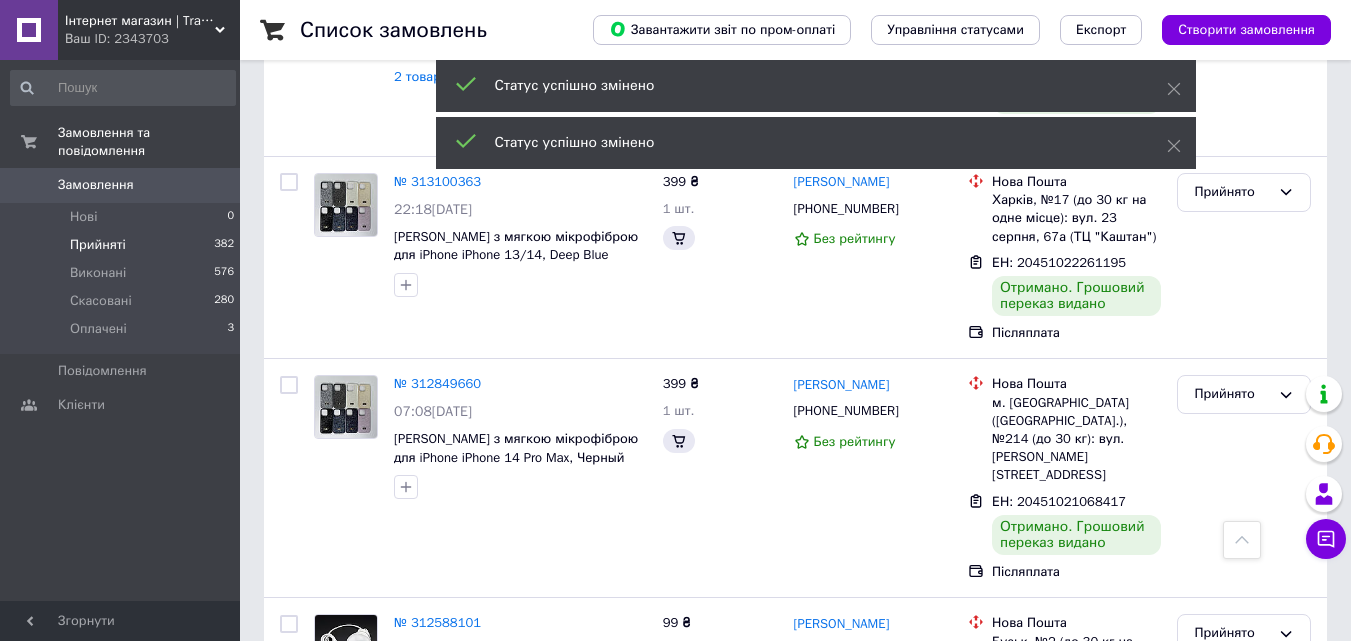 scroll, scrollTop: 1509, scrollLeft: 0, axis: vertical 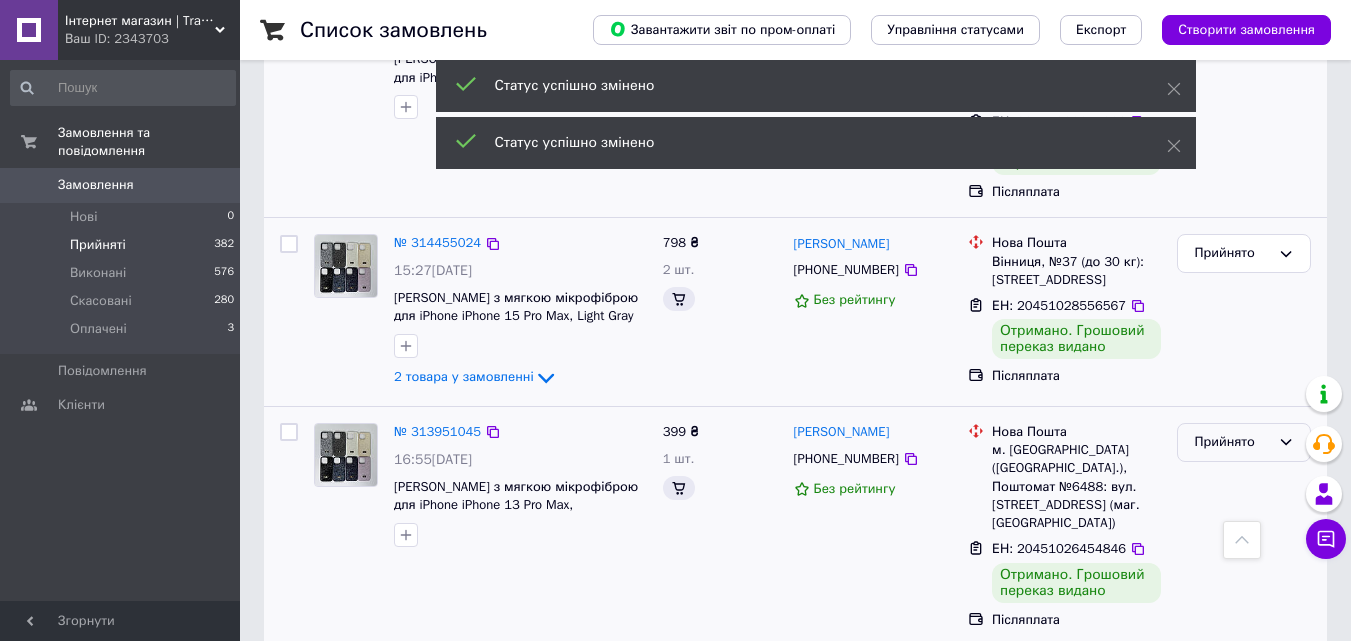 click on "Прийнято" at bounding box center (1232, 442) 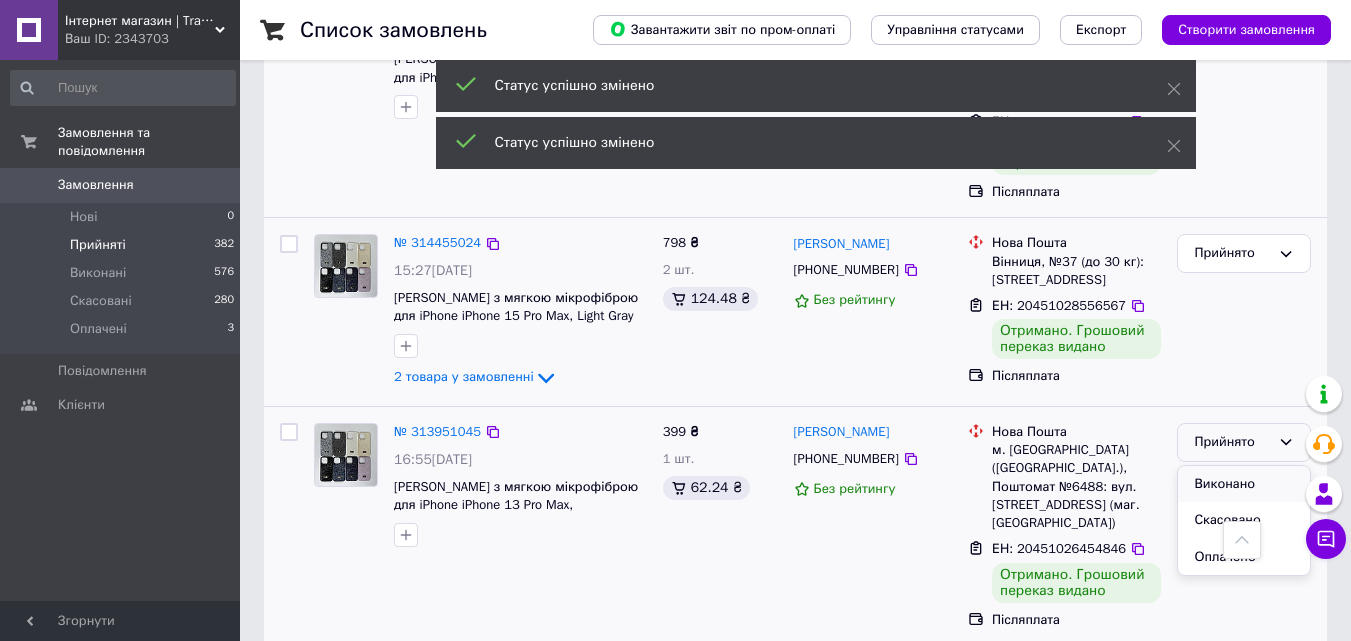 click on "Виконано" at bounding box center (1244, 484) 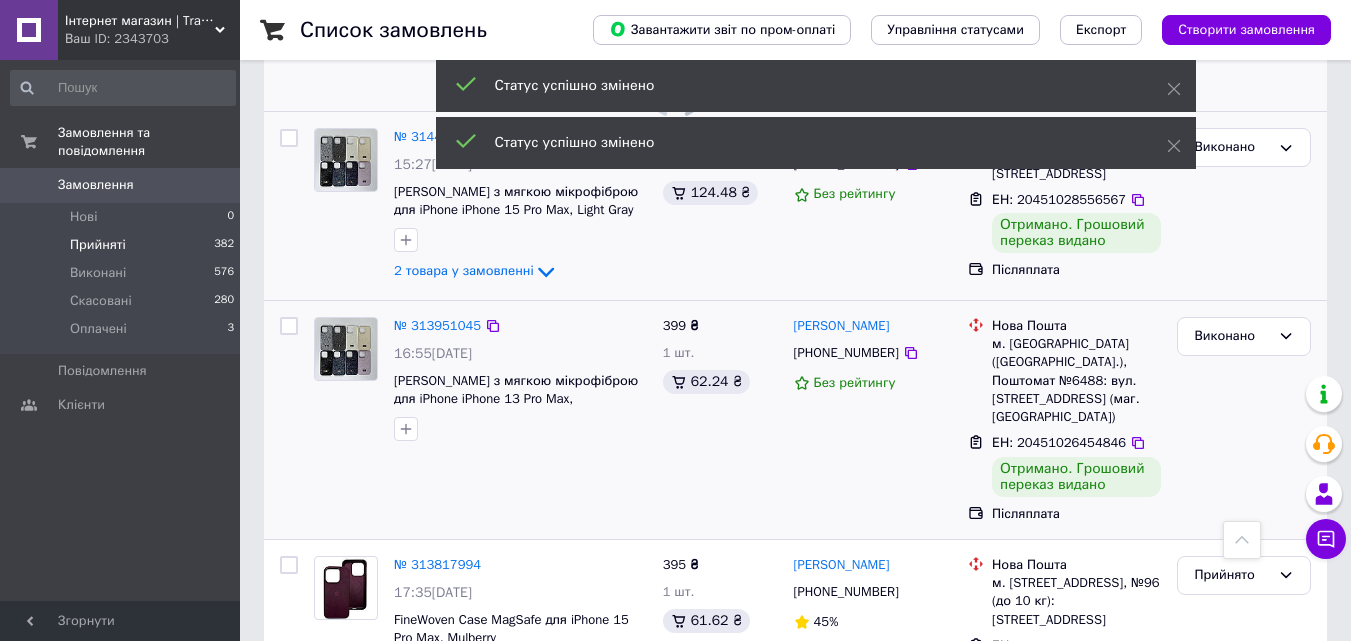 scroll, scrollTop: 1709, scrollLeft: 0, axis: vertical 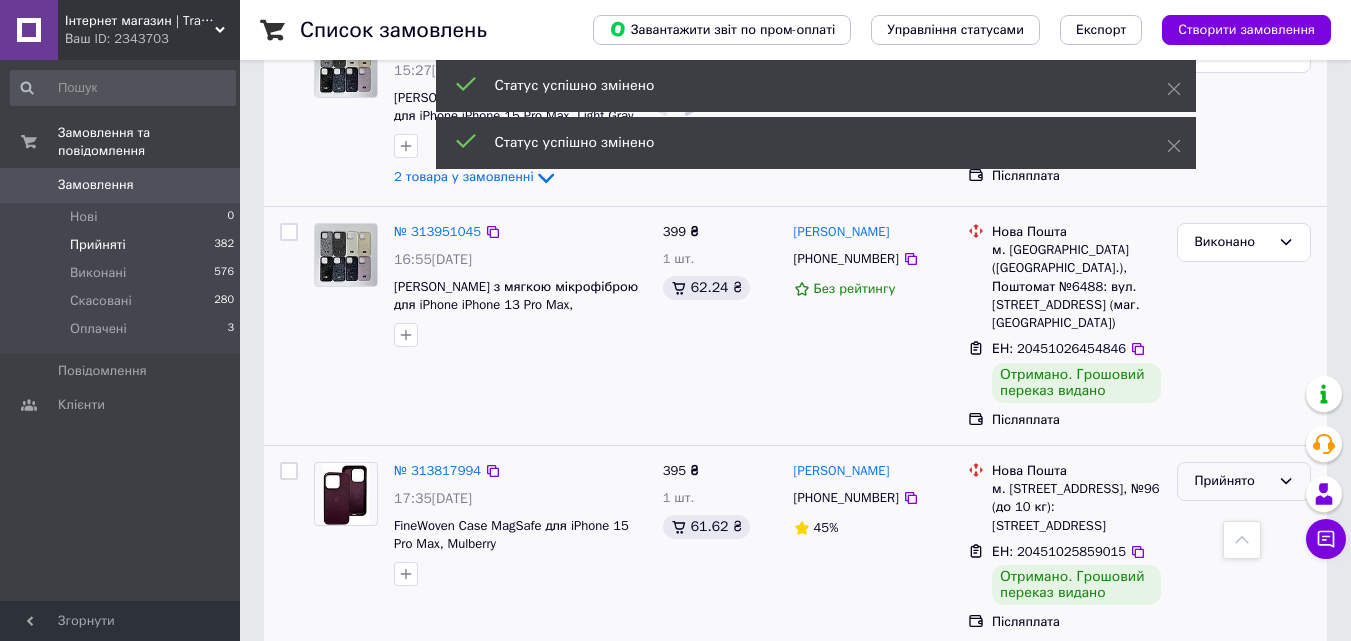 click on "Прийнято" at bounding box center (1232, 481) 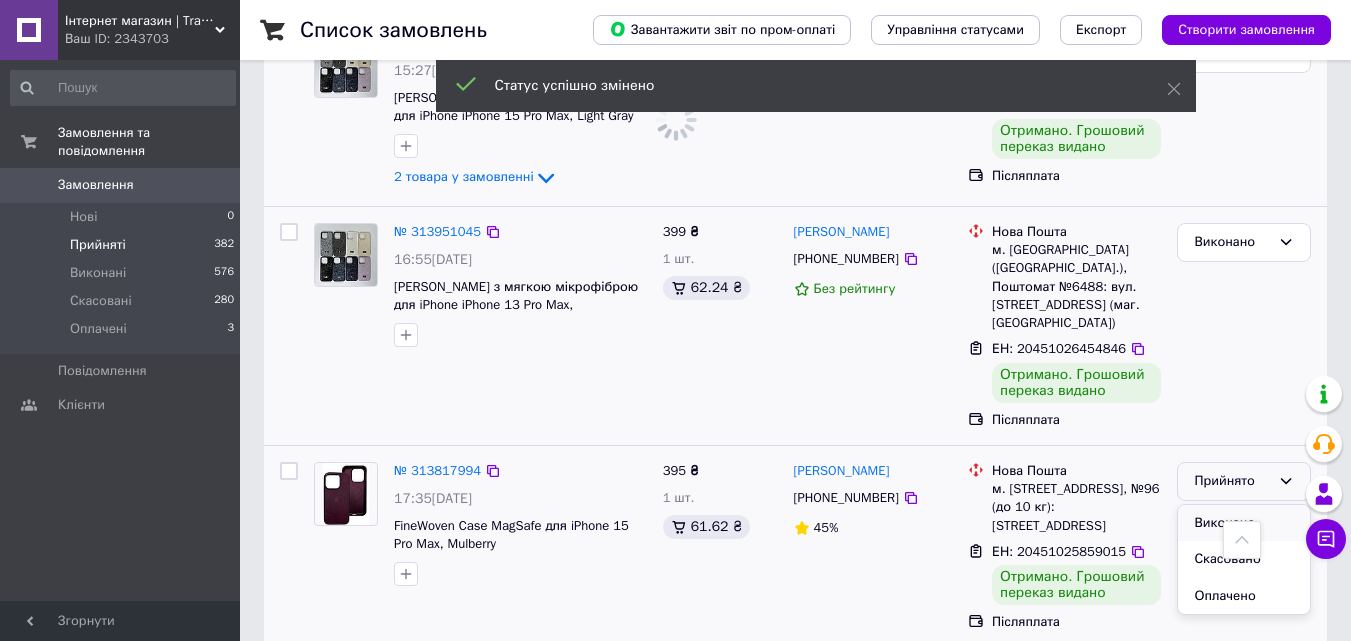 click on "Виконано" at bounding box center [1244, 523] 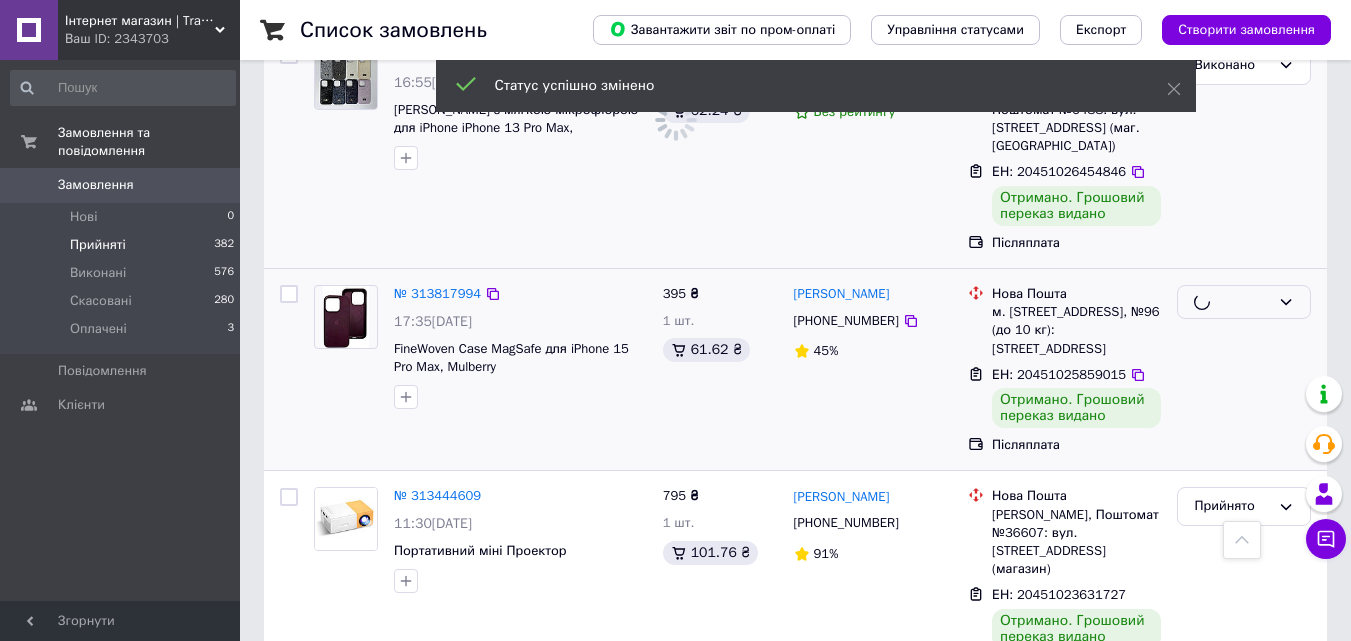 scroll, scrollTop: 1909, scrollLeft: 0, axis: vertical 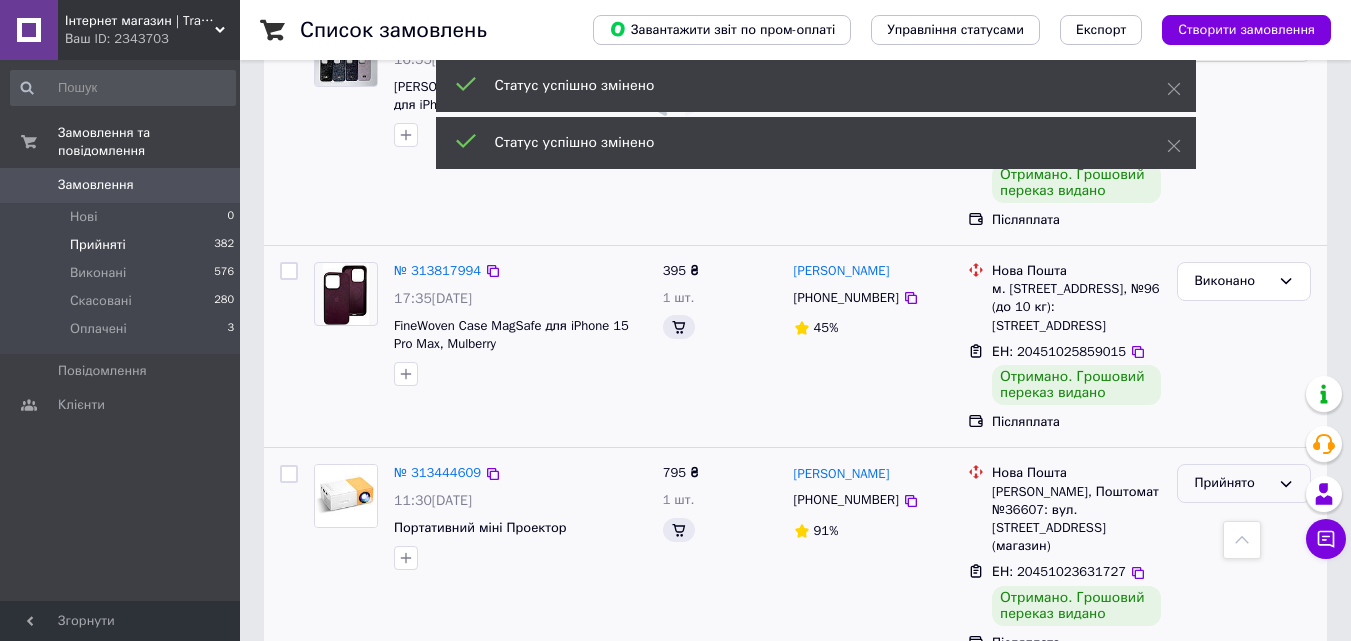click on "Прийнято" at bounding box center (1232, 483) 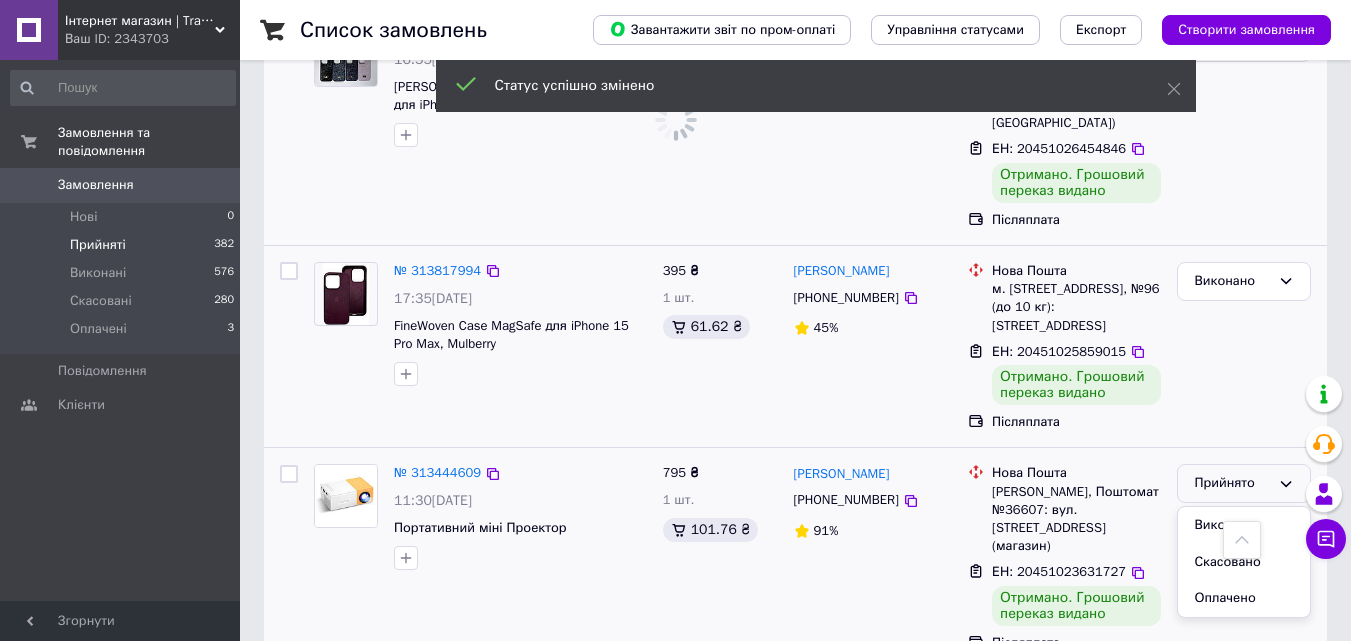 click on "Виконано" at bounding box center (1244, 525) 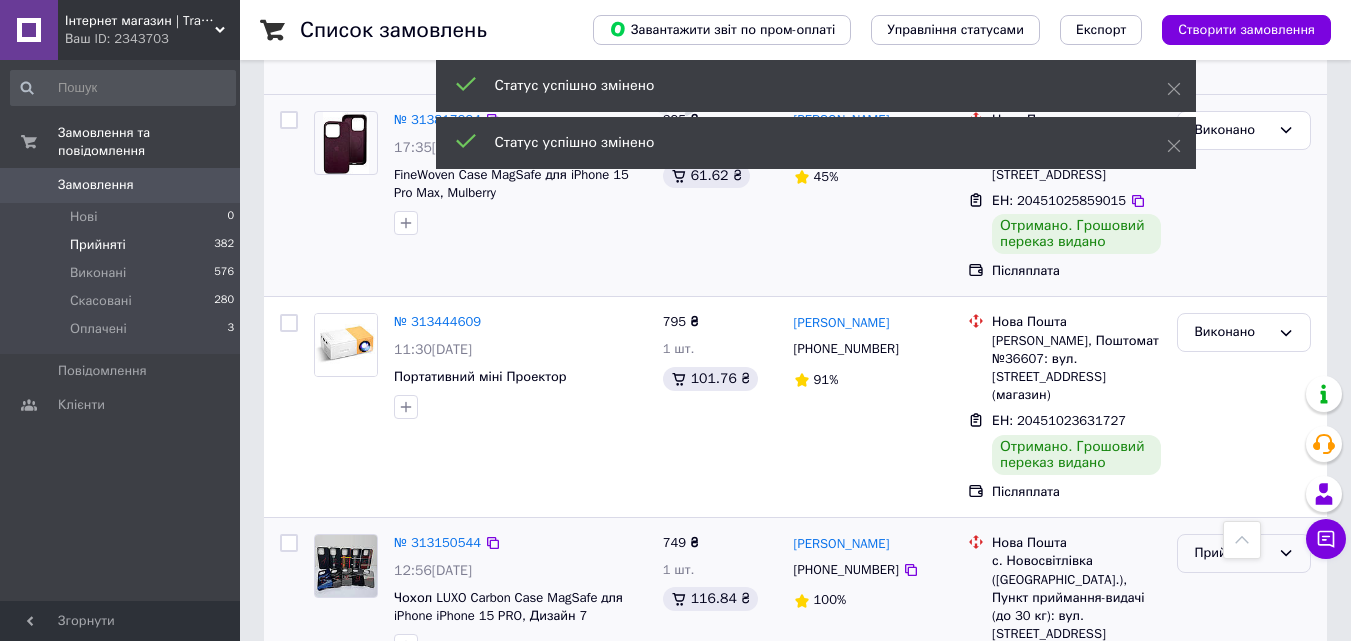 scroll, scrollTop: 2109, scrollLeft: 0, axis: vertical 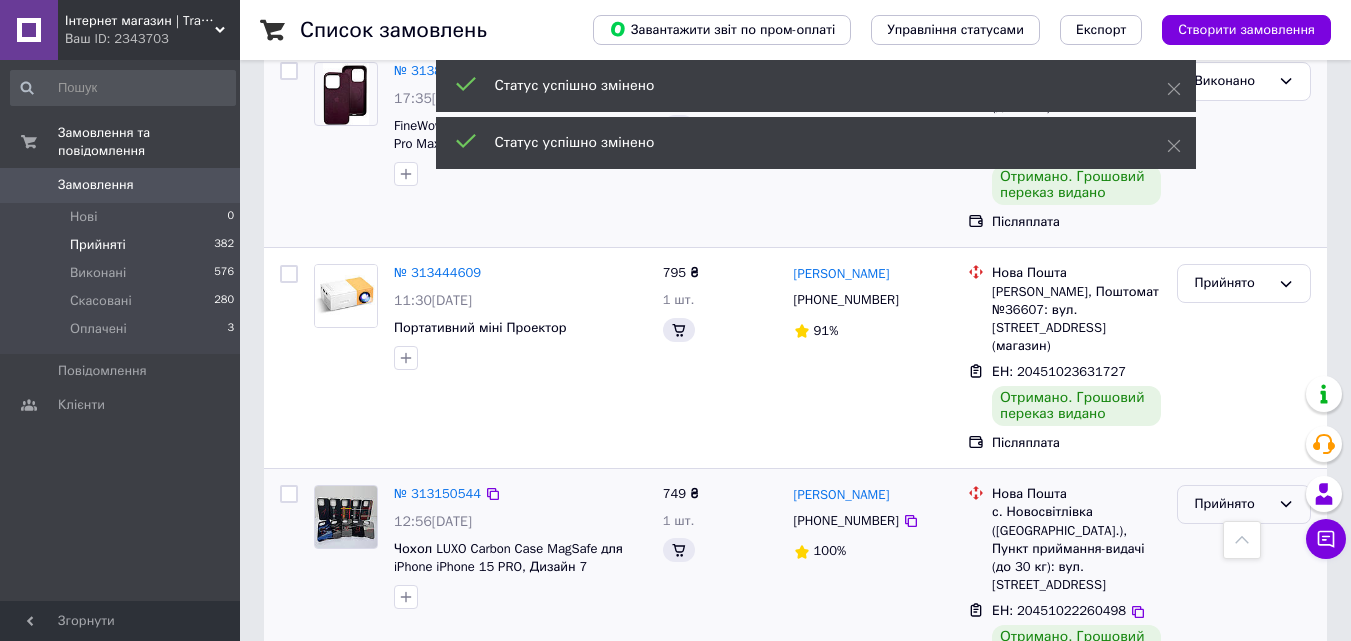 click on "Прийнято" at bounding box center (1244, 504) 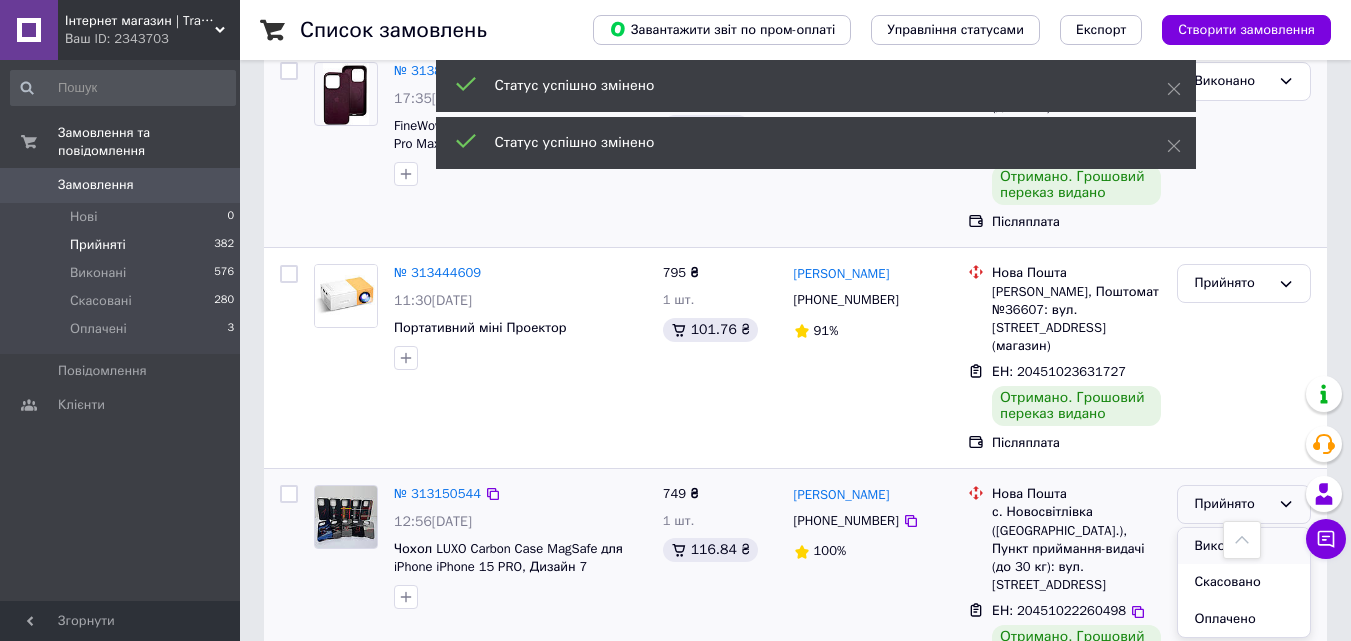 click on "Виконано" at bounding box center [1244, 546] 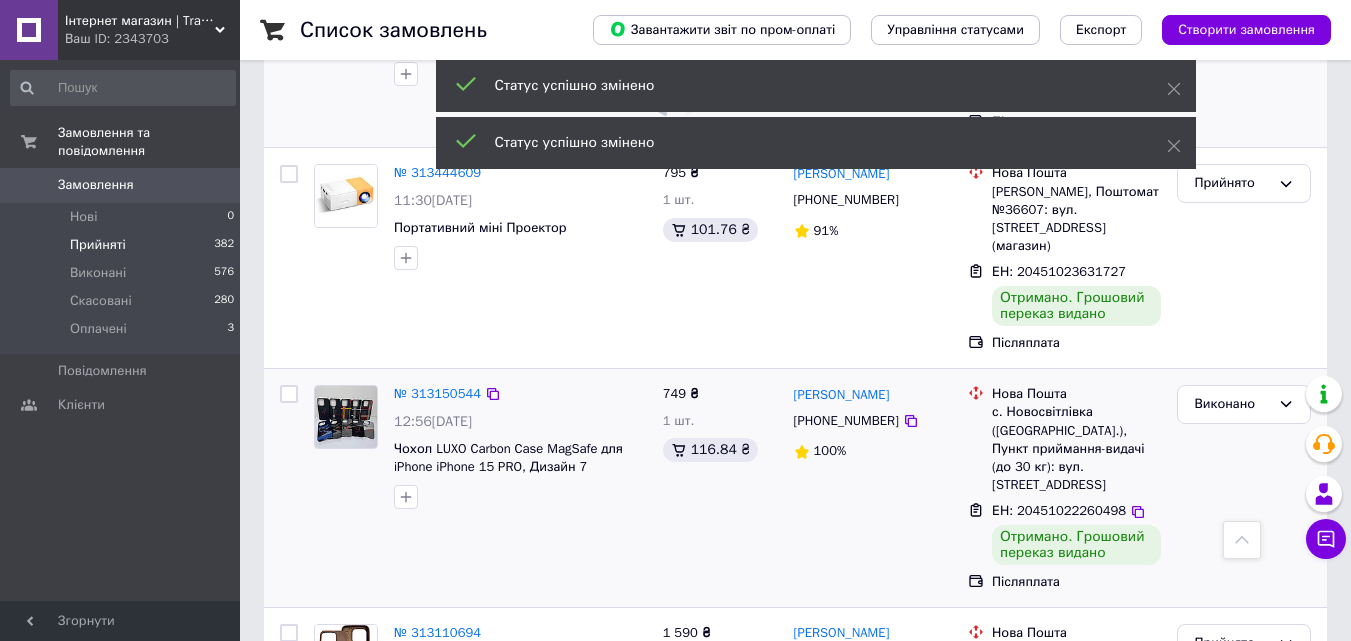 scroll, scrollTop: 2309, scrollLeft: 0, axis: vertical 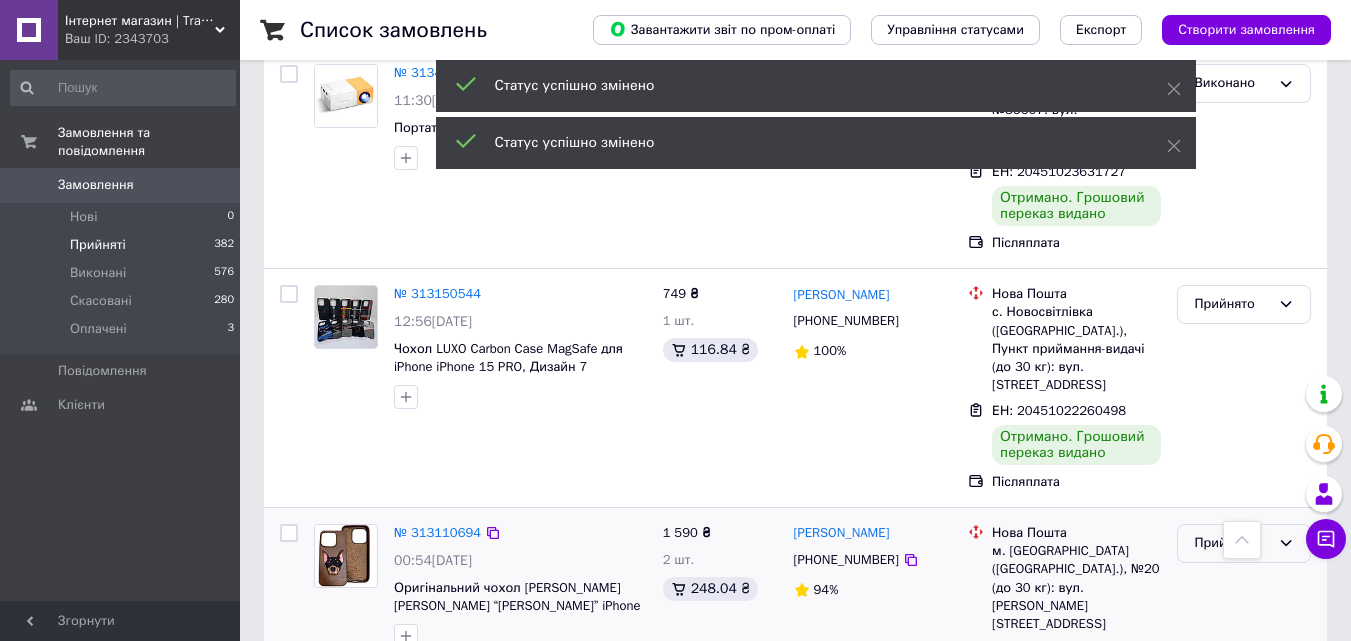 click on "Прийнято" at bounding box center (1232, 543) 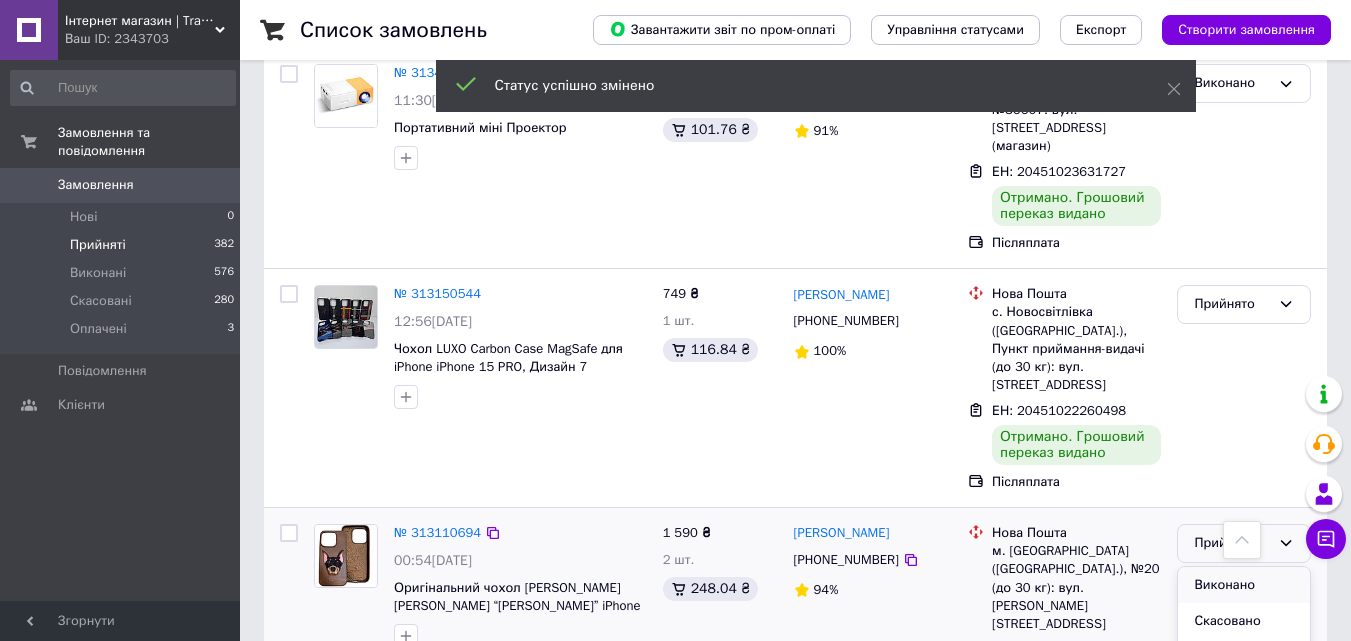 click on "Виконано" at bounding box center [1244, 585] 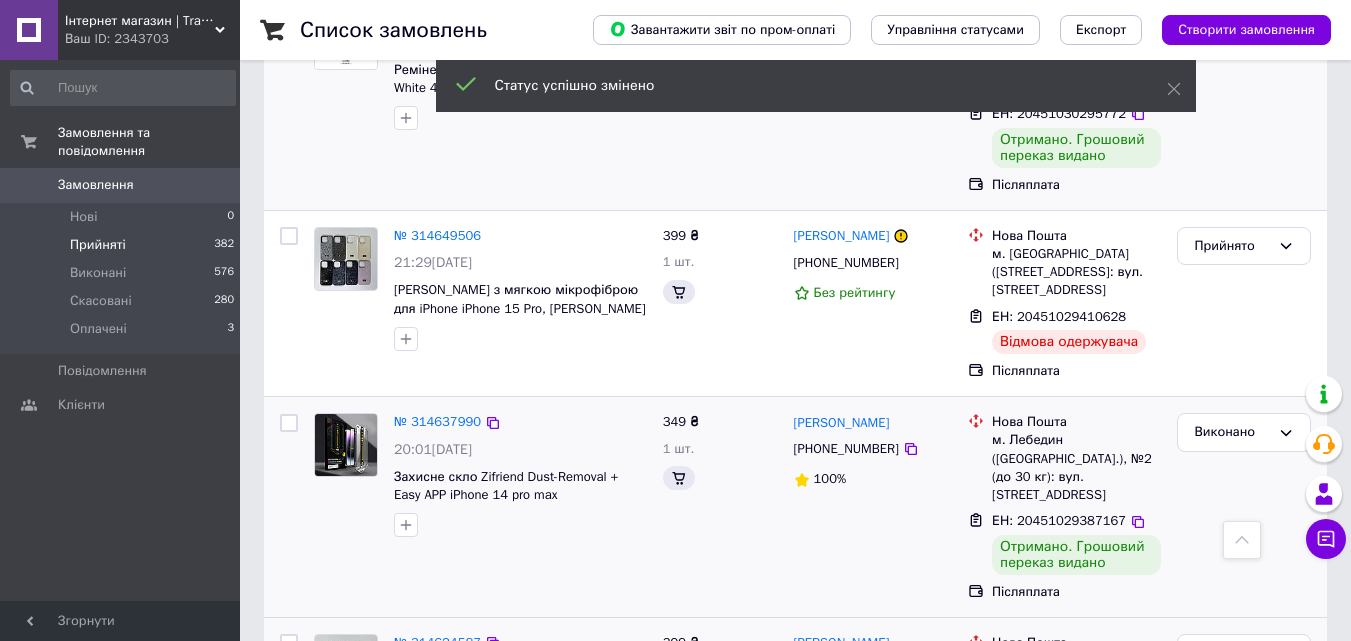 scroll, scrollTop: 3727, scrollLeft: 0, axis: vertical 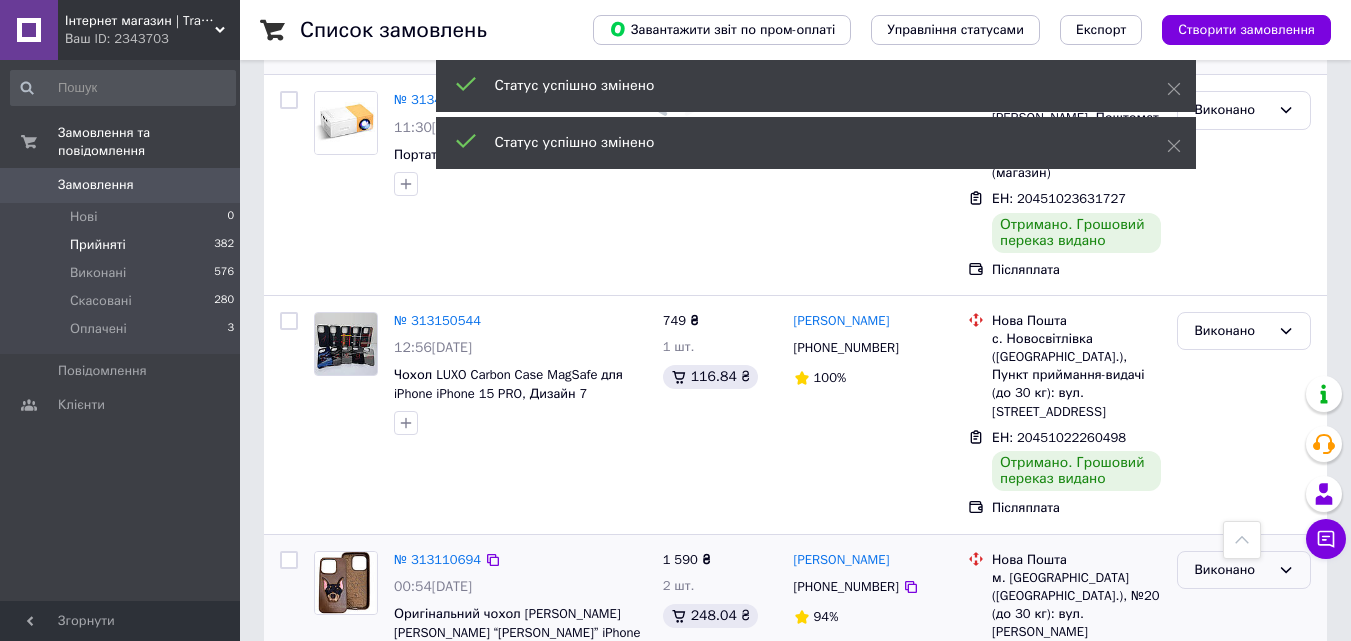 click on "Виконано" at bounding box center (1232, 570) 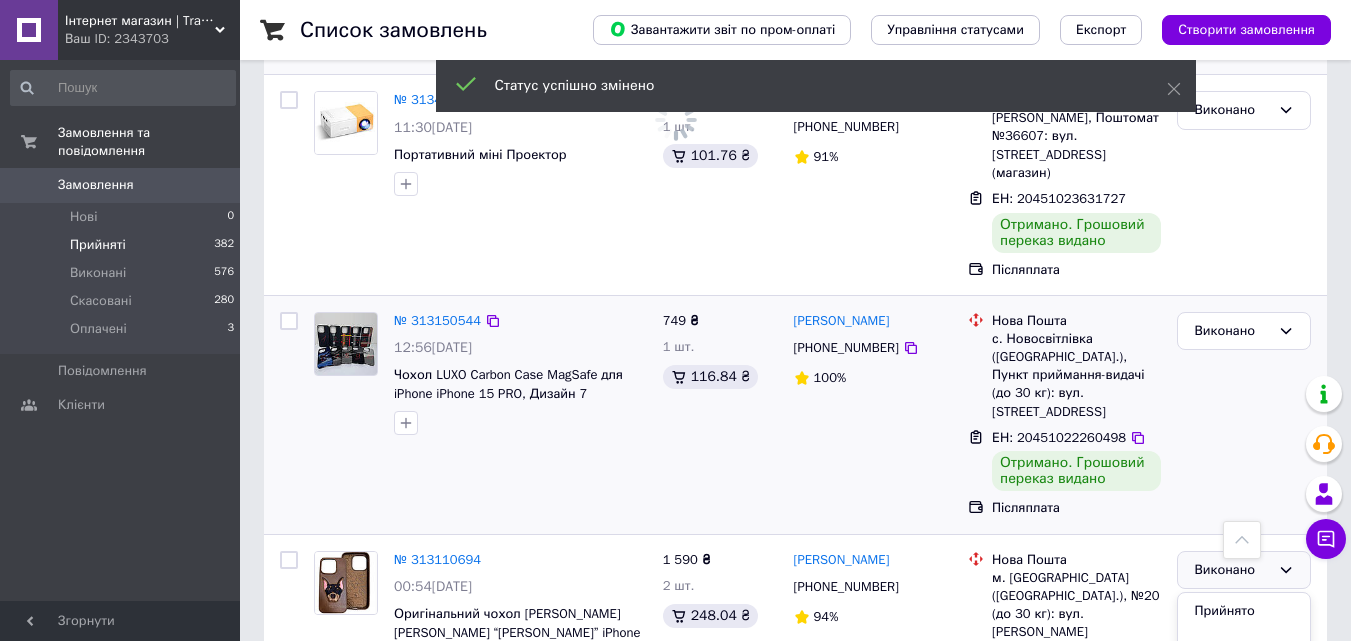 click on "Виконано" at bounding box center (1244, 415) 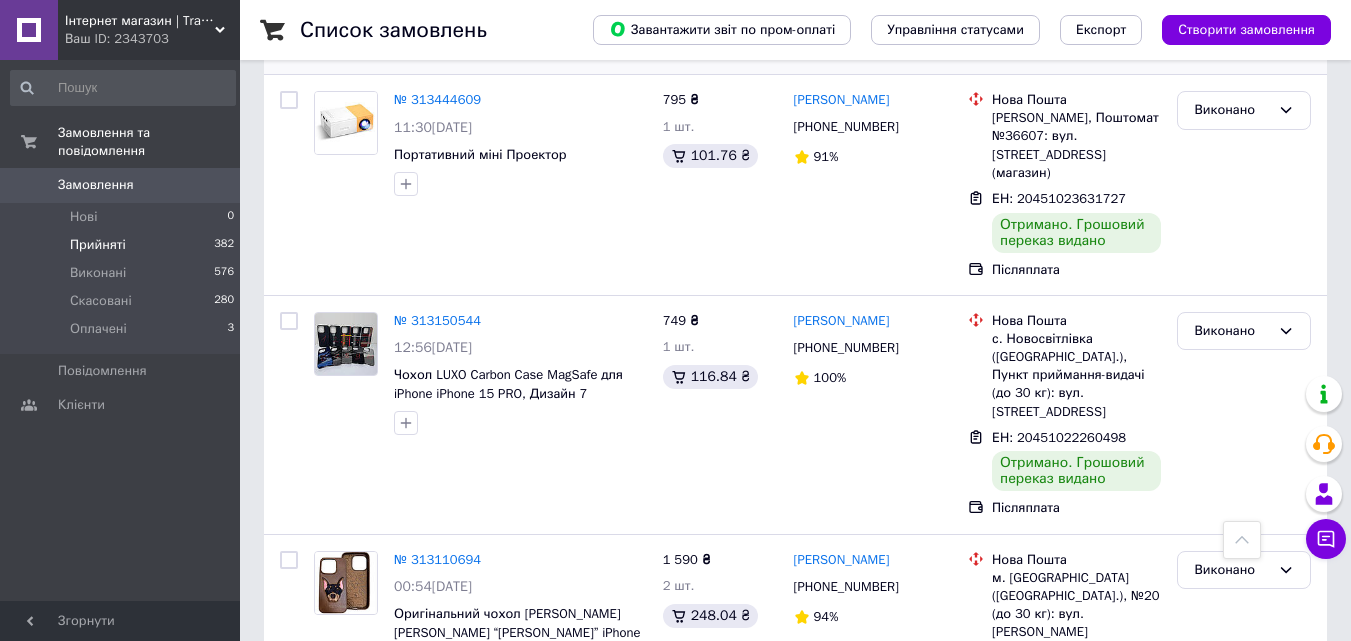 click on "5" at bounding box center [584, 818] 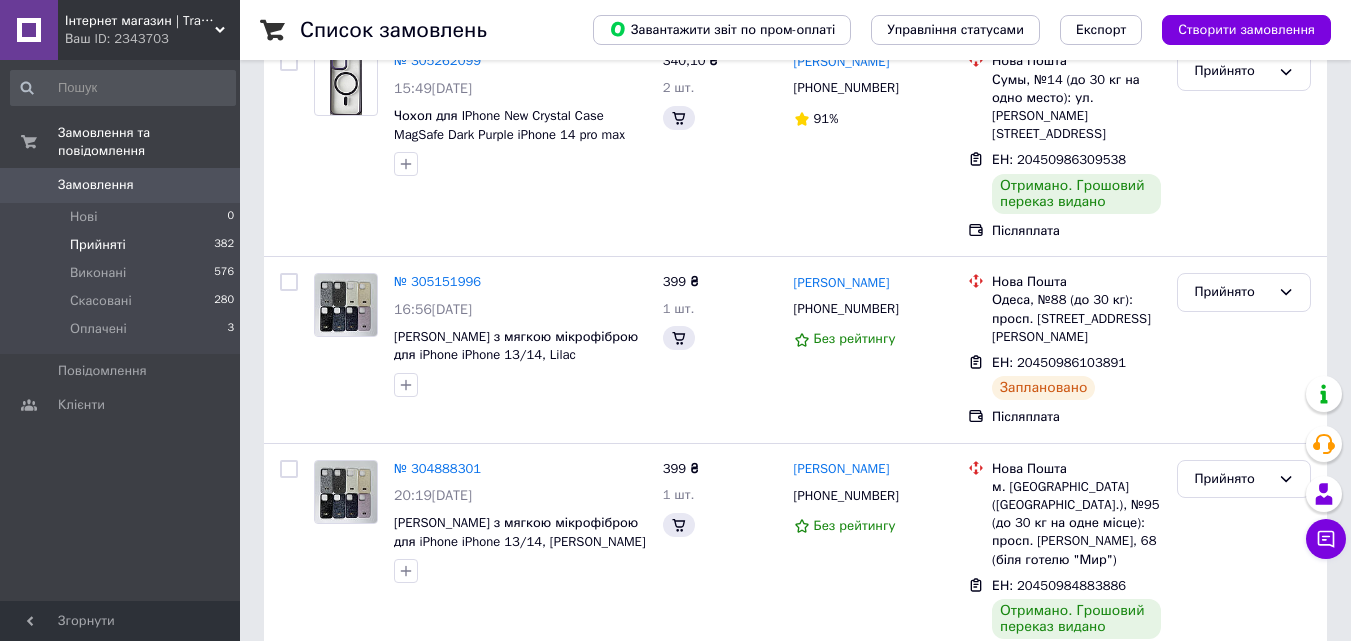 scroll, scrollTop: 0, scrollLeft: 0, axis: both 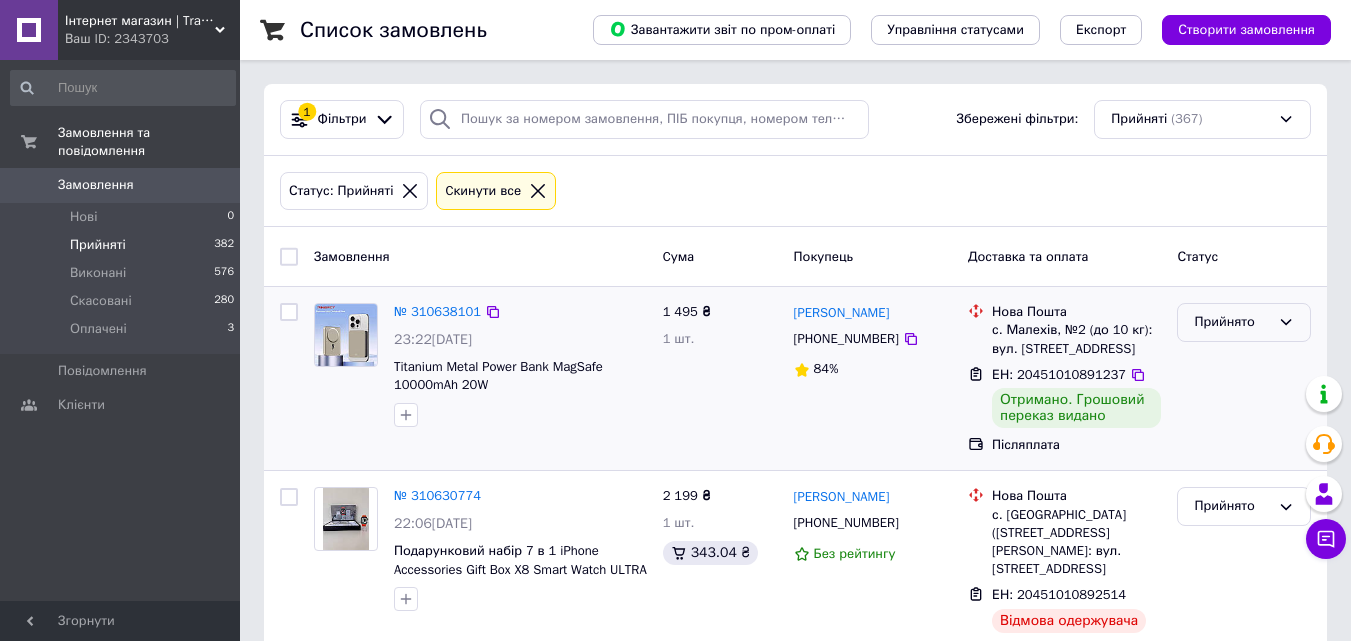 click on "Прийнято" at bounding box center [1232, 322] 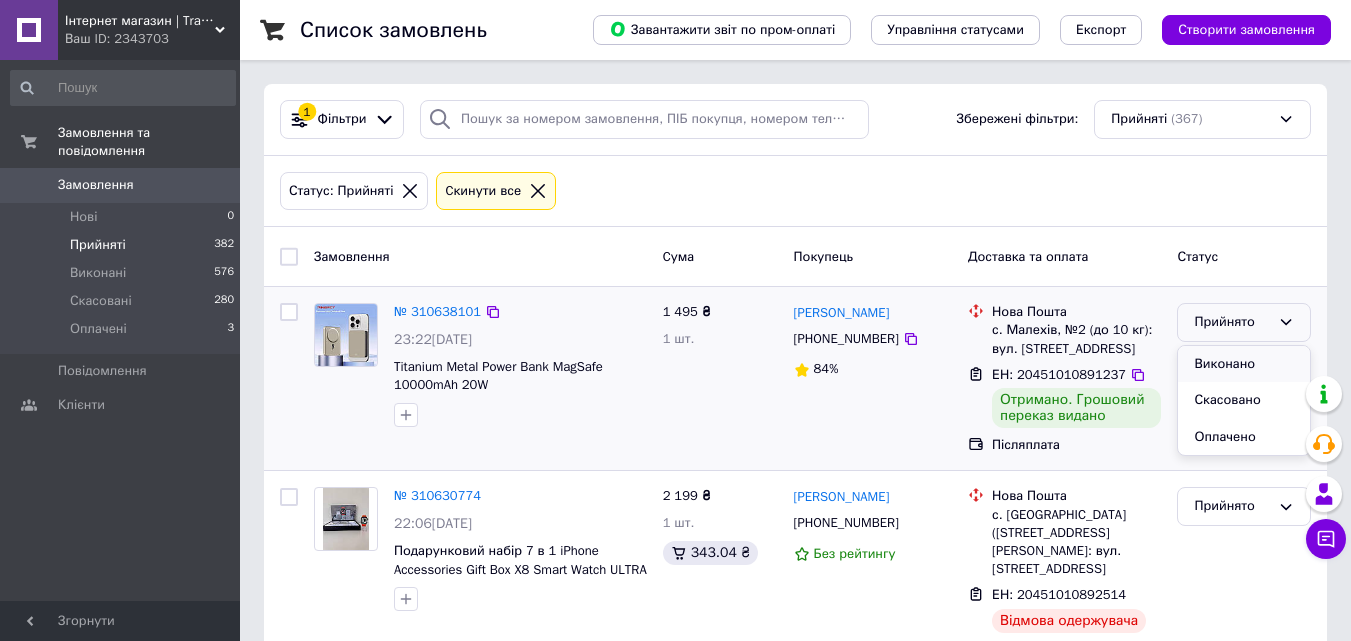 click on "Виконано" at bounding box center (1244, 364) 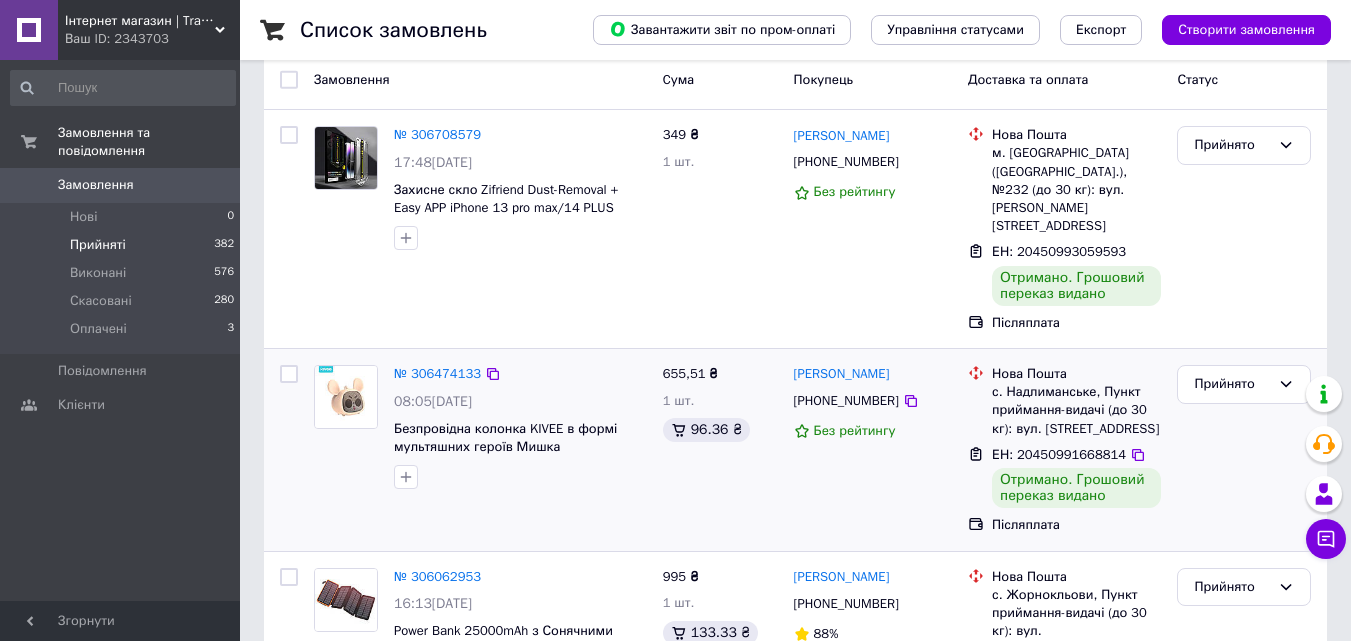 scroll, scrollTop: 200, scrollLeft: 0, axis: vertical 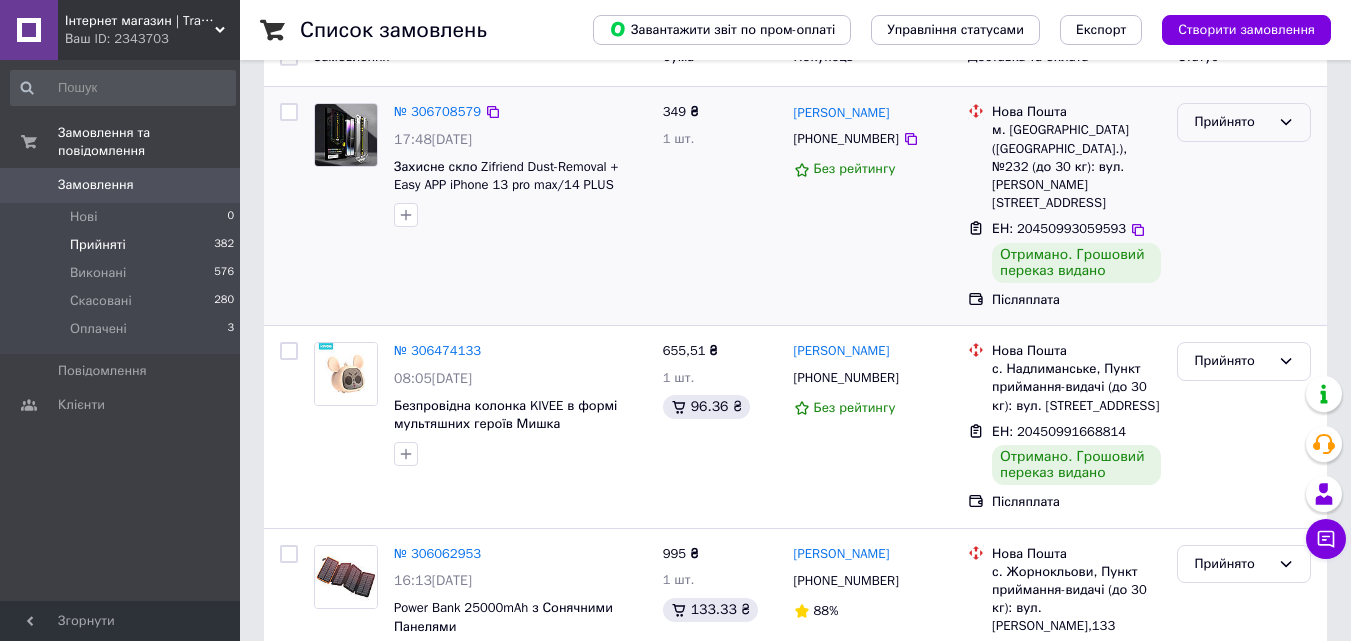 click on "Прийнято" at bounding box center (1244, 122) 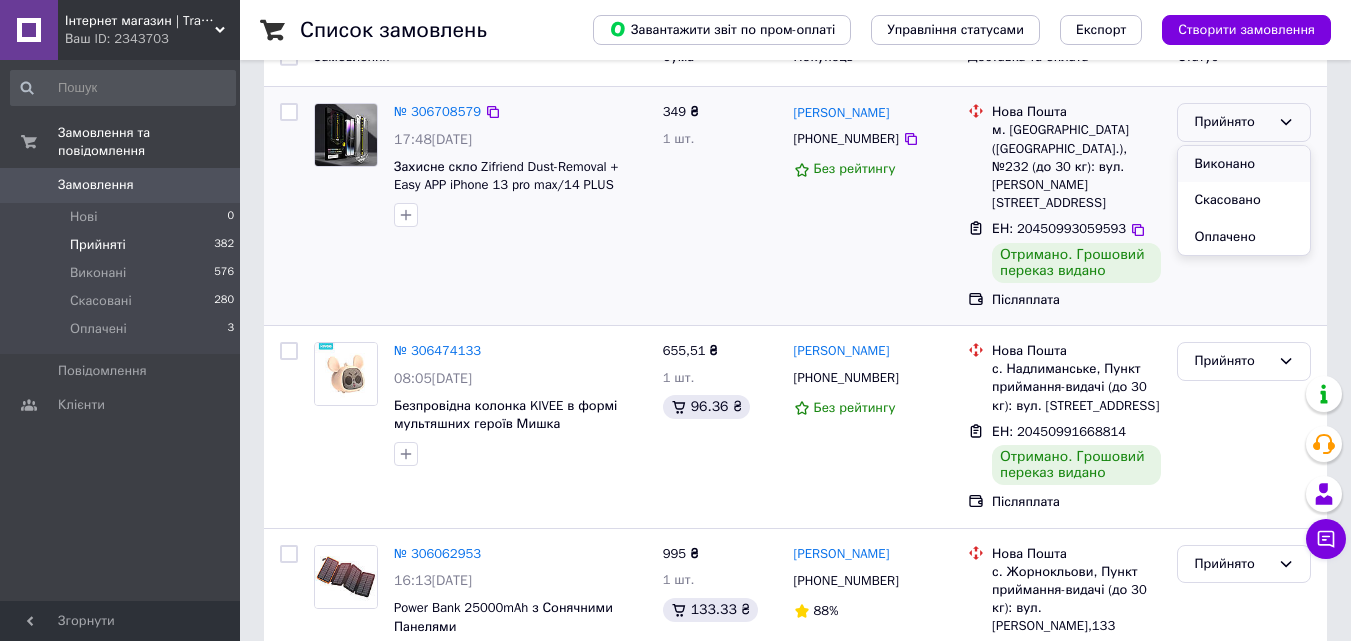 click on "Виконано" at bounding box center (1244, 164) 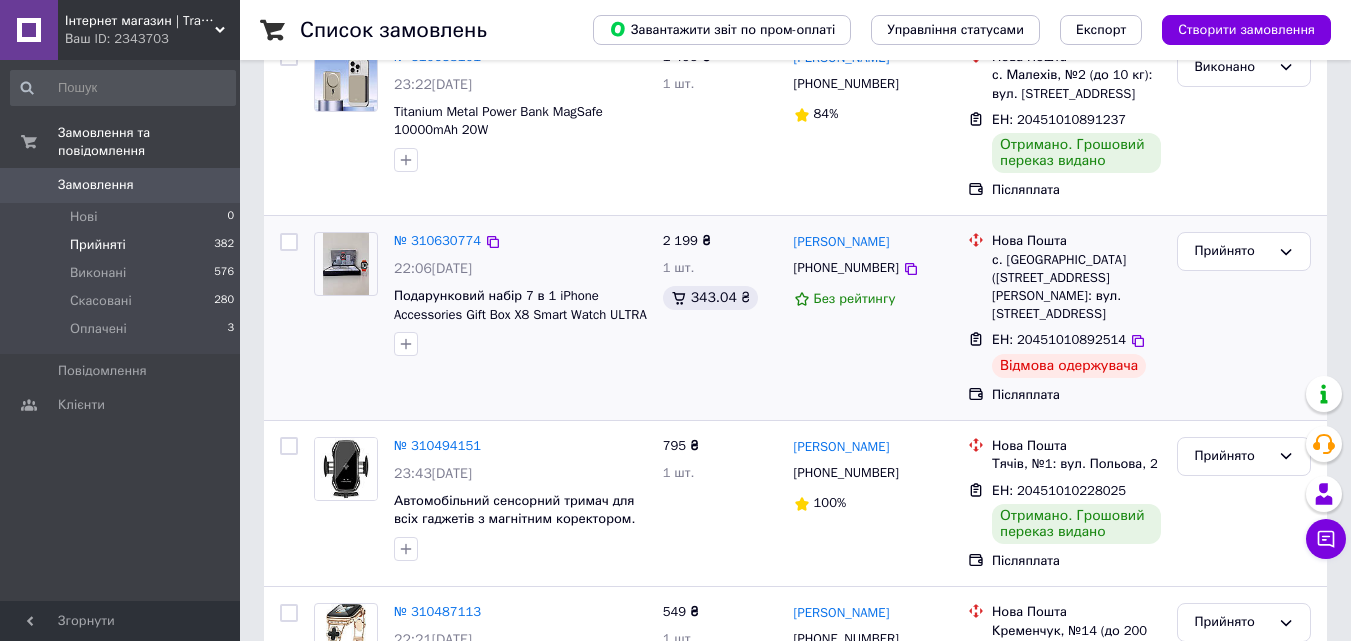 scroll, scrollTop: 300, scrollLeft: 0, axis: vertical 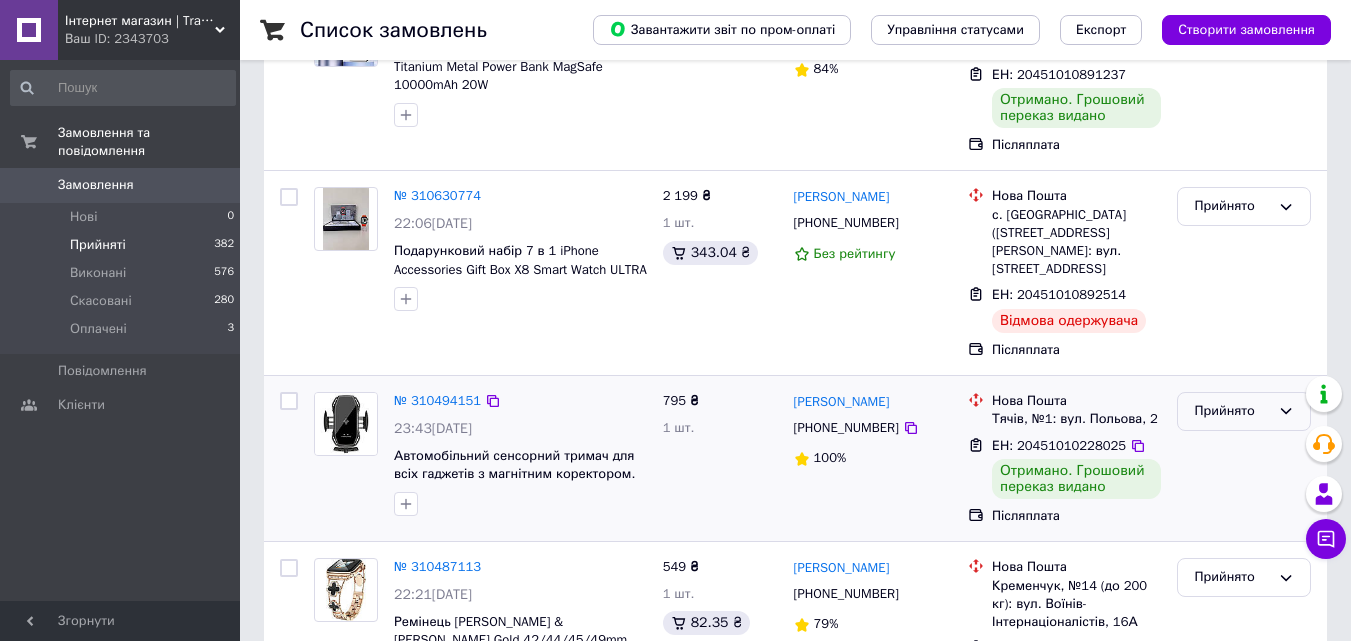 click on "Прийнято" at bounding box center (1232, 411) 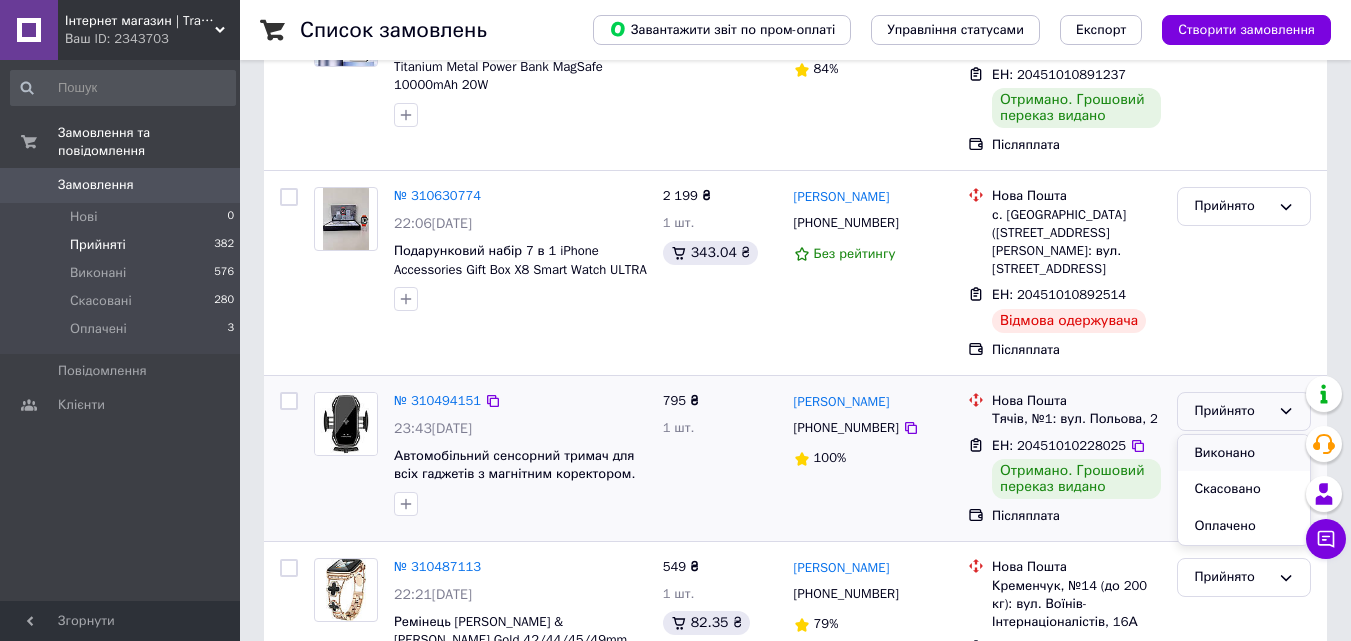 click on "Виконано" at bounding box center [1244, 453] 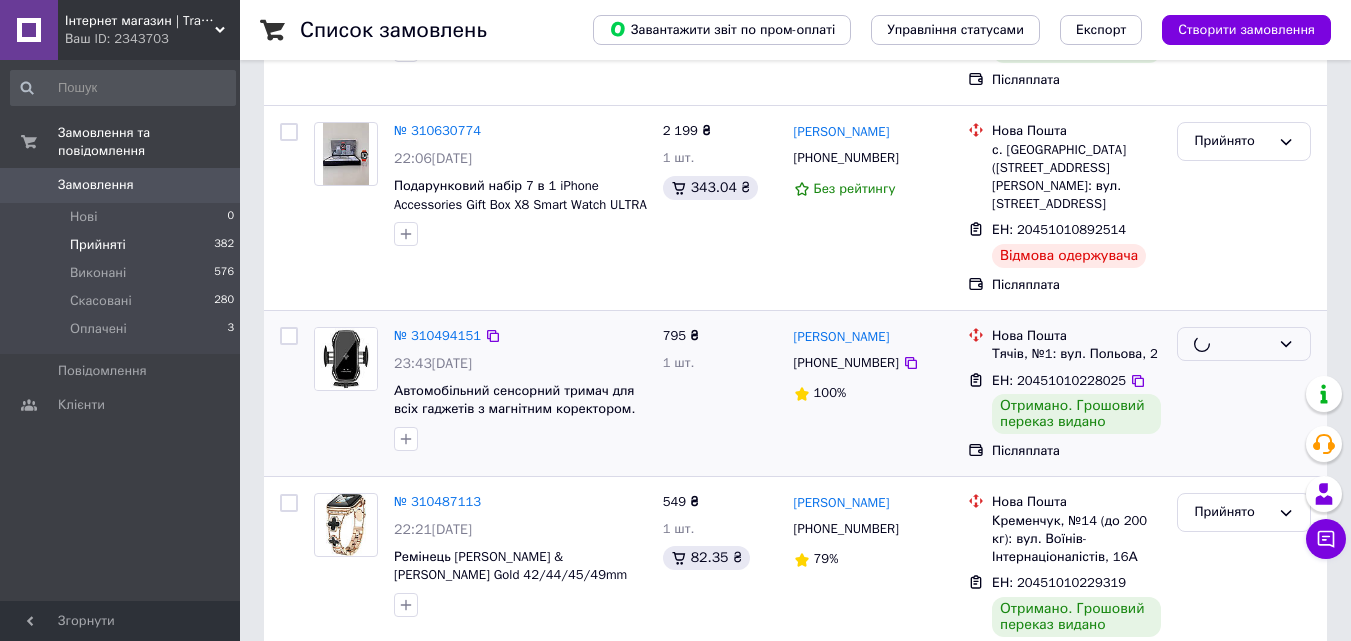 scroll, scrollTop: 400, scrollLeft: 0, axis: vertical 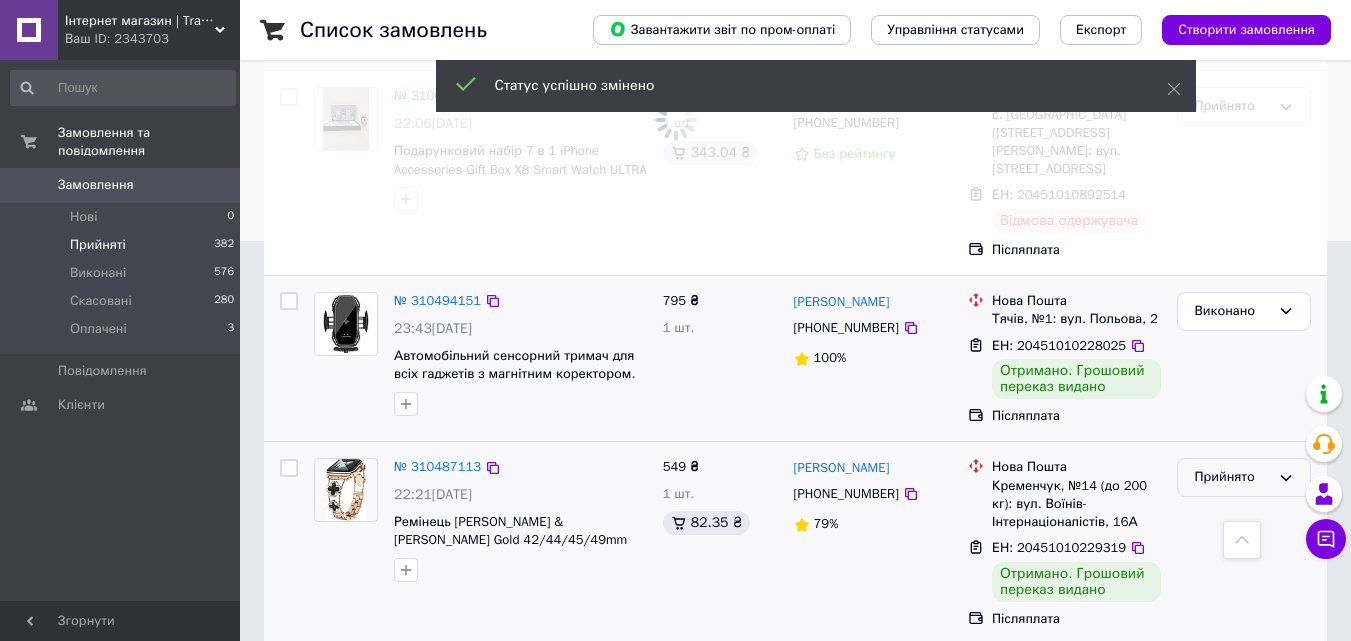 click on "Прийнято" at bounding box center [1232, 477] 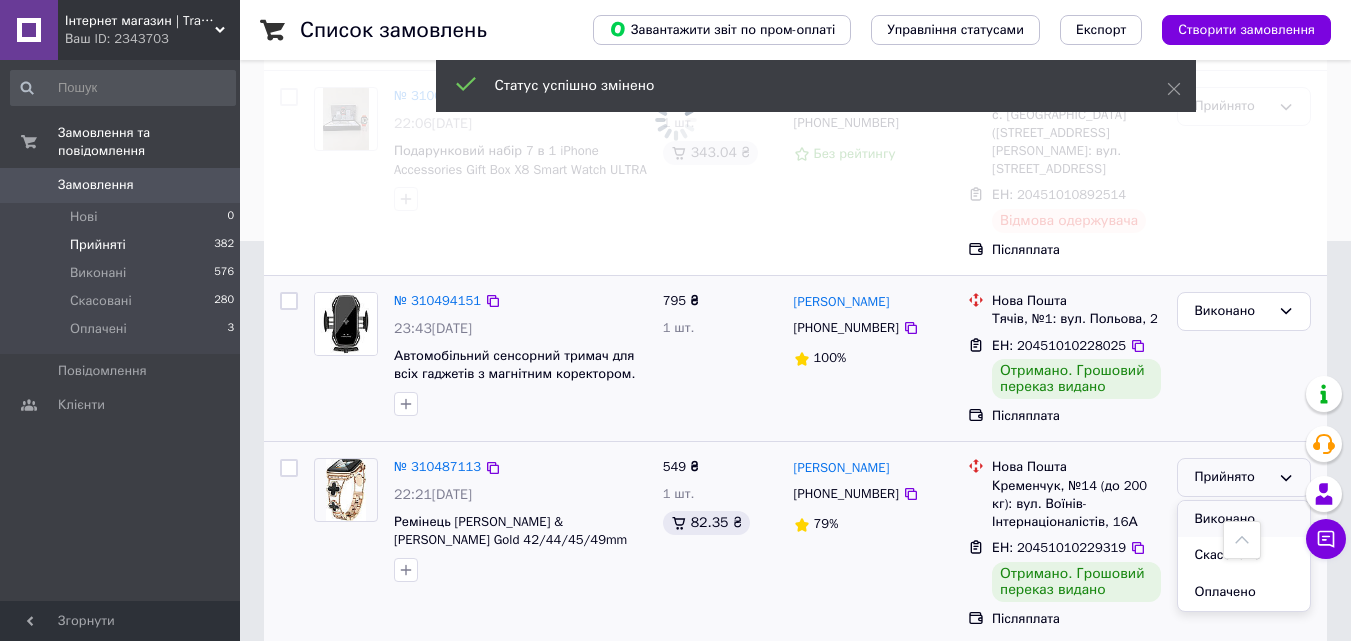 click on "Виконано" at bounding box center (1244, 519) 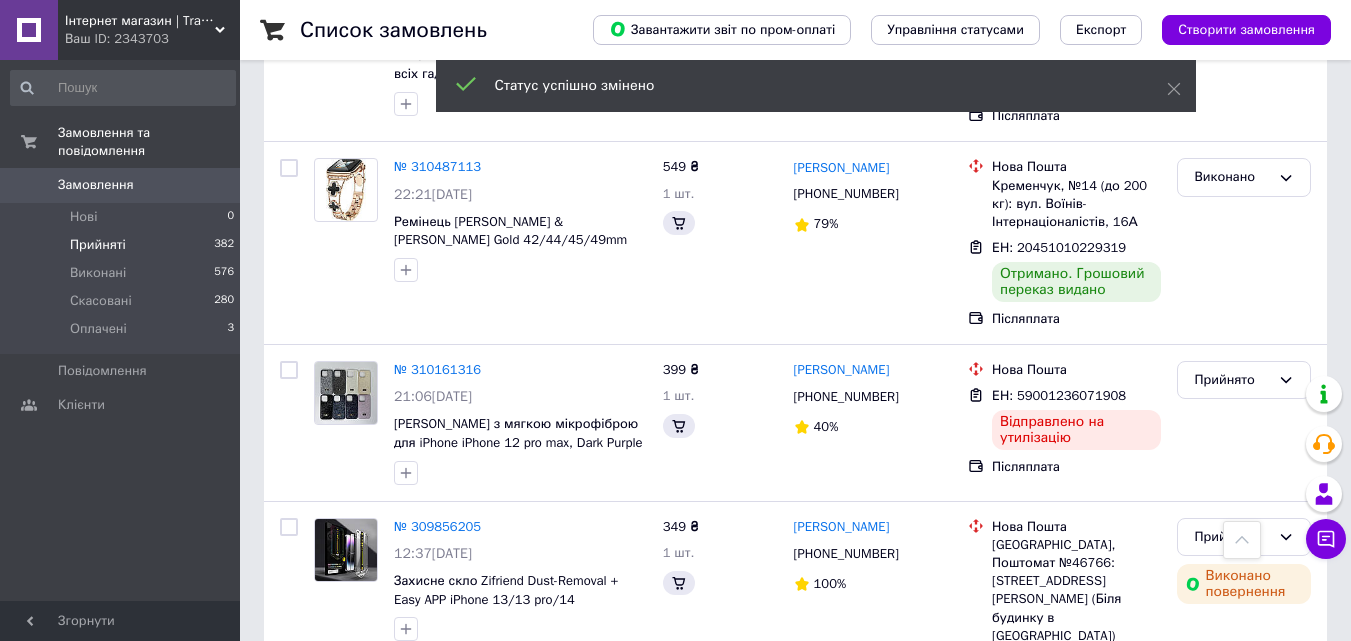 scroll, scrollTop: 2795, scrollLeft: 0, axis: vertical 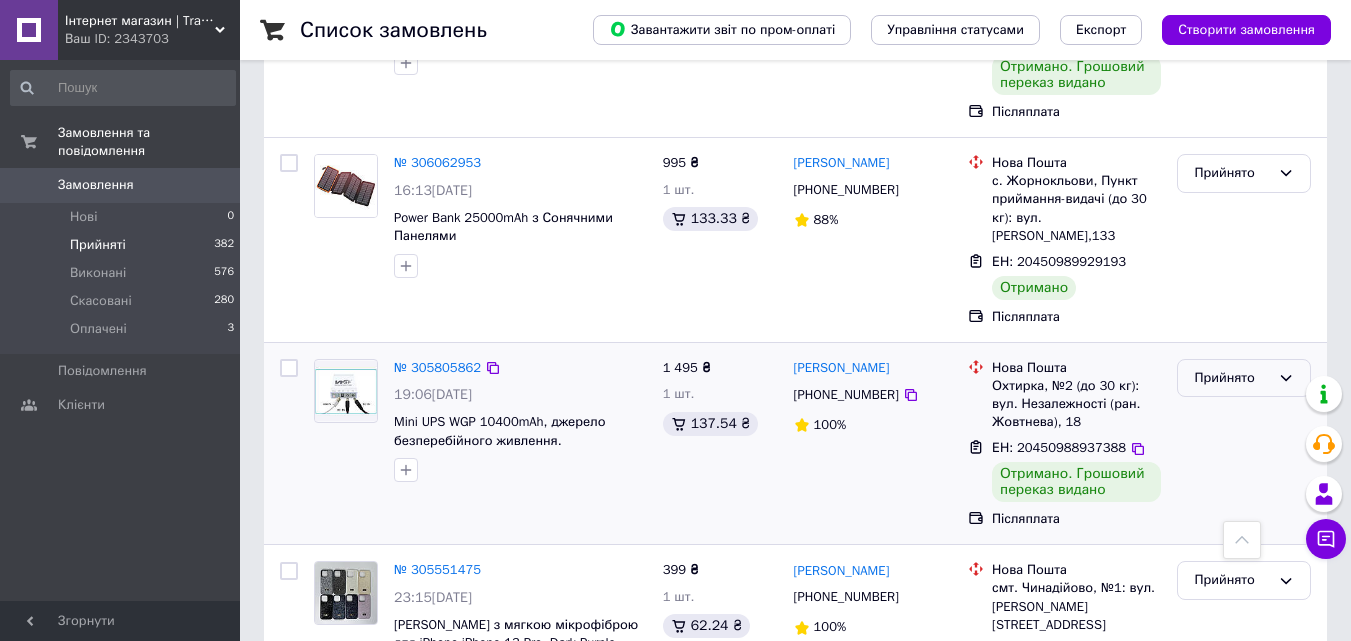 click on "Прийнято" at bounding box center [1232, 378] 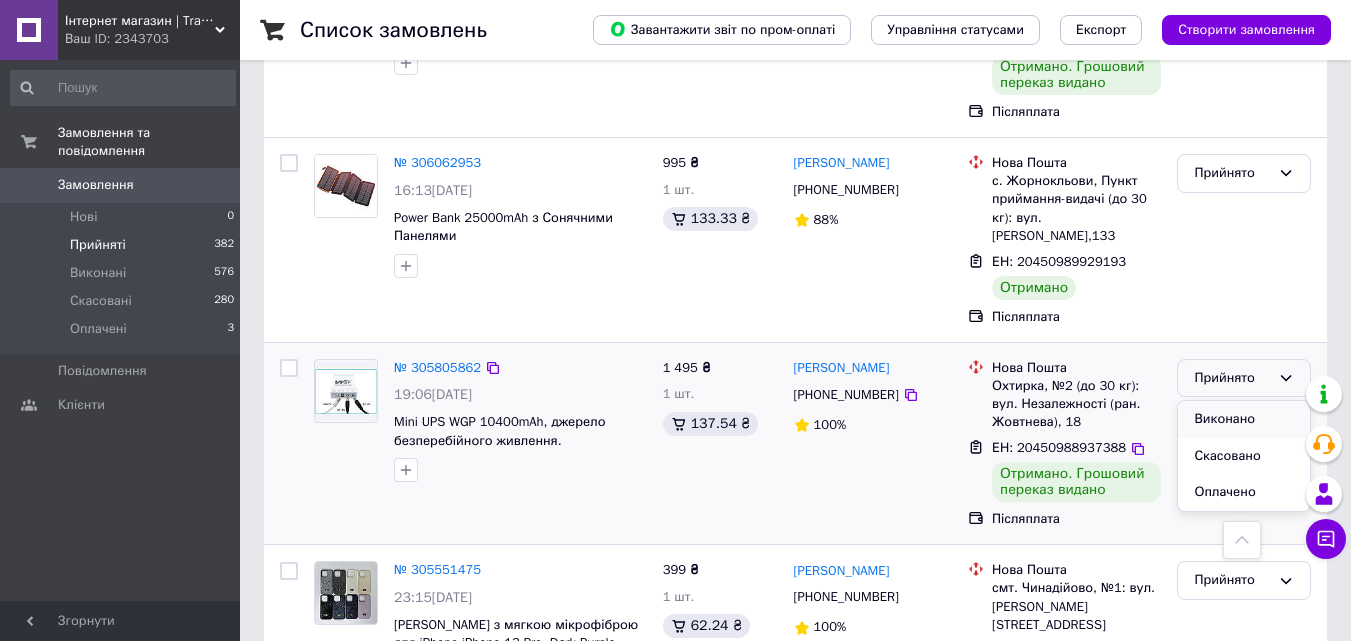 click on "Виконано" at bounding box center [1244, 419] 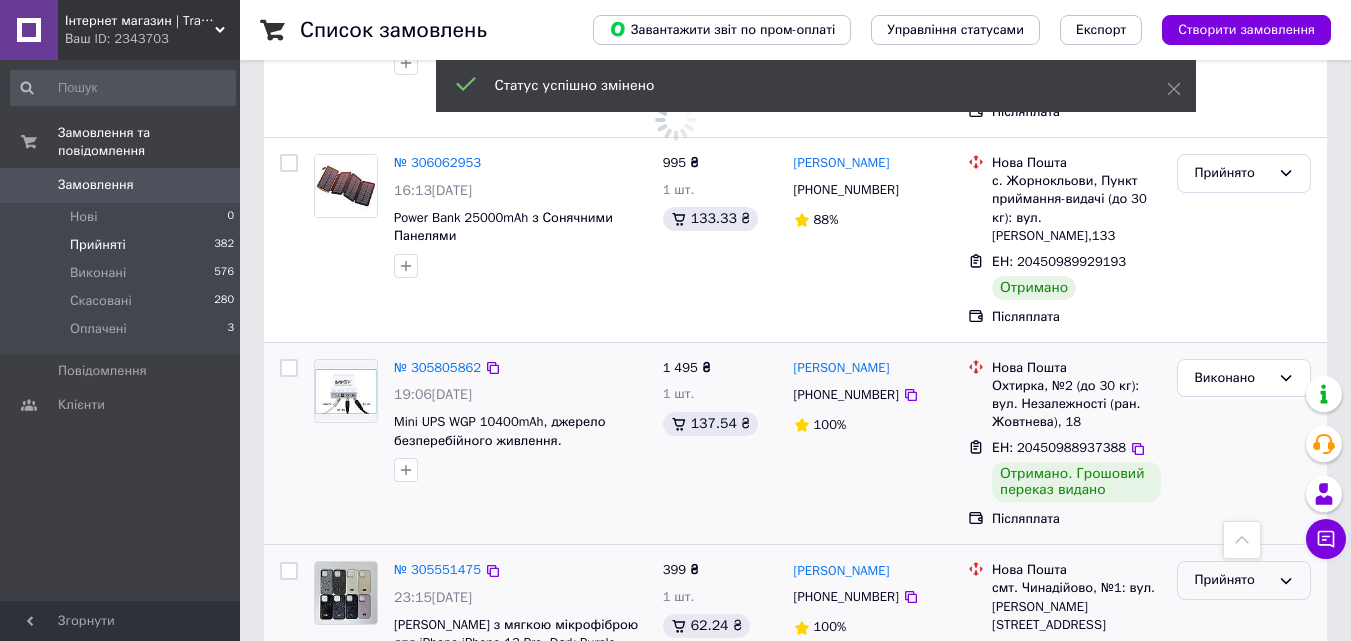 click on "Прийнято" at bounding box center [1232, 580] 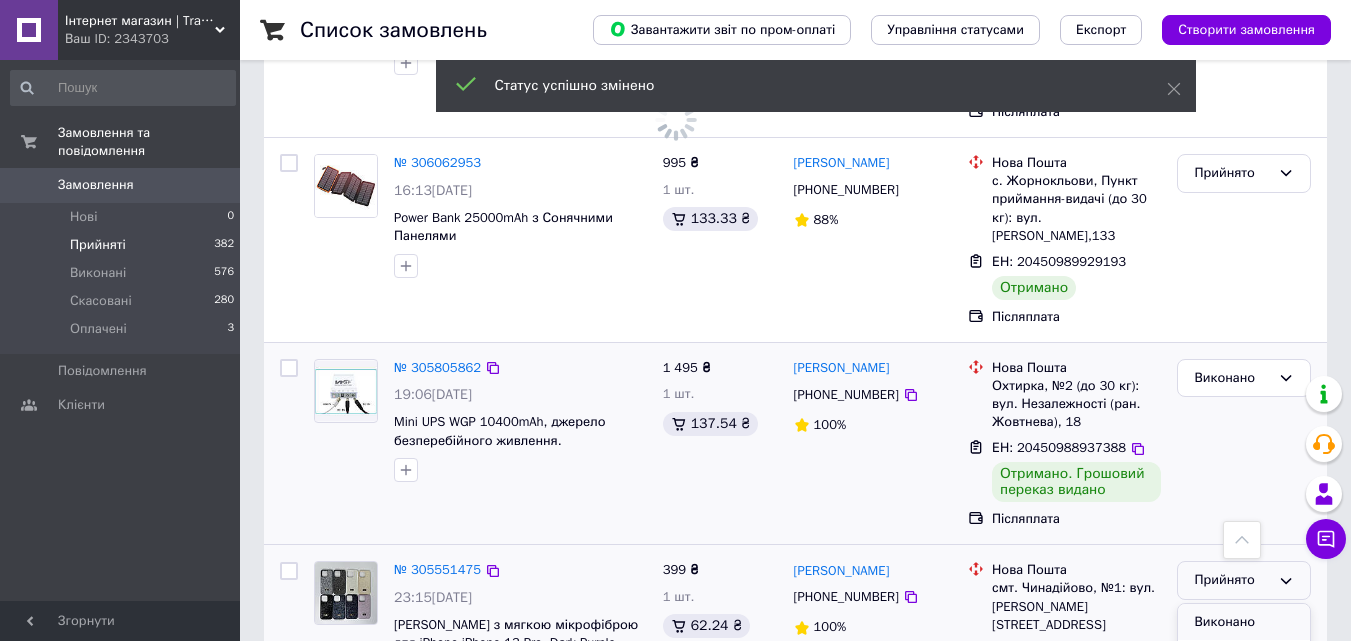 click on "Виконано" at bounding box center [1244, 622] 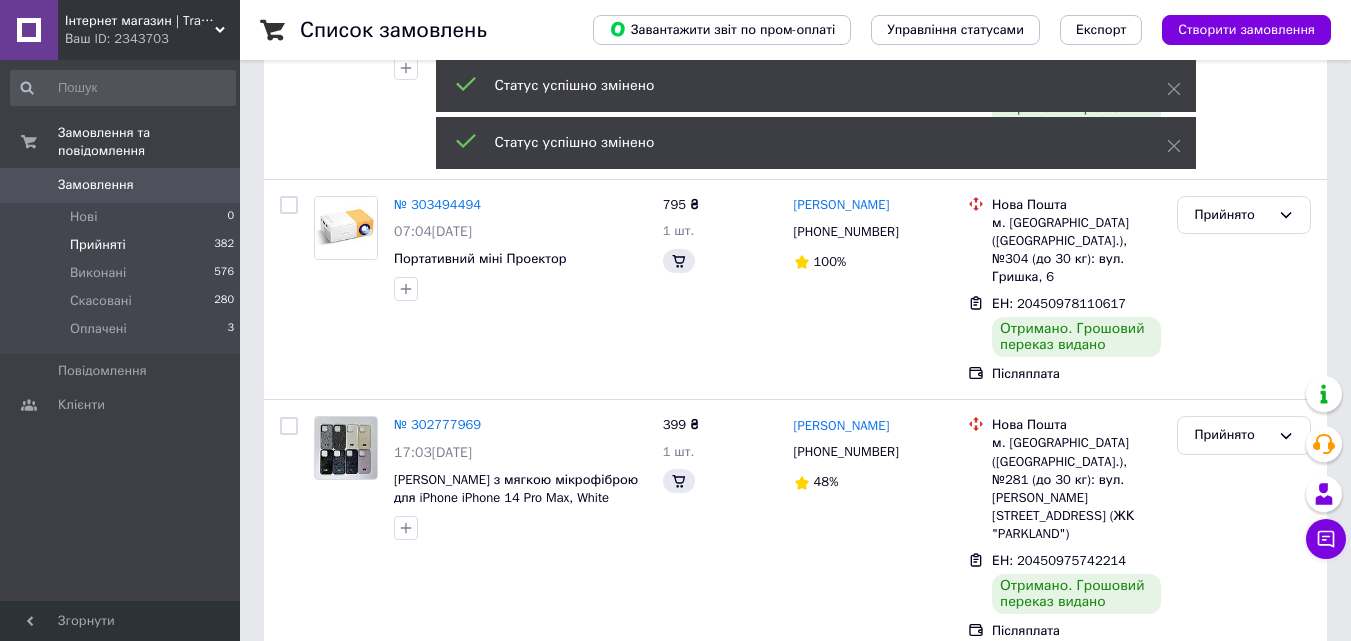 scroll, scrollTop: 290, scrollLeft: 0, axis: vertical 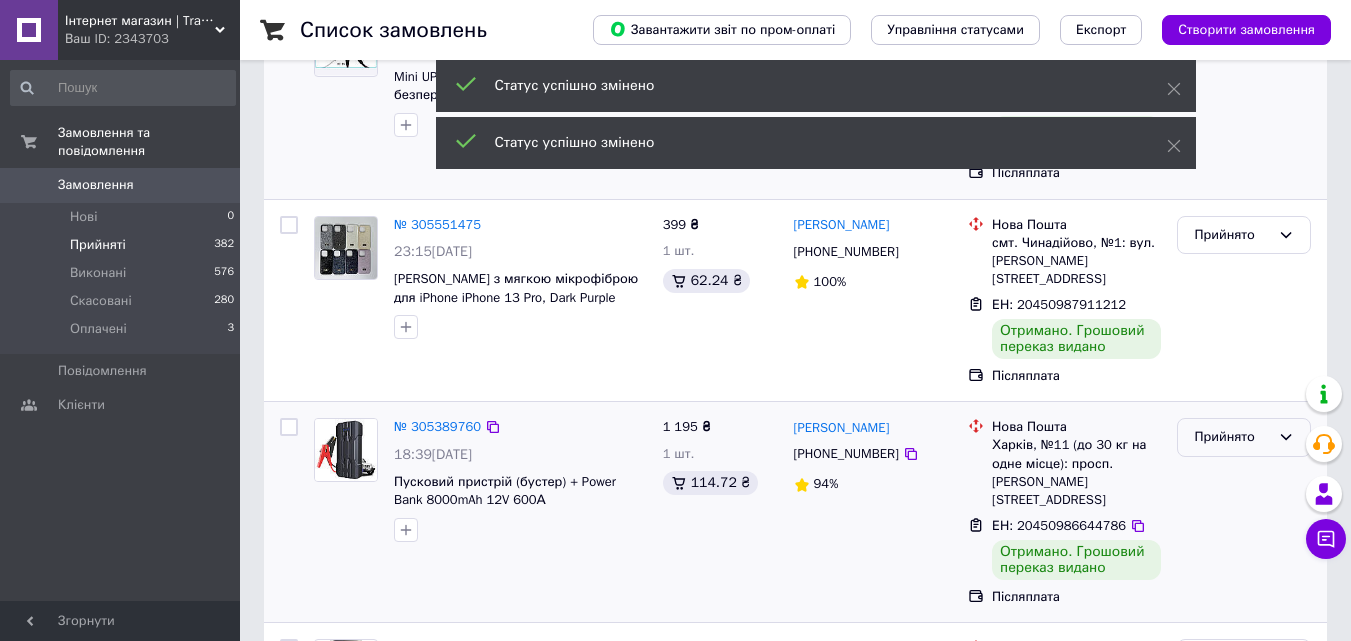 click on "Прийнято" at bounding box center (1232, 437) 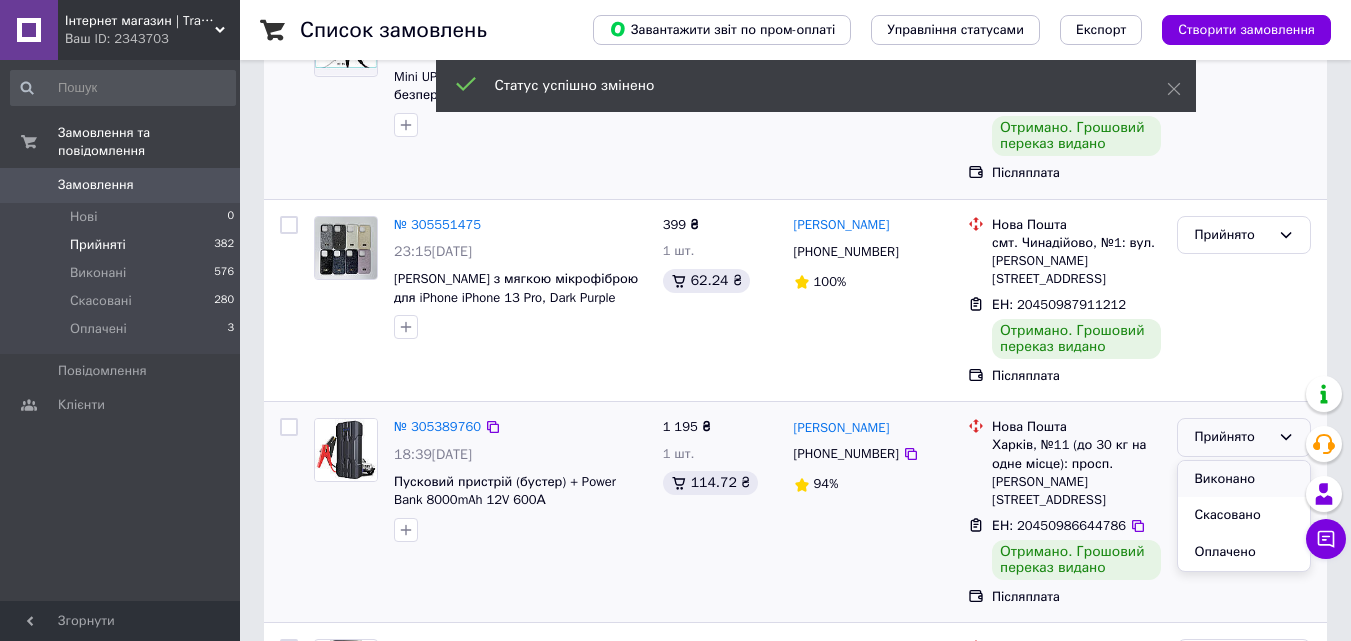 click on "Виконано" at bounding box center (1244, 479) 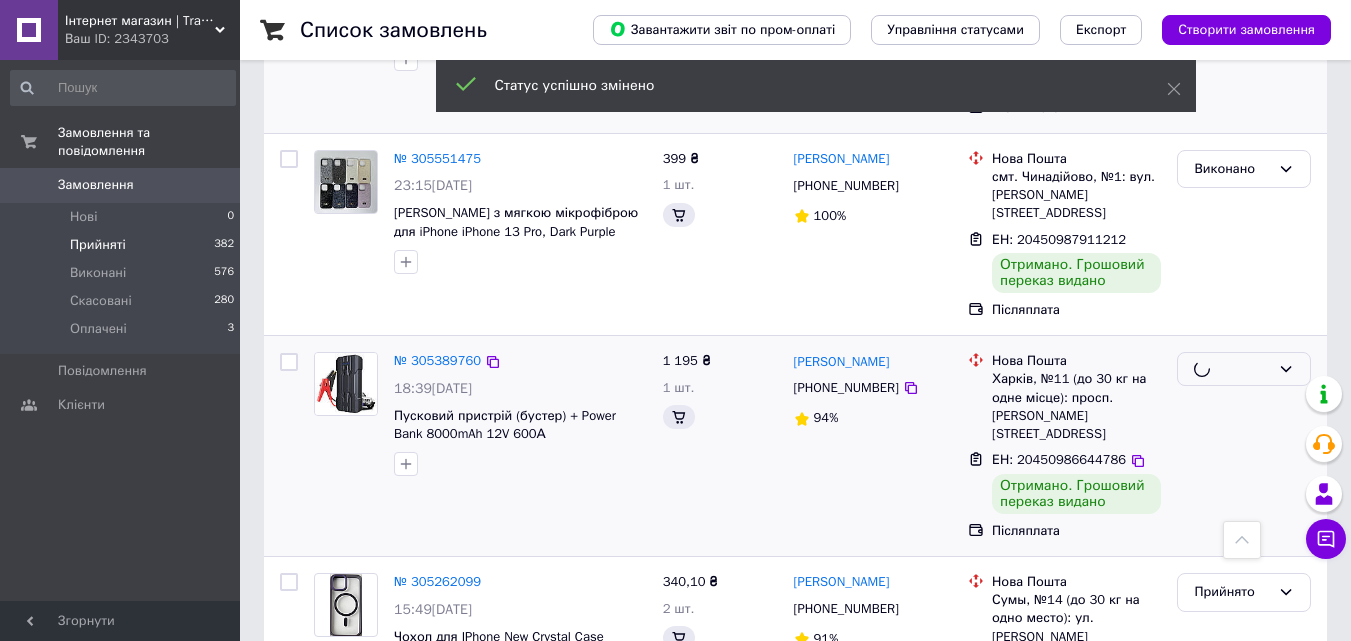 scroll, scrollTop: 1100, scrollLeft: 0, axis: vertical 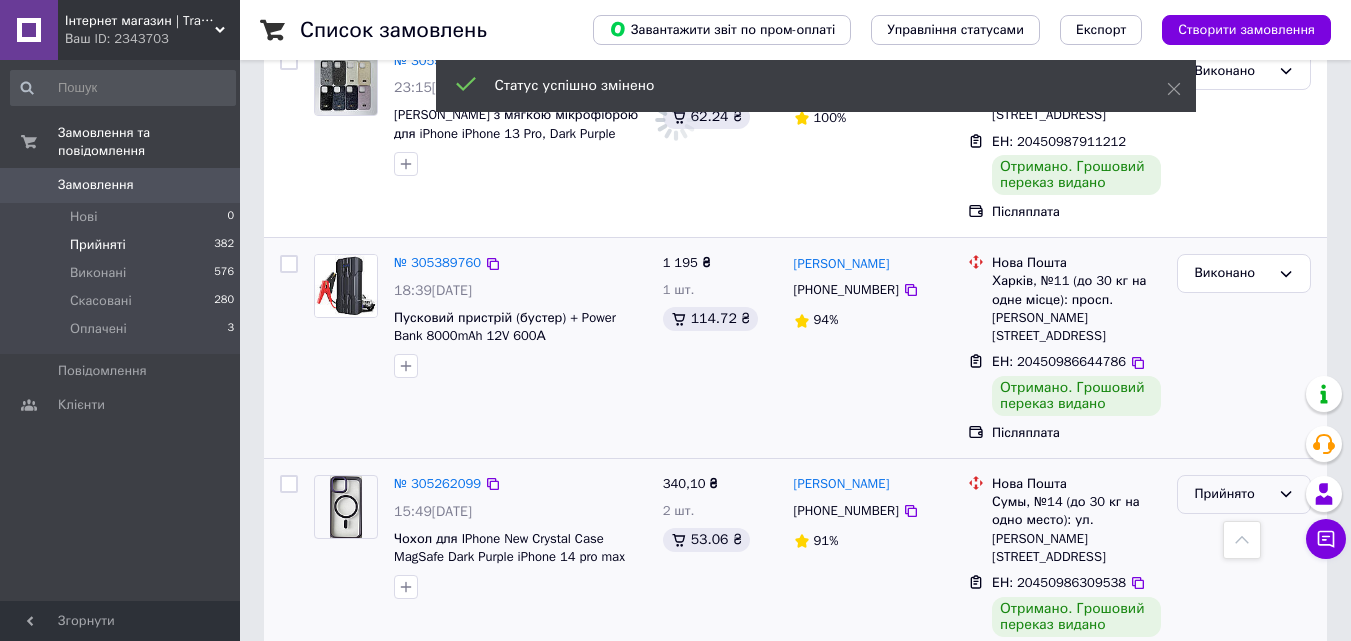 click on "Прийнято" at bounding box center [1232, 494] 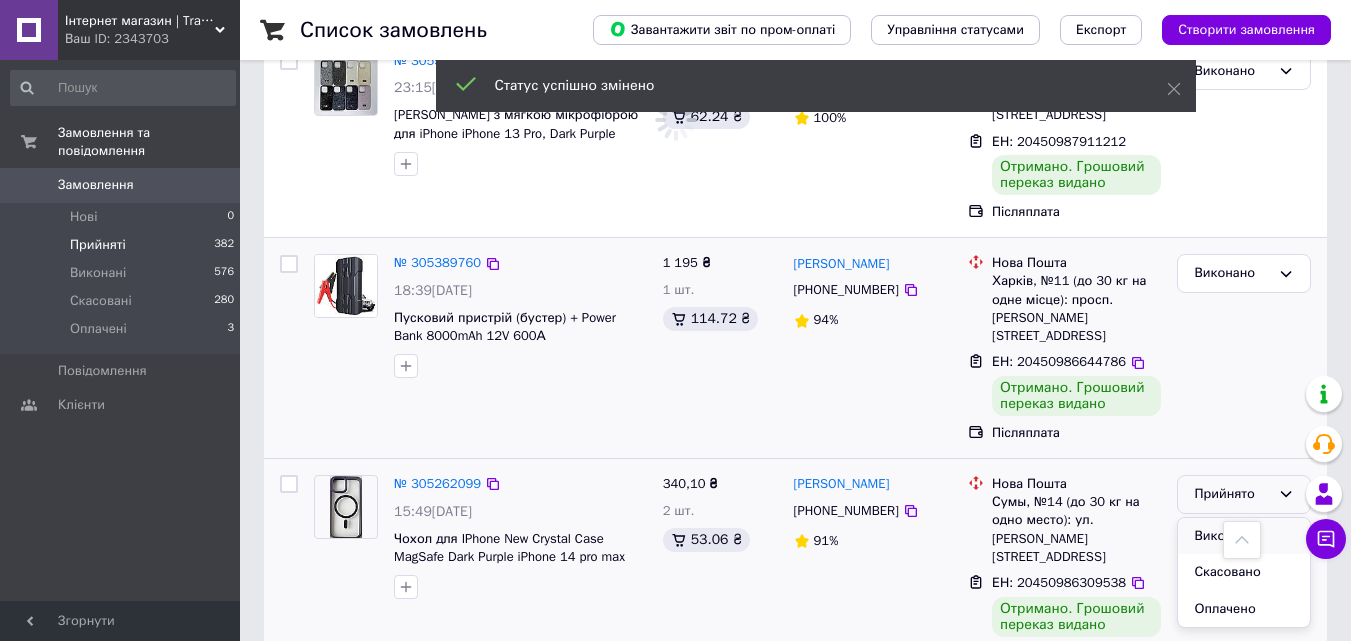 click on "Виконано" at bounding box center [1244, 536] 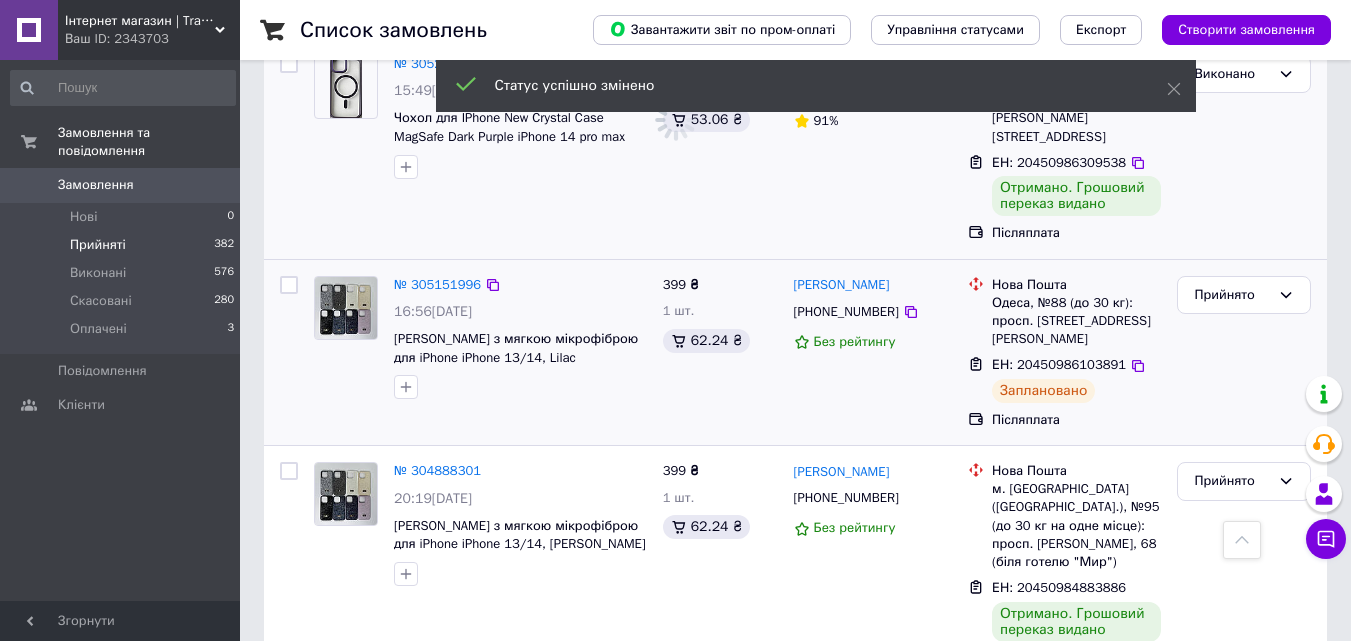 scroll, scrollTop: 891, scrollLeft: 0, axis: vertical 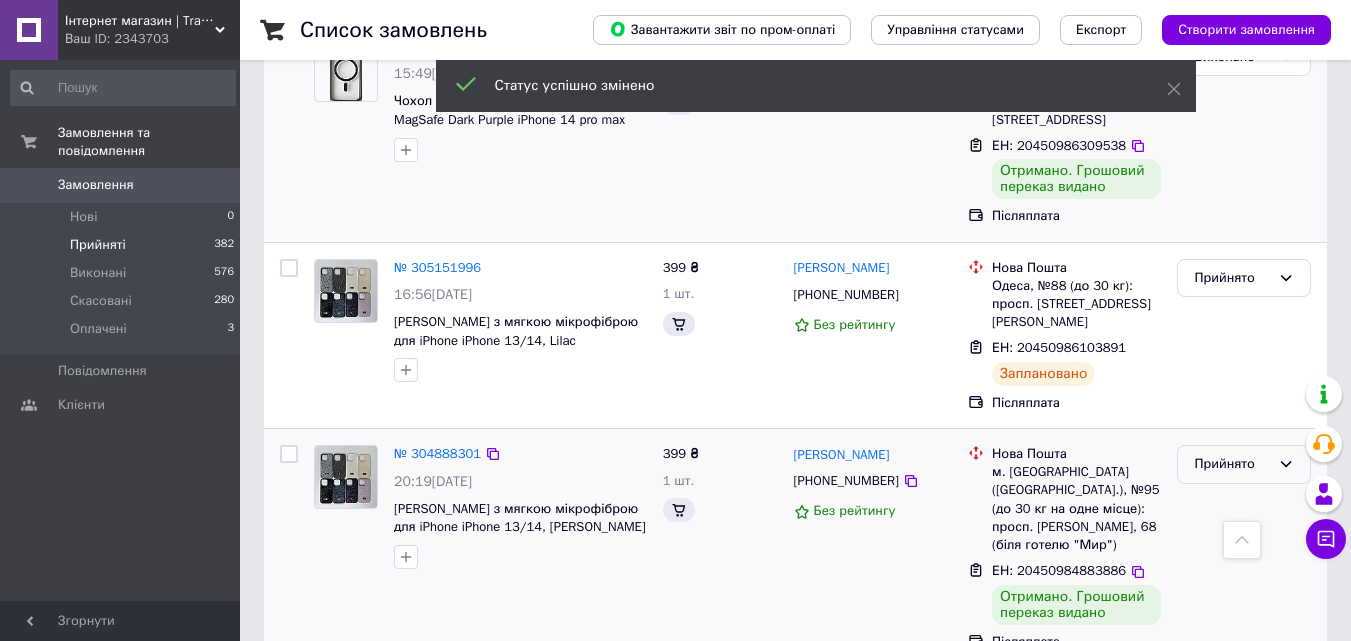 click on "Прийнято" at bounding box center [1232, 464] 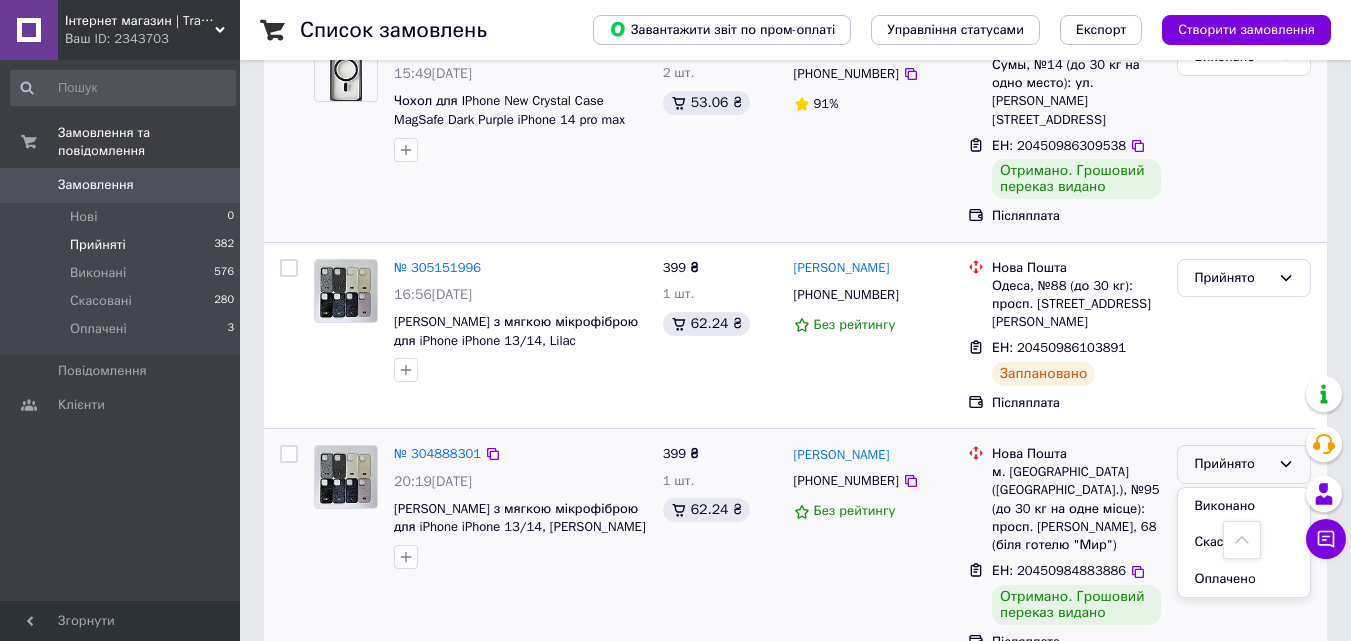 click on "Виконано" at bounding box center (1244, 506) 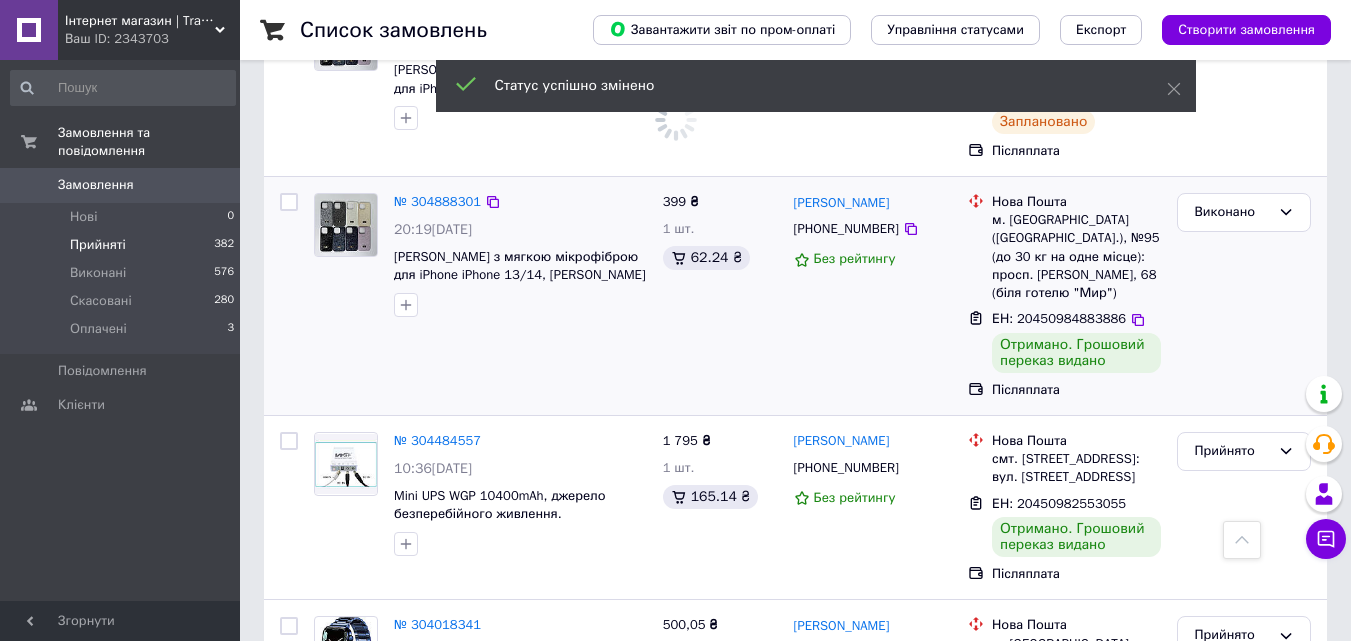scroll, scrollTop: 1191, scrollLeft: 0, axis: vertical 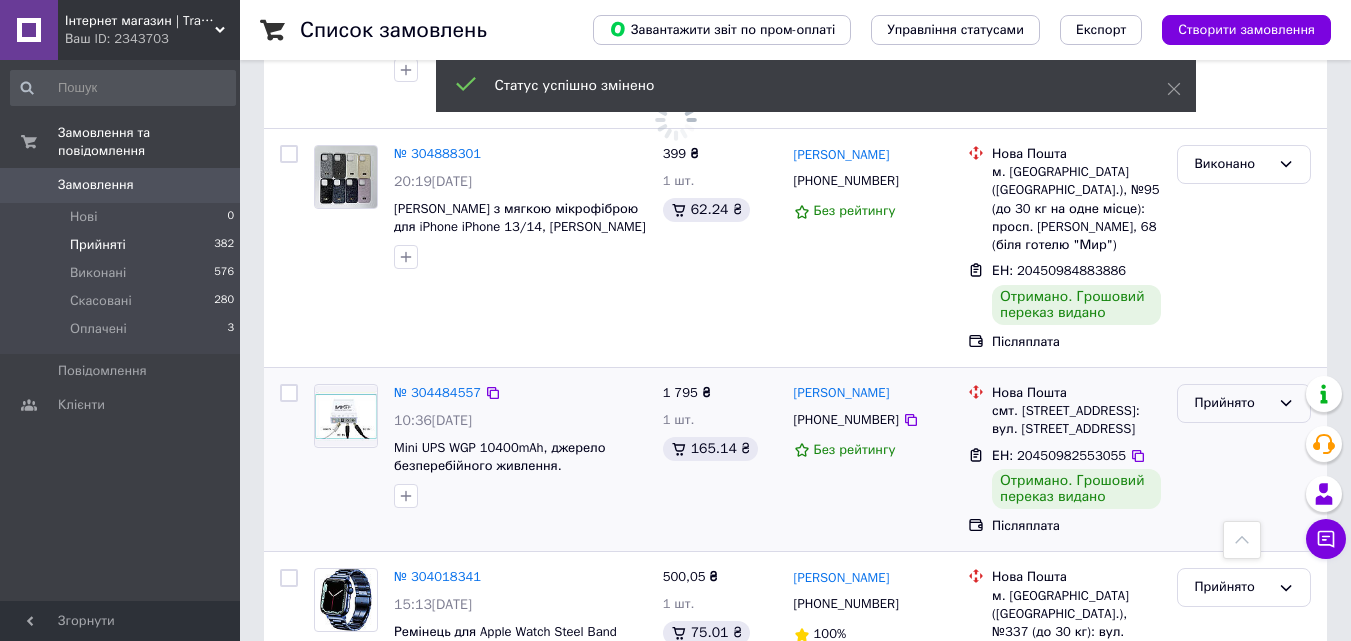 click on "Прийнято" at bounding box center (1232, 403) 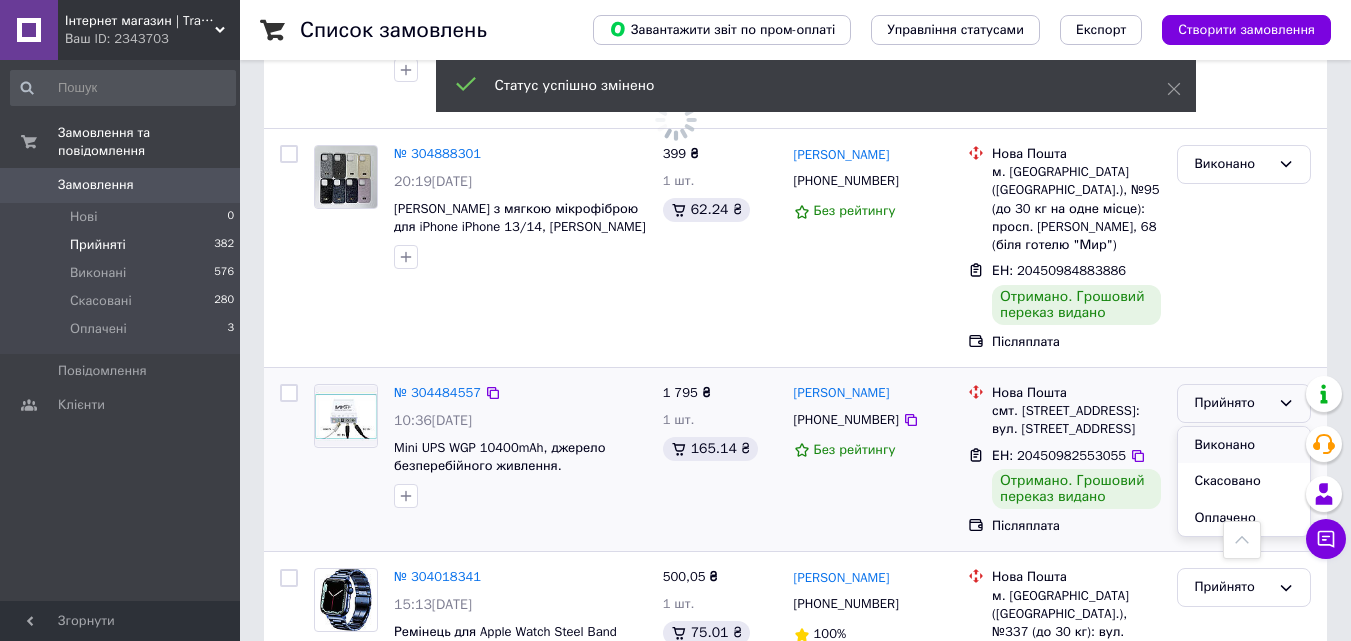 click on "Виконано" at bounding box center [1244, 445] 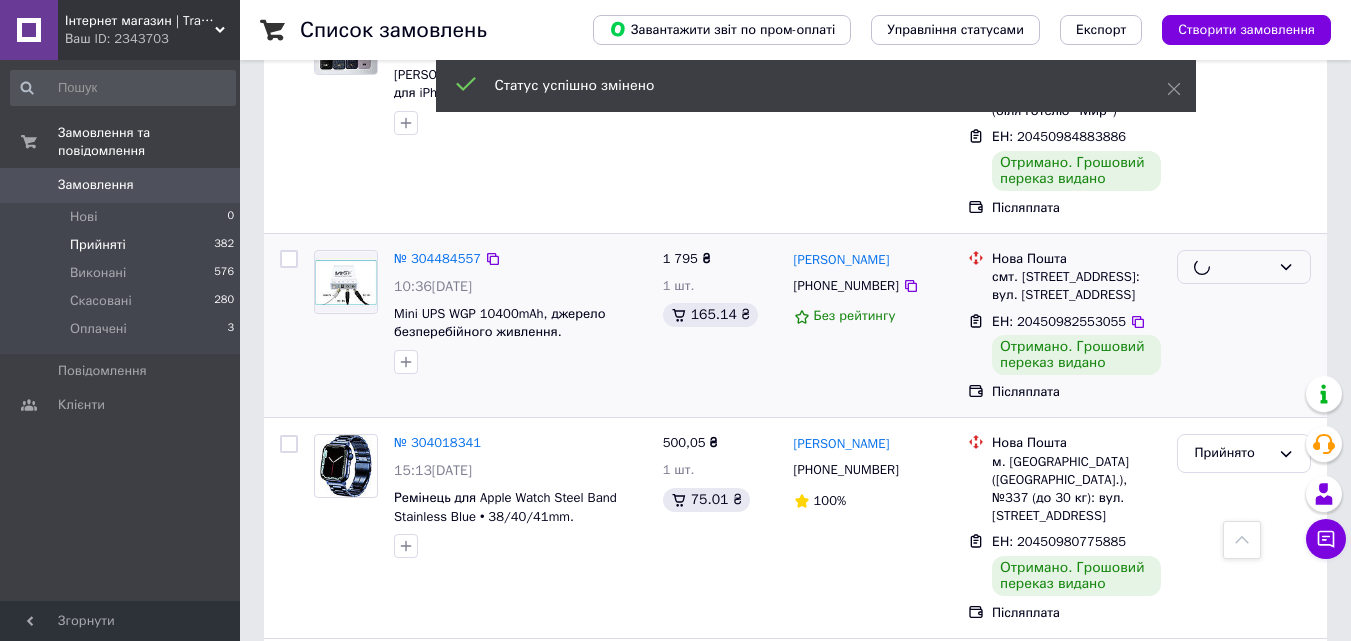 scroll, scrollTop: 2001, scrollLeft: 0, axis: vertical 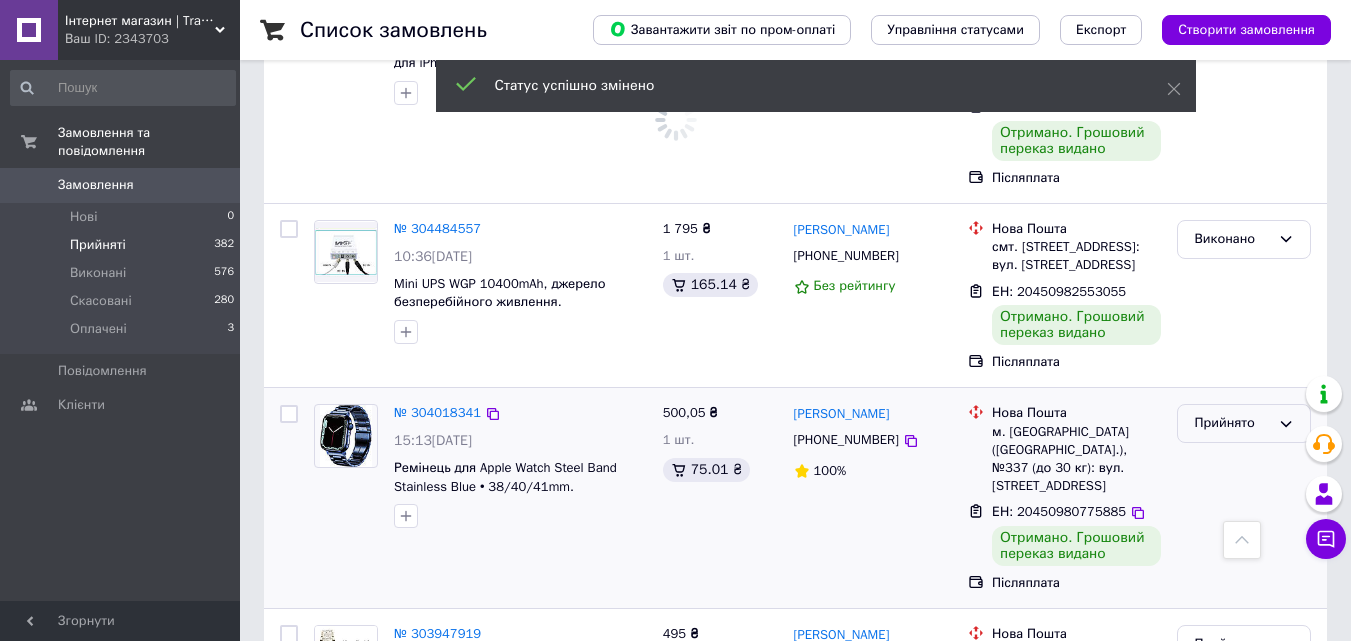 click on "Прийнято" at bounding box center (1244, 423) 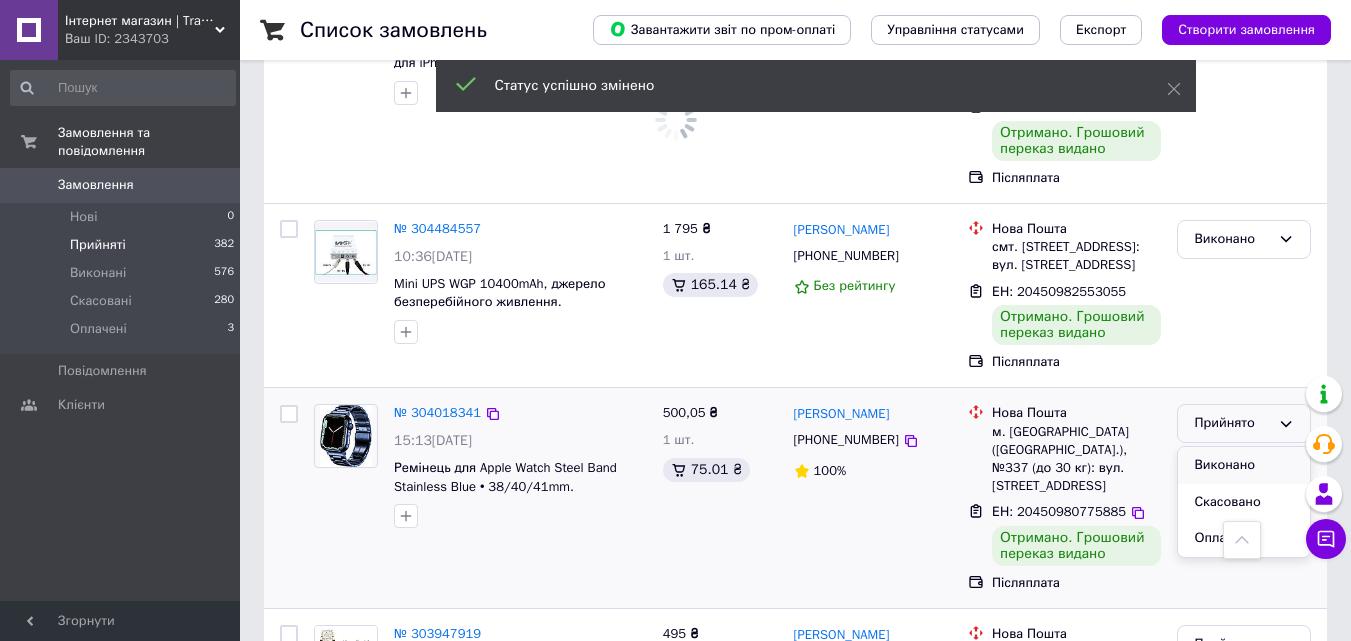 click on "Виконано" at bounding box center (1244, 465) 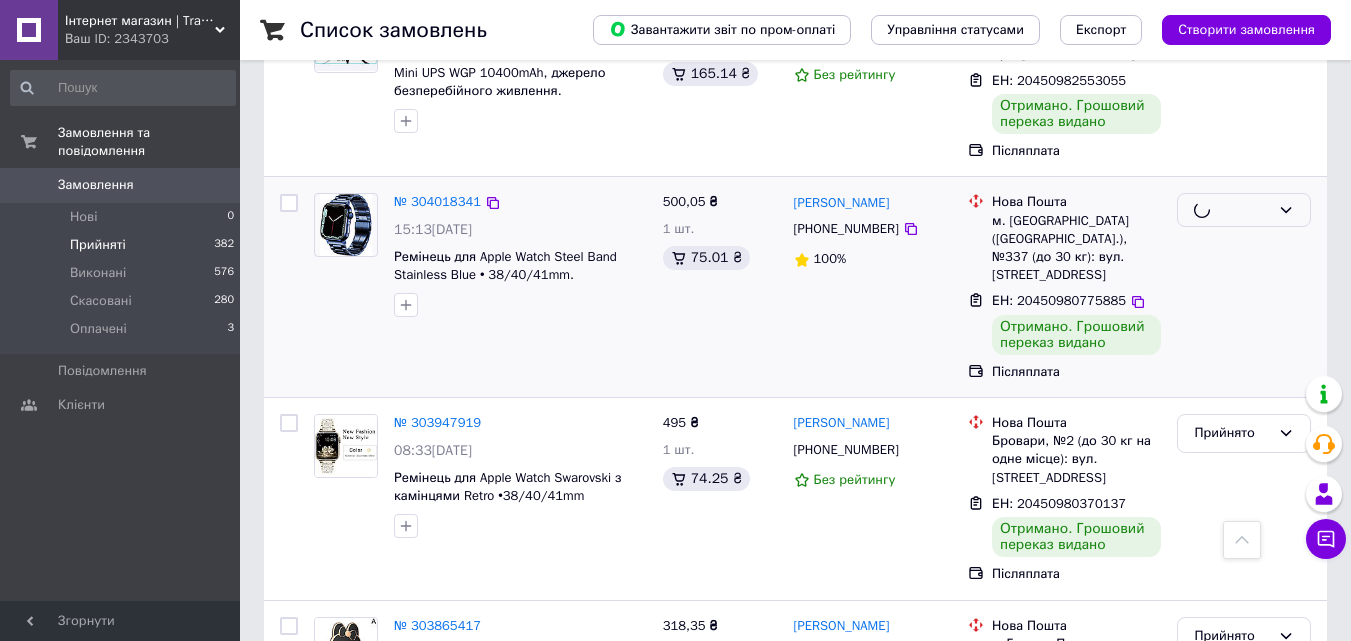 scroll, scrollTop: 1592, scrollLeft: 0, axis: vertical 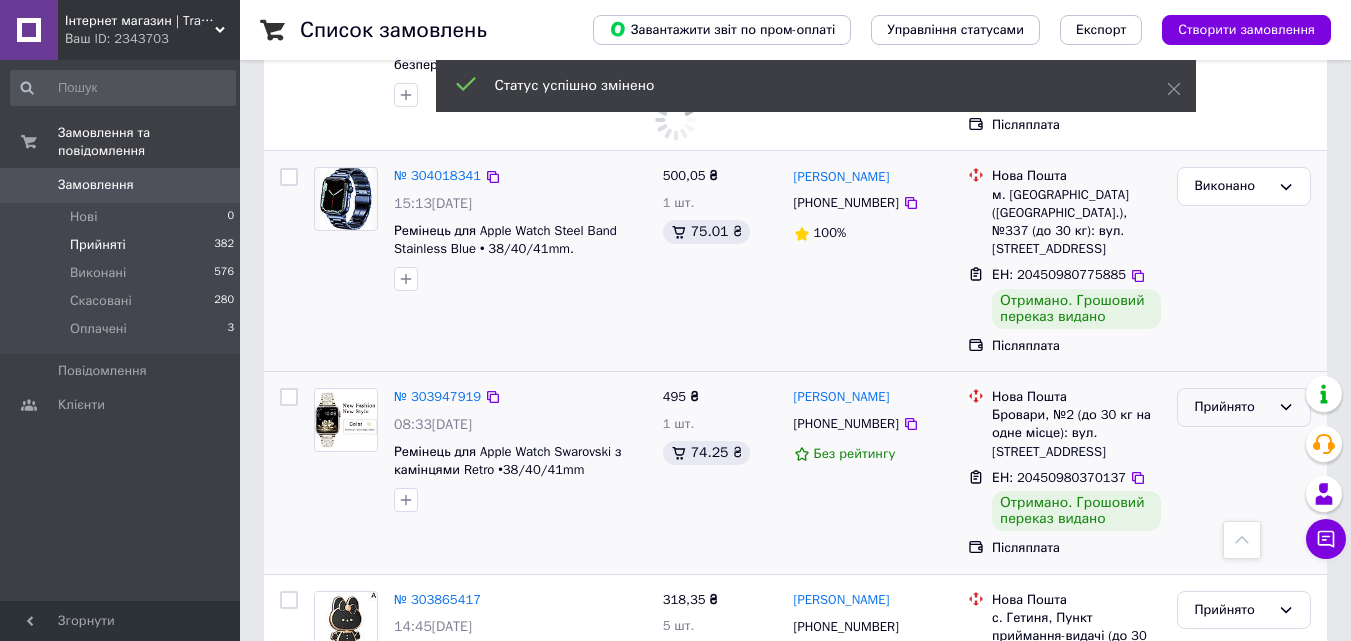click on "Прийнято" at bounding box center (1232, 407) 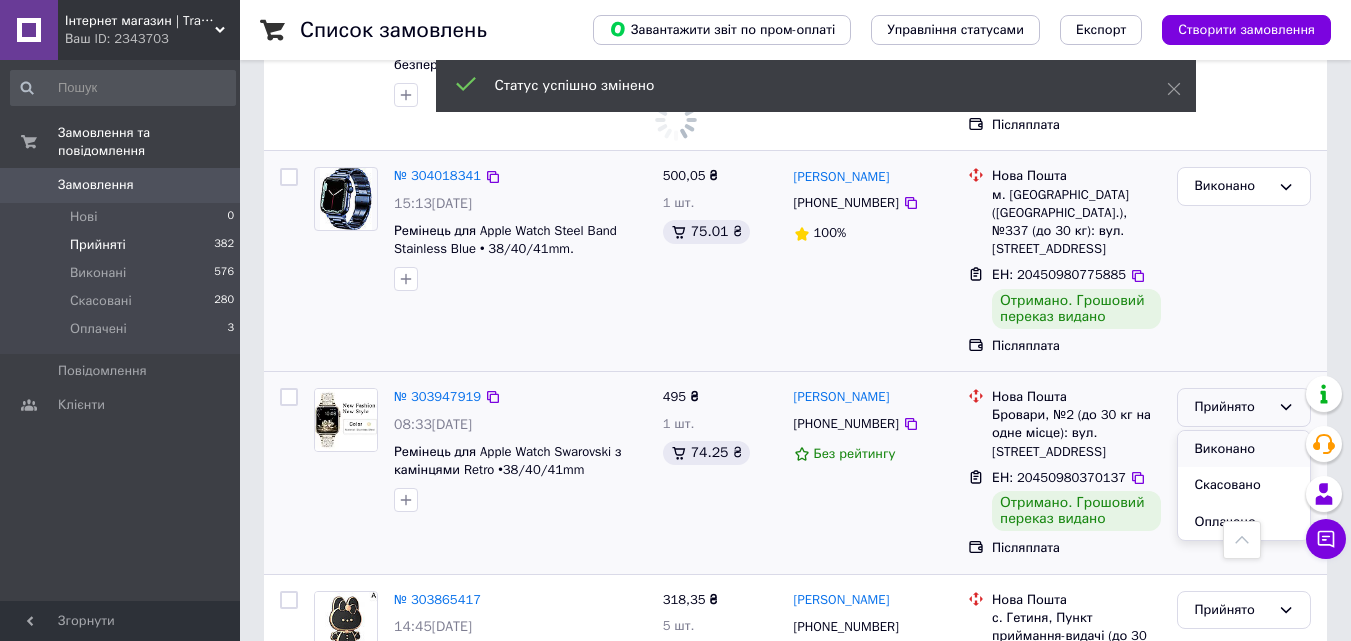 click on "Виконано" at bounding box center (1244, 449) 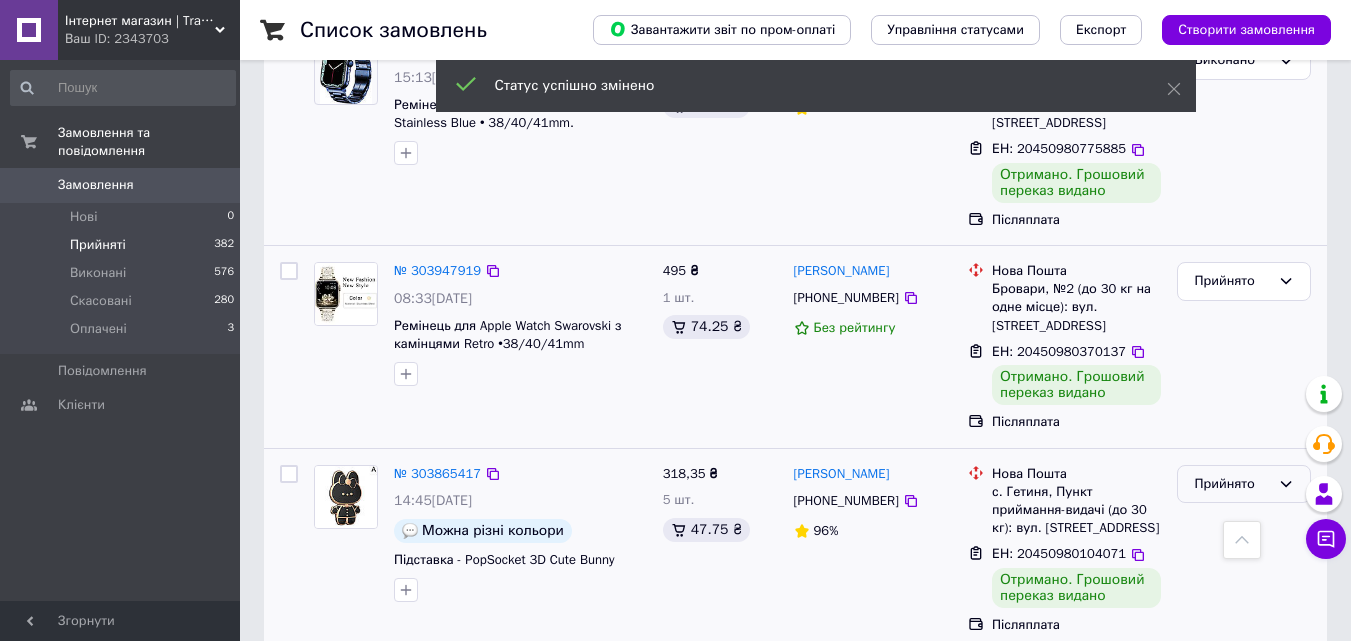 scroll, scrollTop: 1792, scrollLeft: 0, axis: vertical 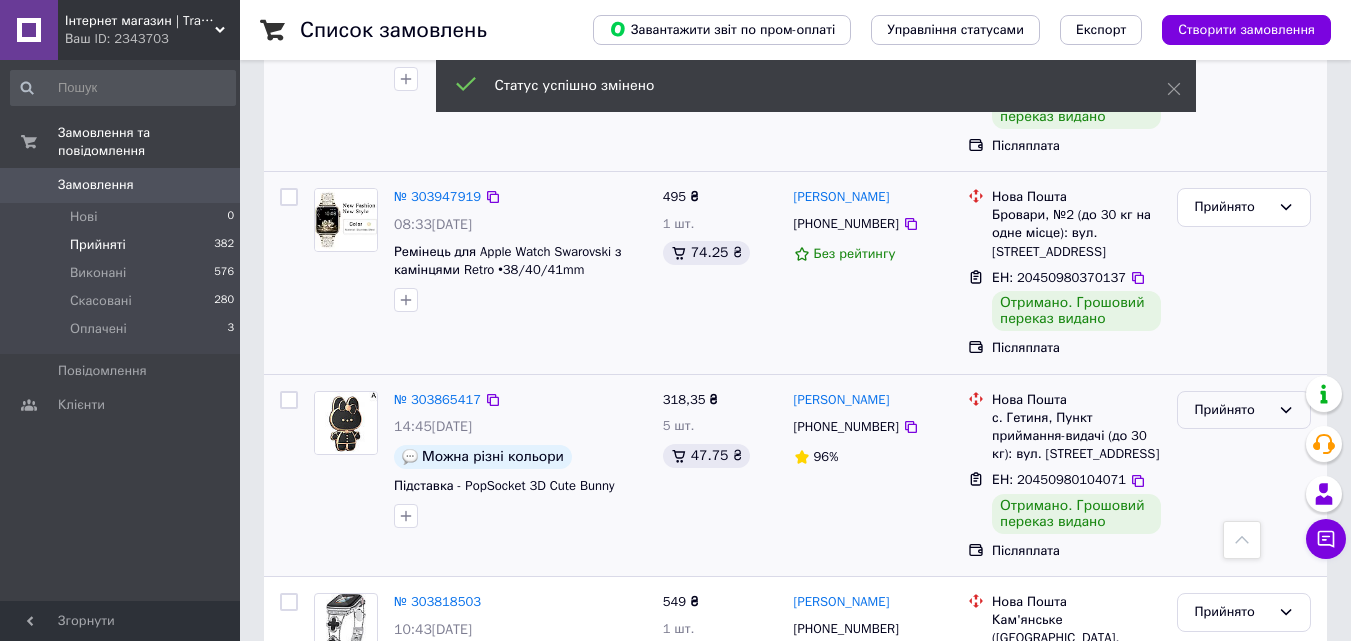 click on "Прийнято" at bounding box center (1232, 410) 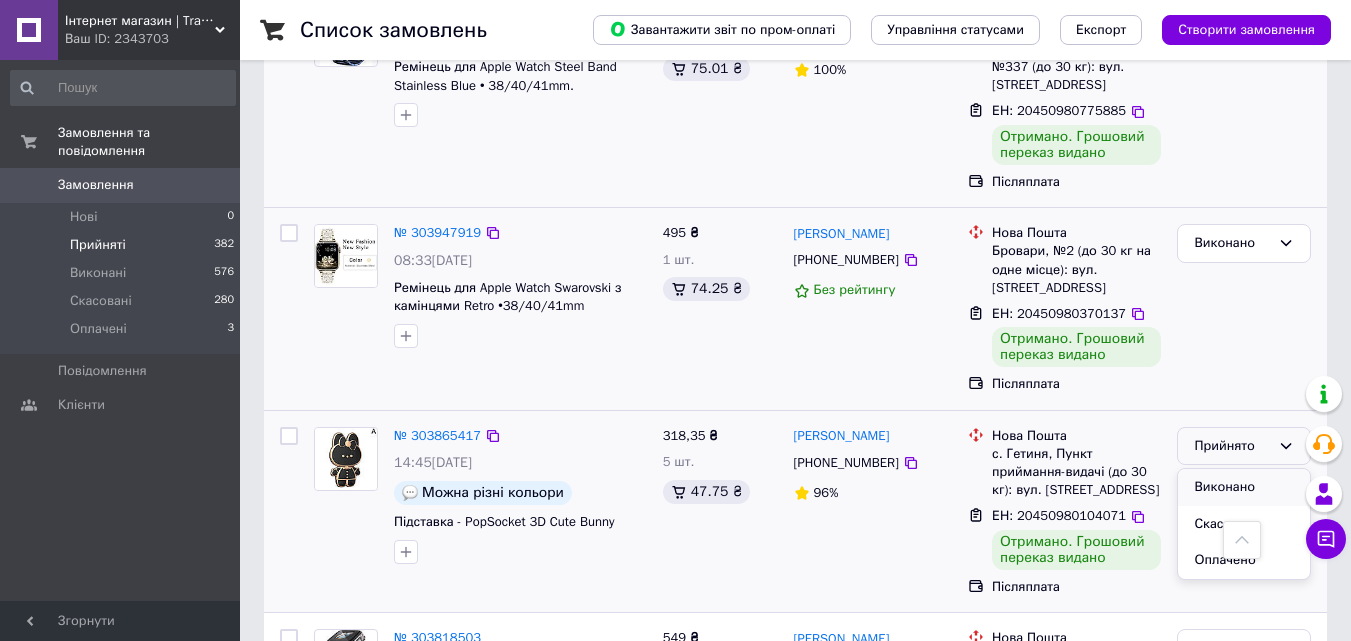 click on "Виконано" at bounding box center (1244, 487) 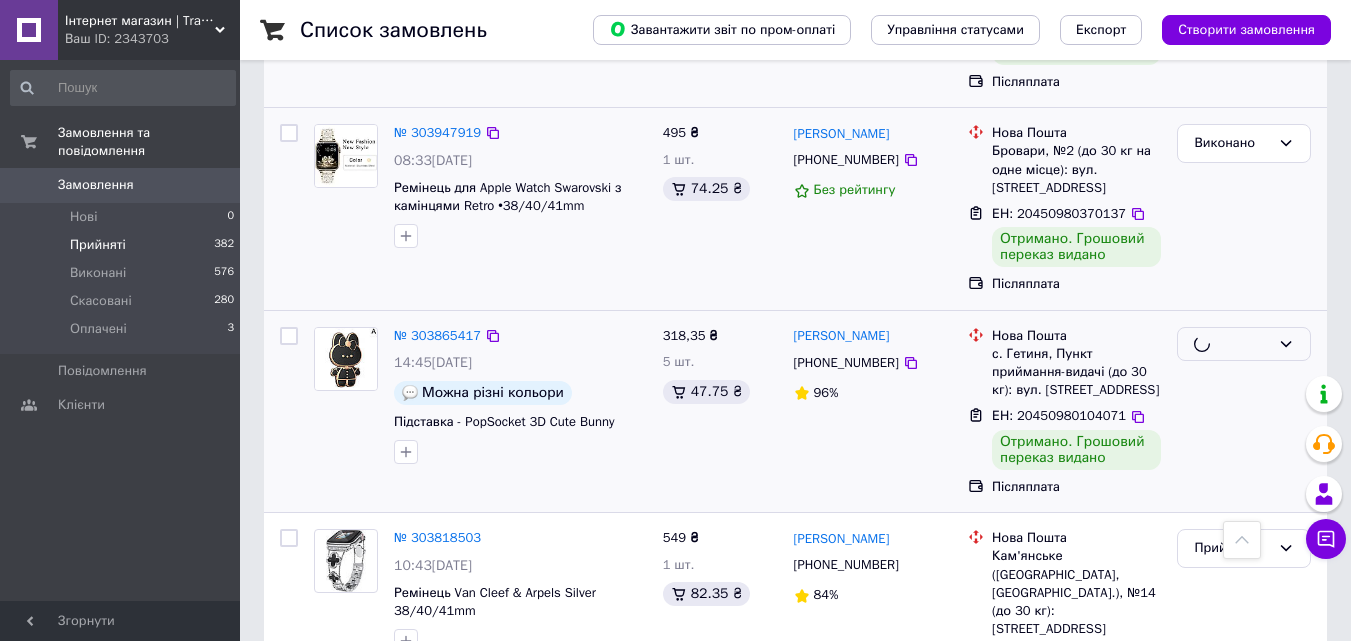 scroll, scrollTop: 2602, scrollLeft: 0, axis: vertical 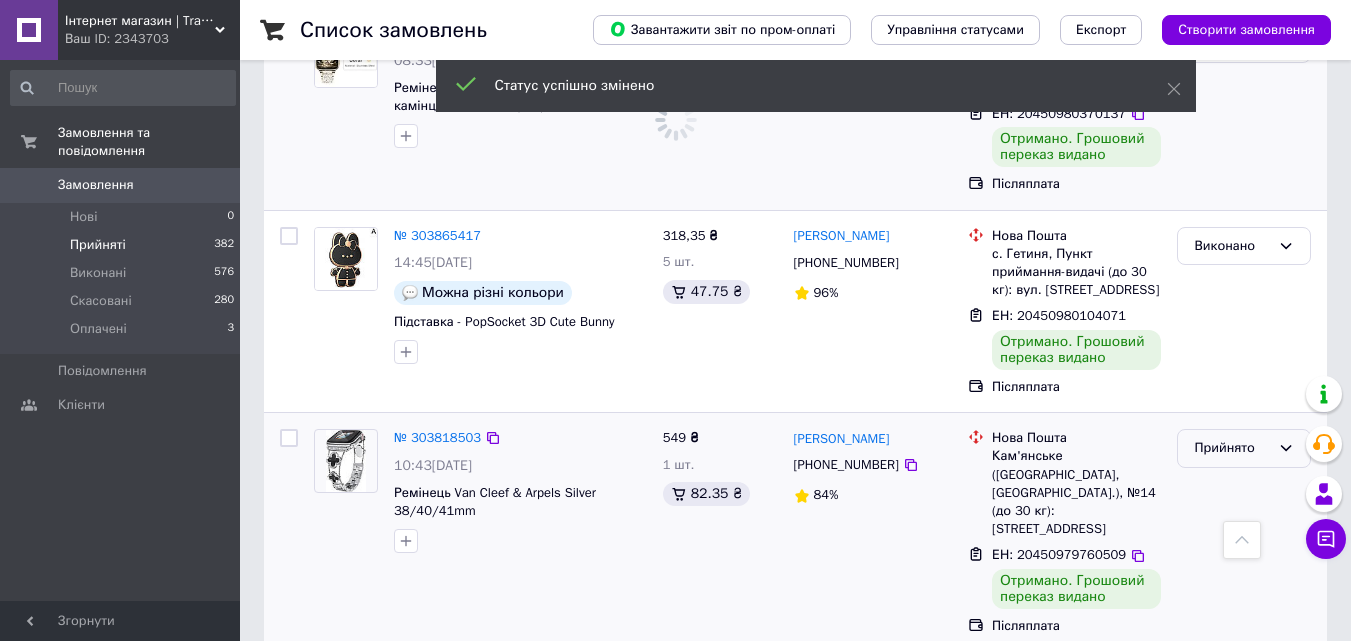 click on "Прийнято" at bounding box center [1232, 448] 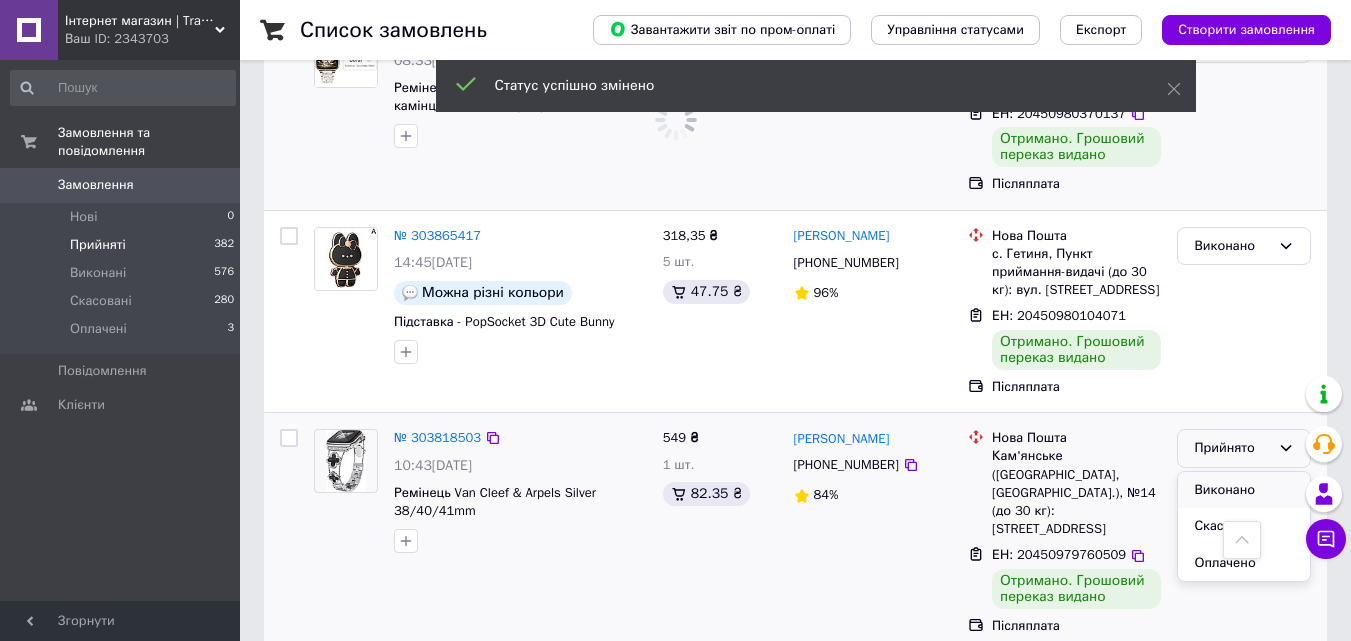 click on "Виконано" at bounding box center (1244, 490) 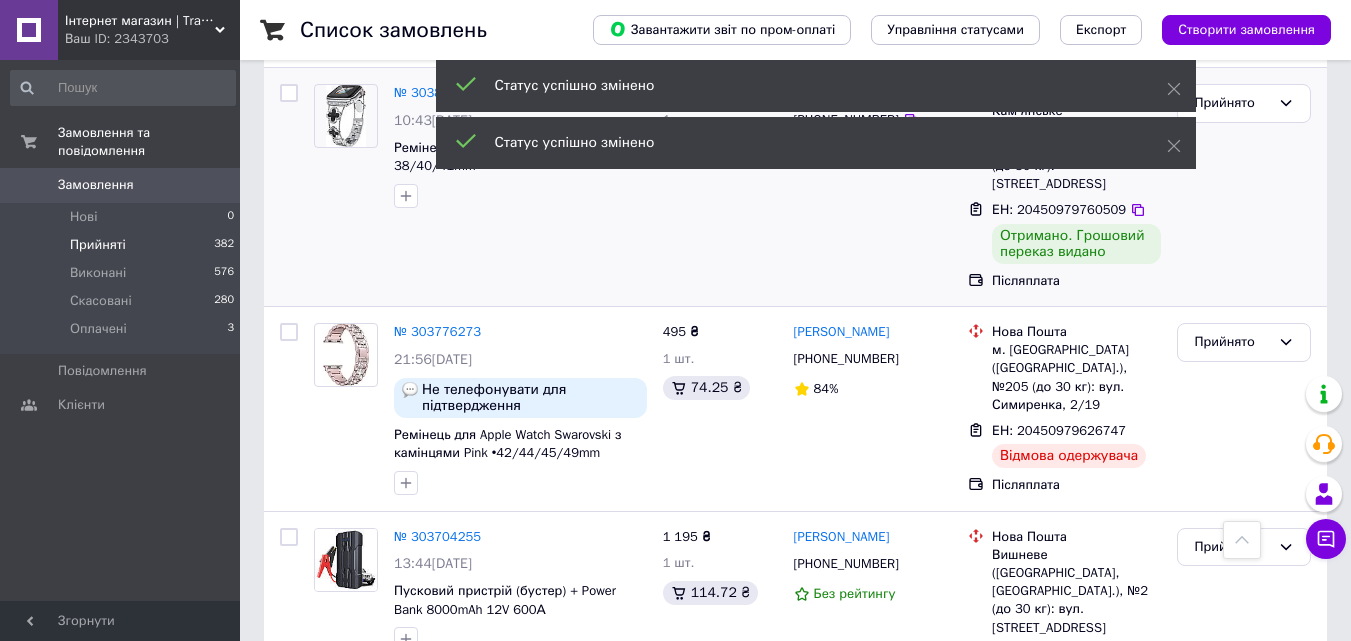 scroll, scrollTop: 2392, scrollLeft: 0, axis: vertical 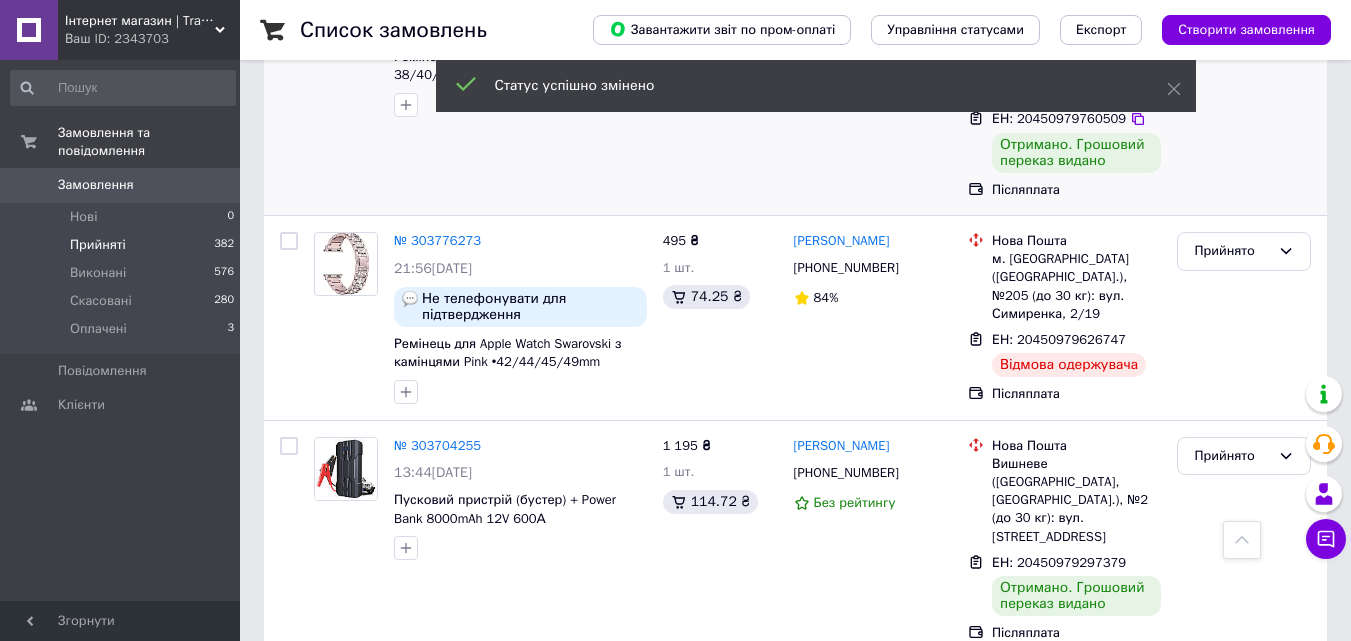 click on "Прийнято" at bounding box center [1232, 456] 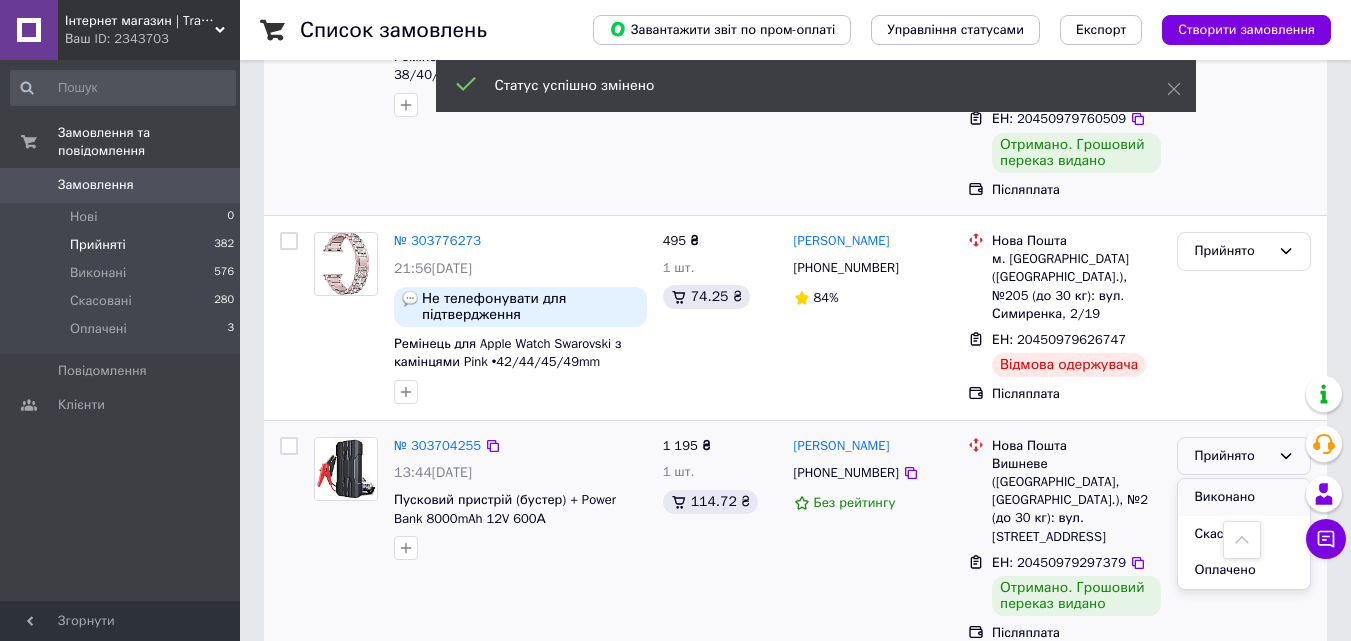click on "Виконано" at bounding box center (1244, 497) 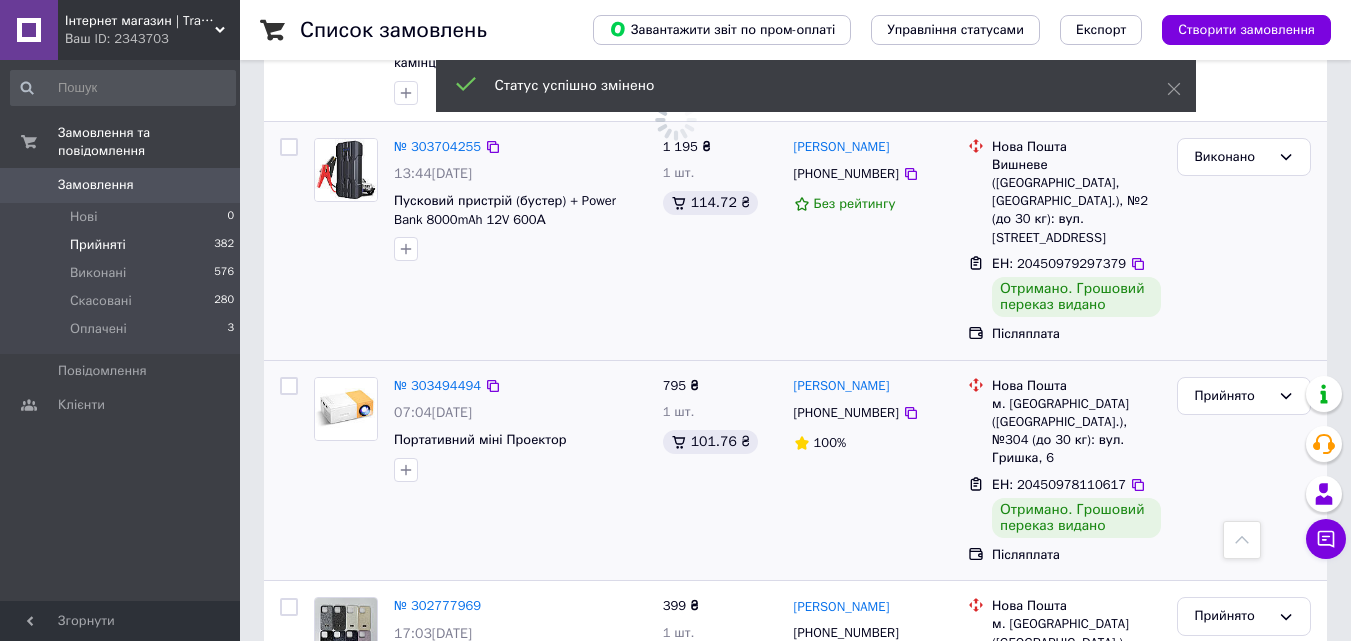 scroll, scrollTop: 2692, scrollLeft: 0, axis: vertical 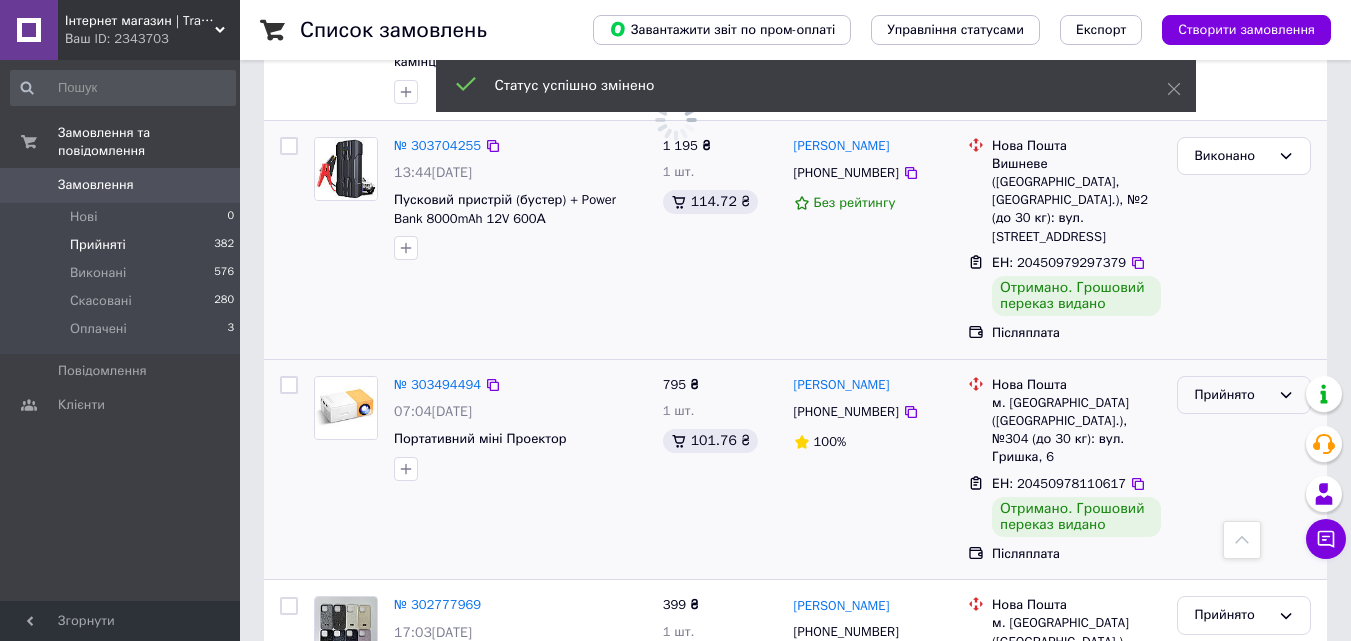 click on "Прийнято" at bounding box center (1244, 395) 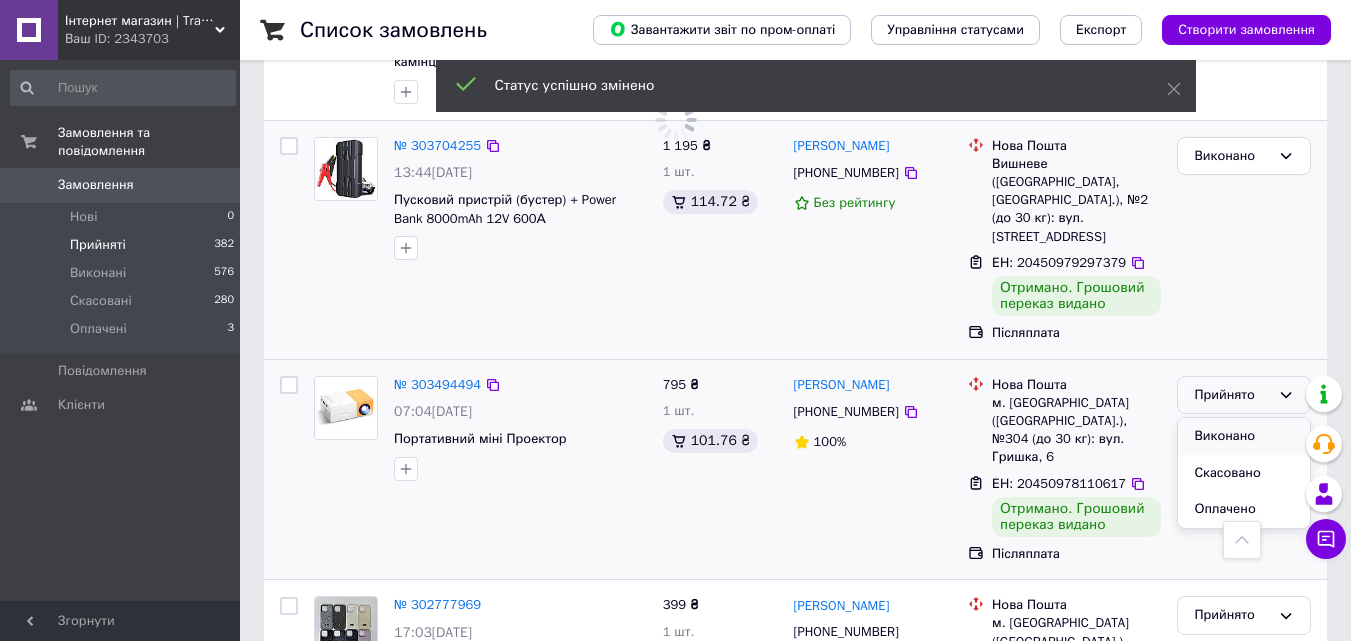 click on "Виконано" at bounding box center (1244, 436) 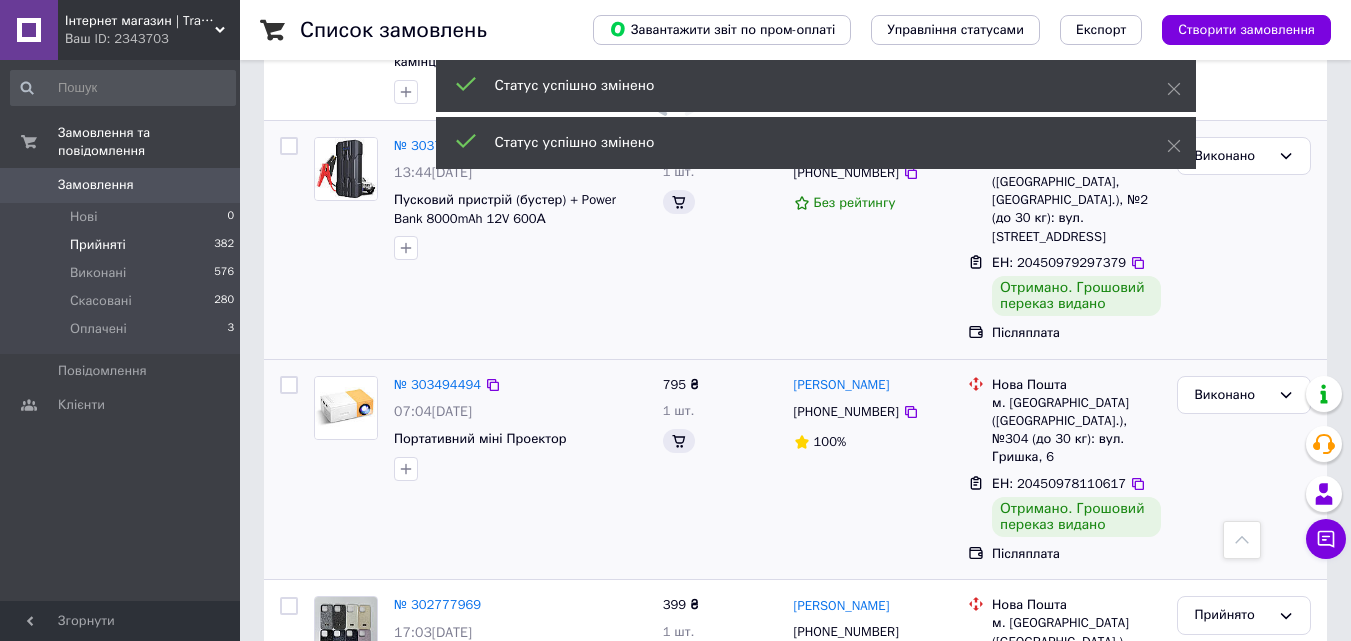 scroll, scrollTop: 2792, scrollLeft: 0, axis: vertical 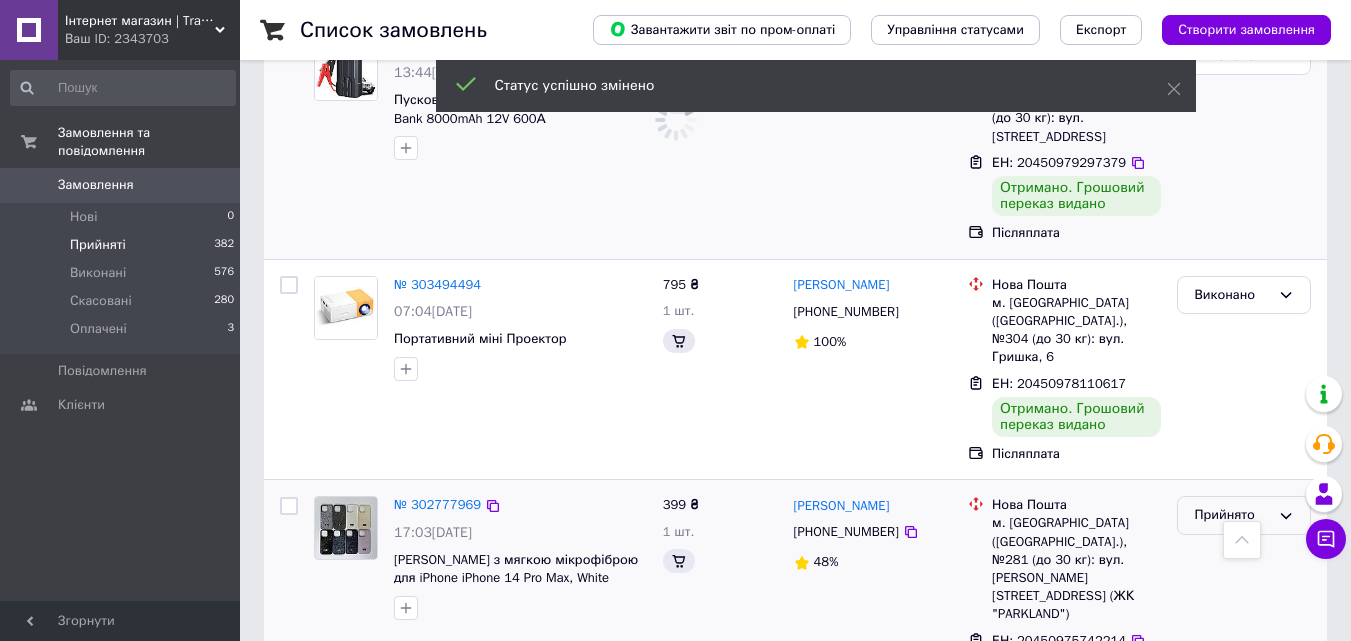 click on "Прийнято" at bounding box center [1244, 515] 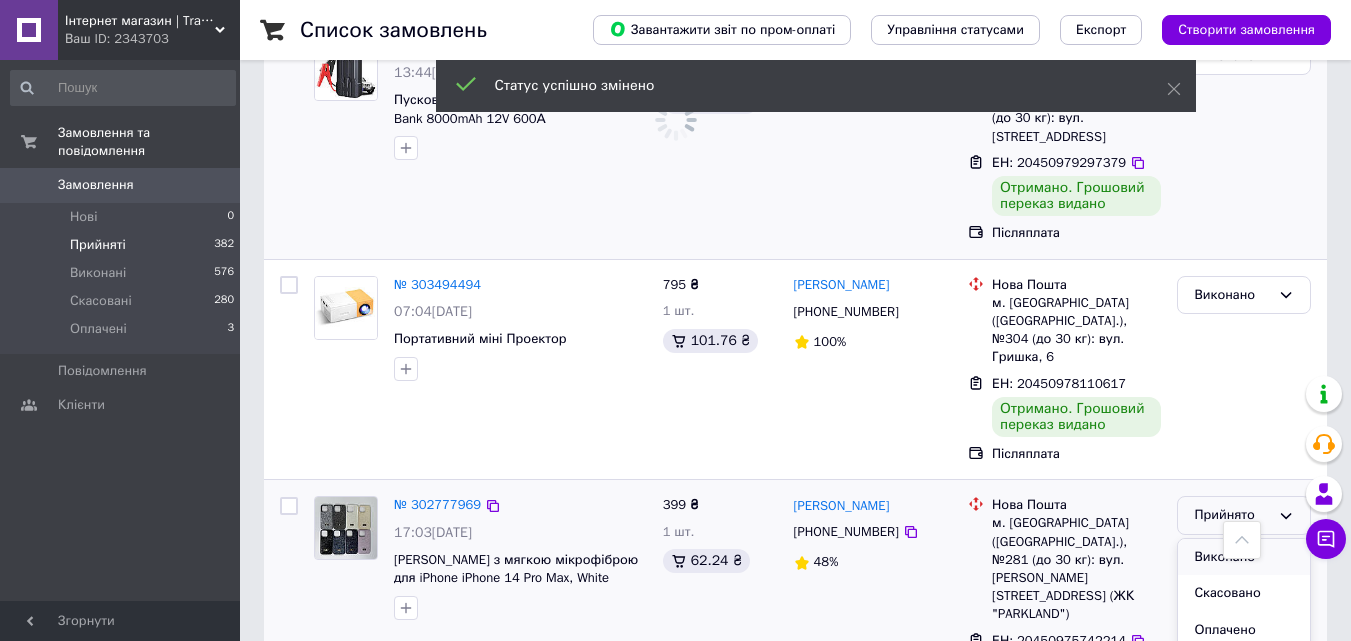 click on "Виконано" at bounding box center [1244, 557] 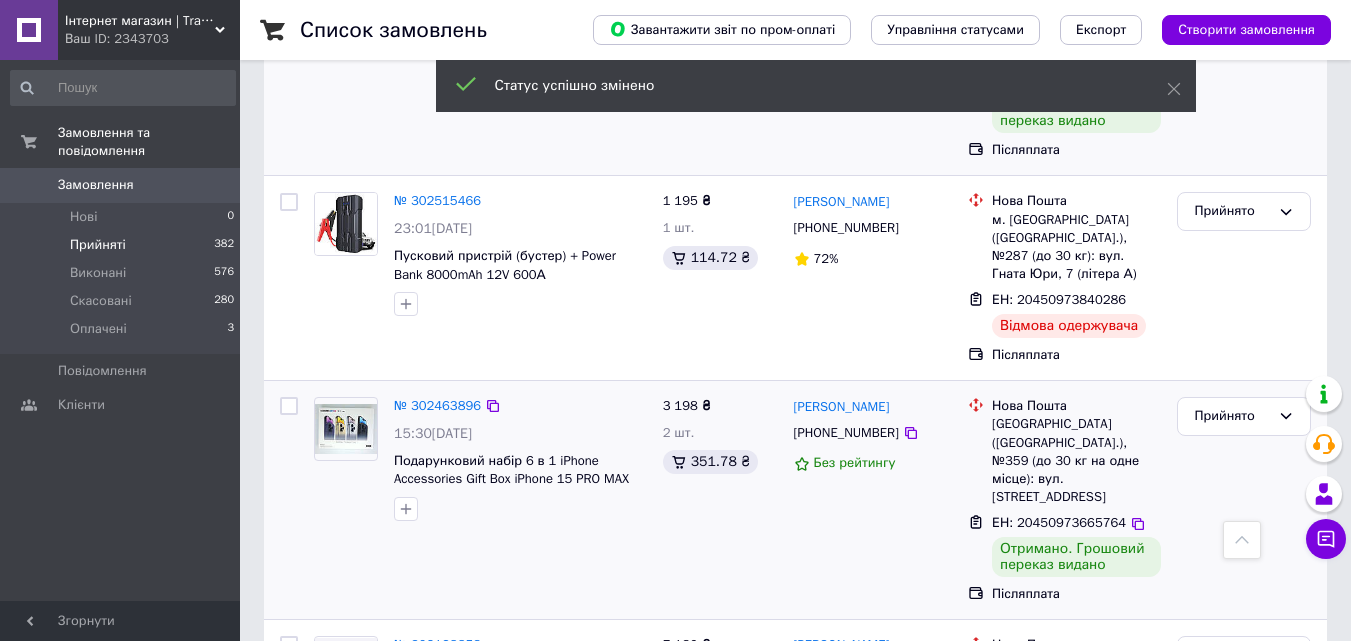 scroll, scrollTop: 1283, scrollLeft: 0, axis: vertical 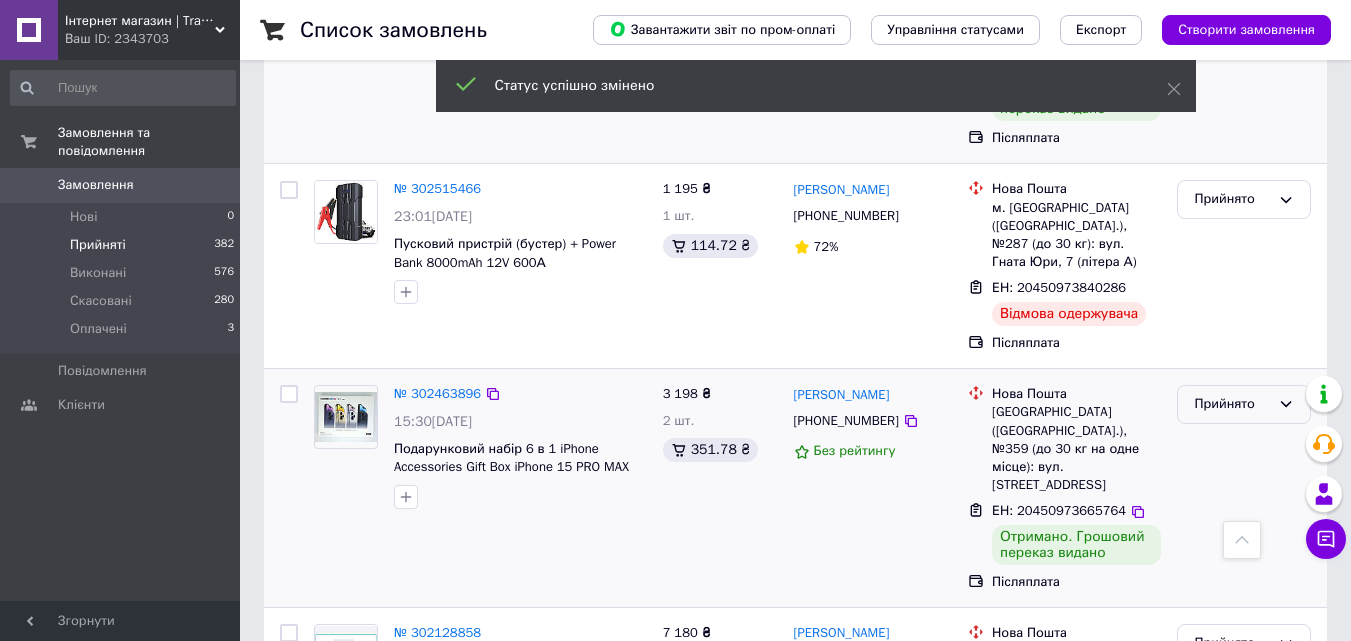 click on "Прийнято" at bounding box center (1232, 404) 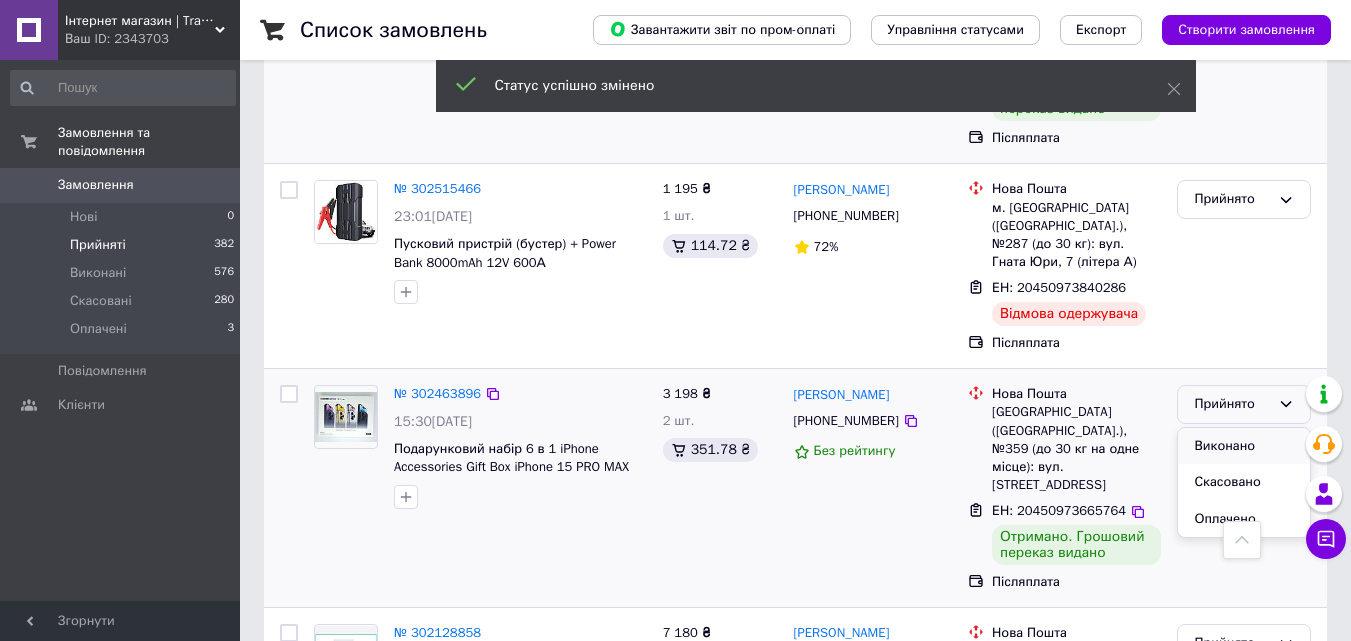 click on "Виконано" at bounding box center [1244, 446] 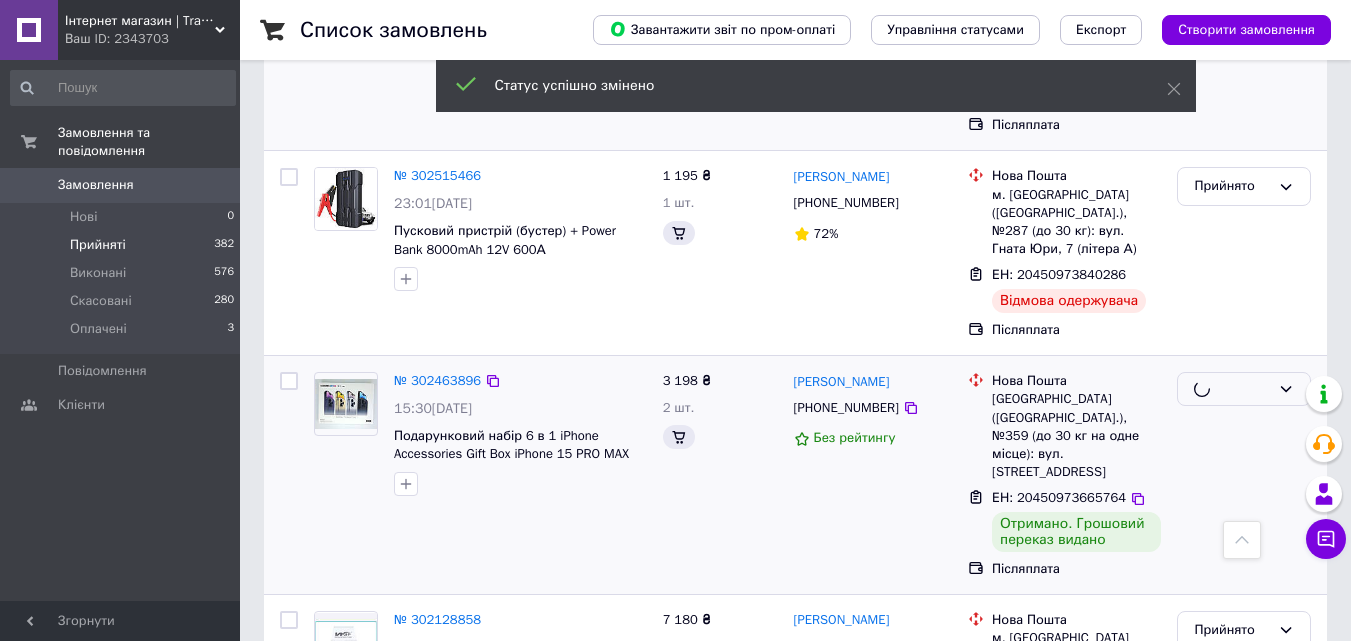 scroll, scrollTop: 1383, scrollLeft: 0, axis: vertical 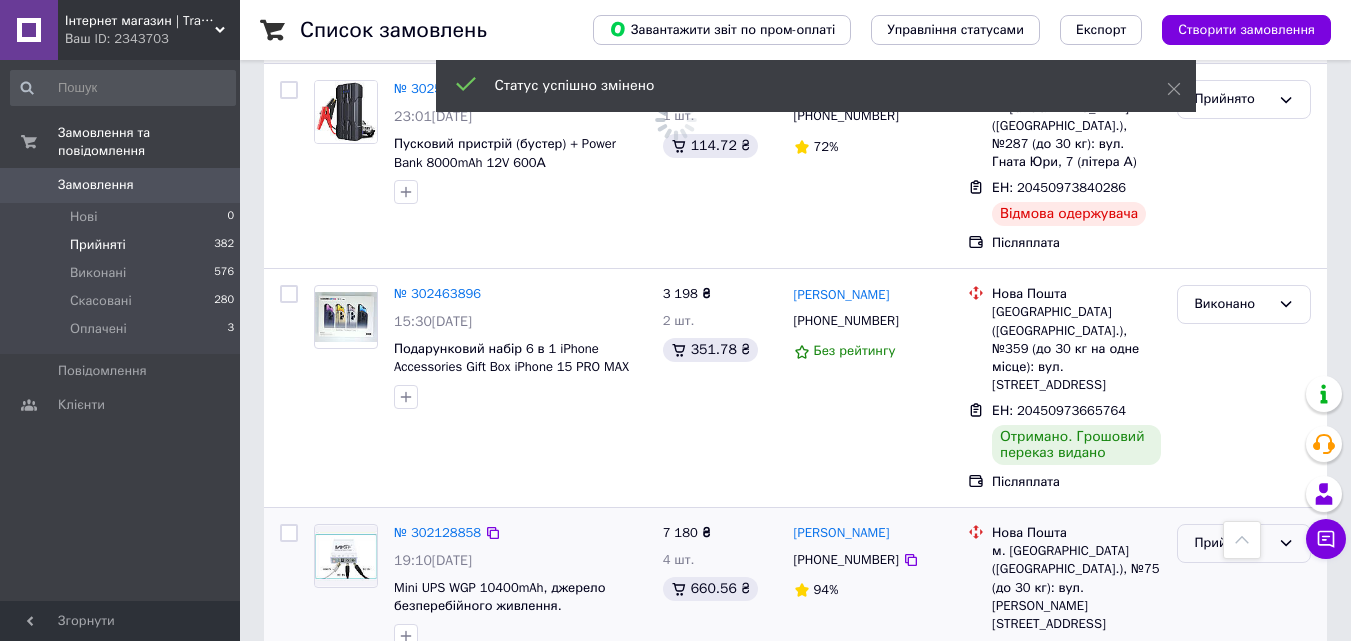 click on "Прийнято" at bounding box center [1232, 543] 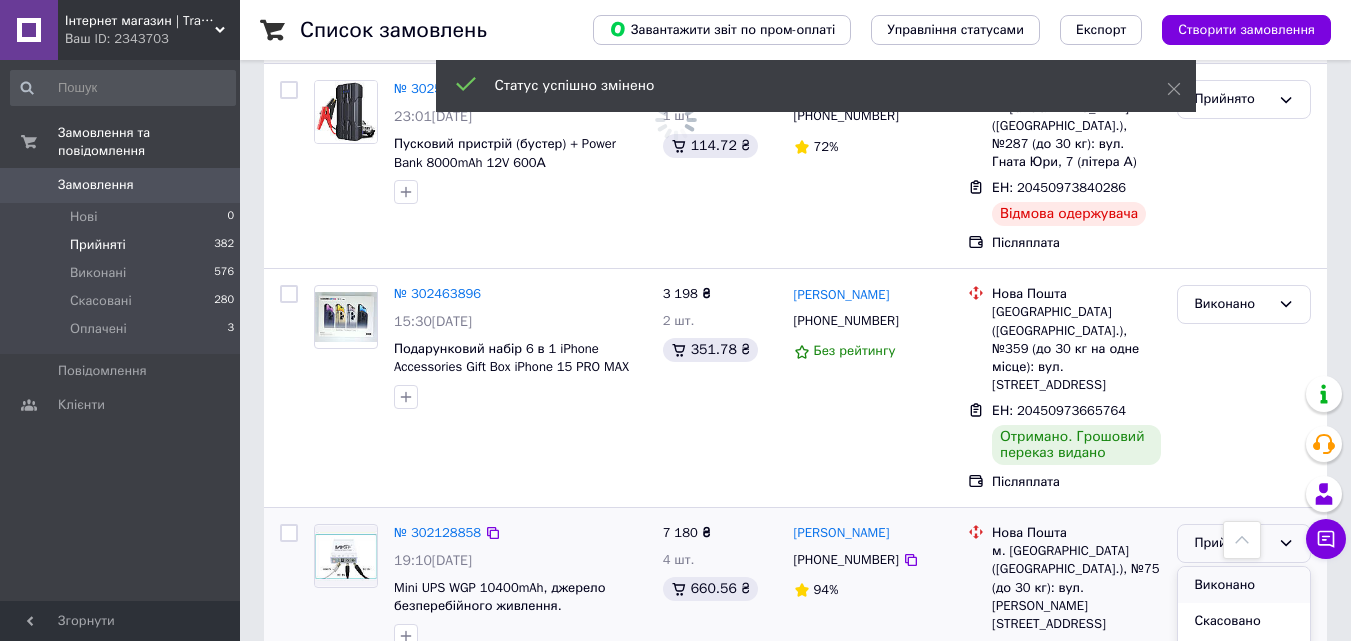 click on "Виконано" at bounding box center (1244, 585) 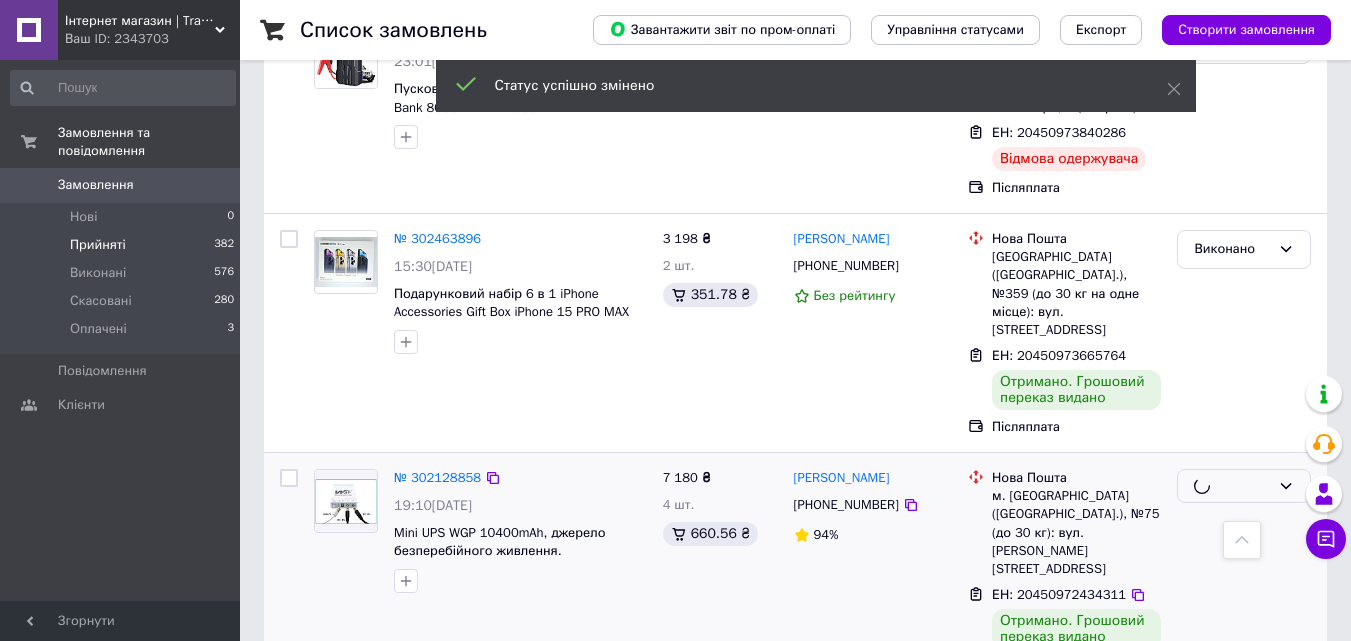 scroll, scrollTop: 3592, scrollLeft: 0, axis: vertical 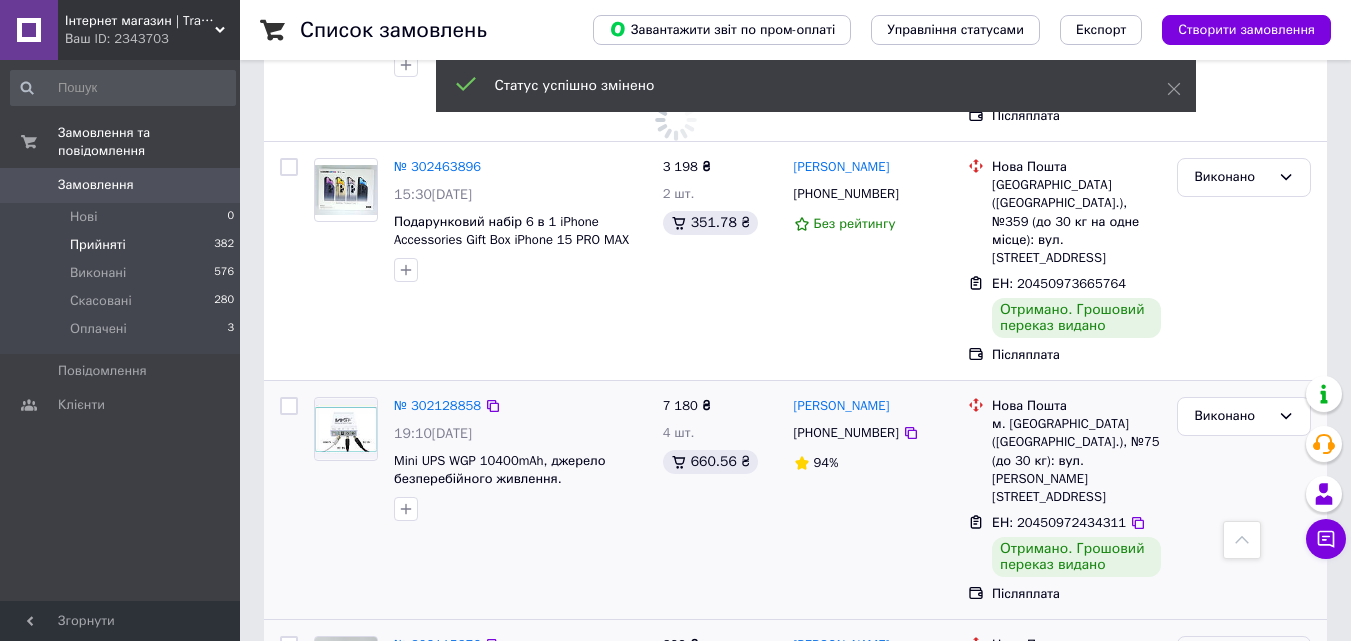 click on "Прийнято" at bounding box center (1232, 655) 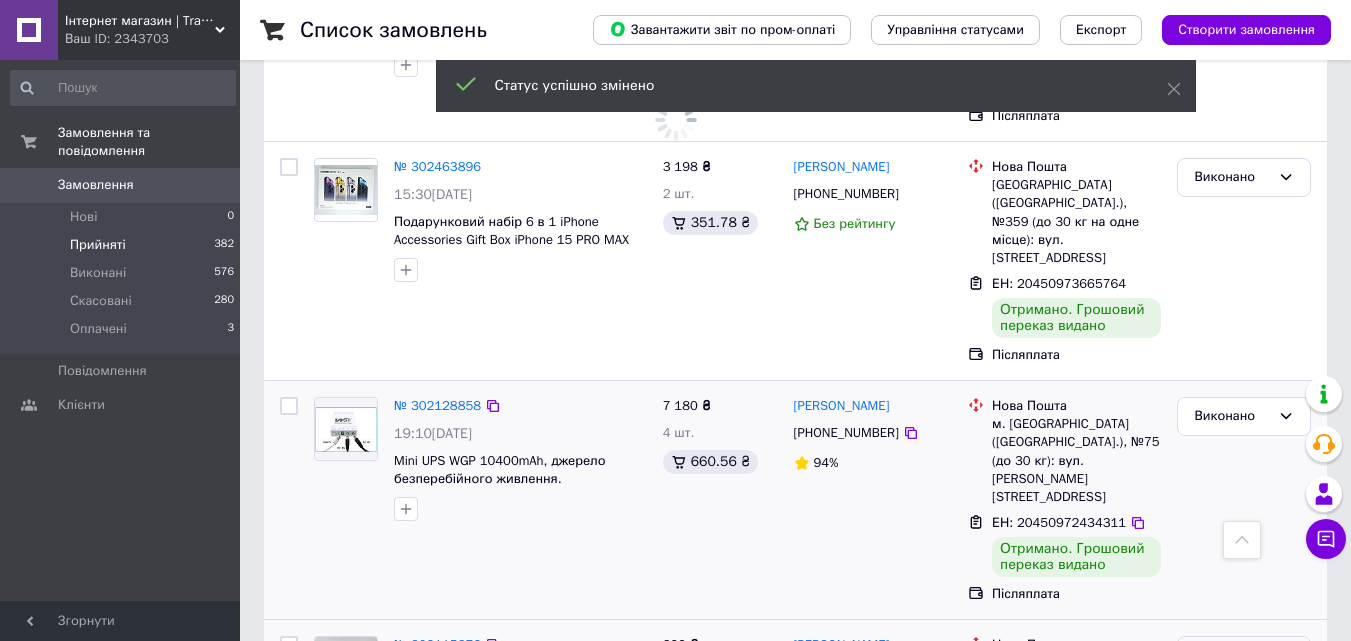 click on "Виконано" at bounding box center [1244, 696] 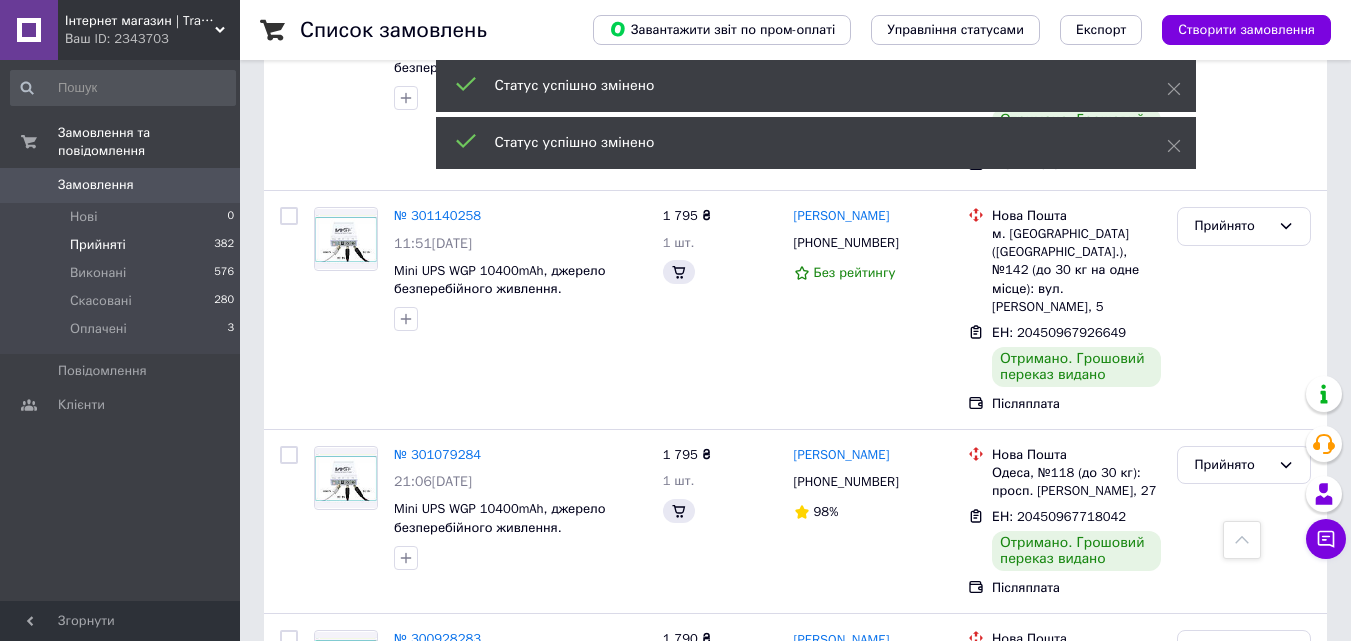 scroll, scrollTop: 1780, scrollLeft: 0, axis: vertical 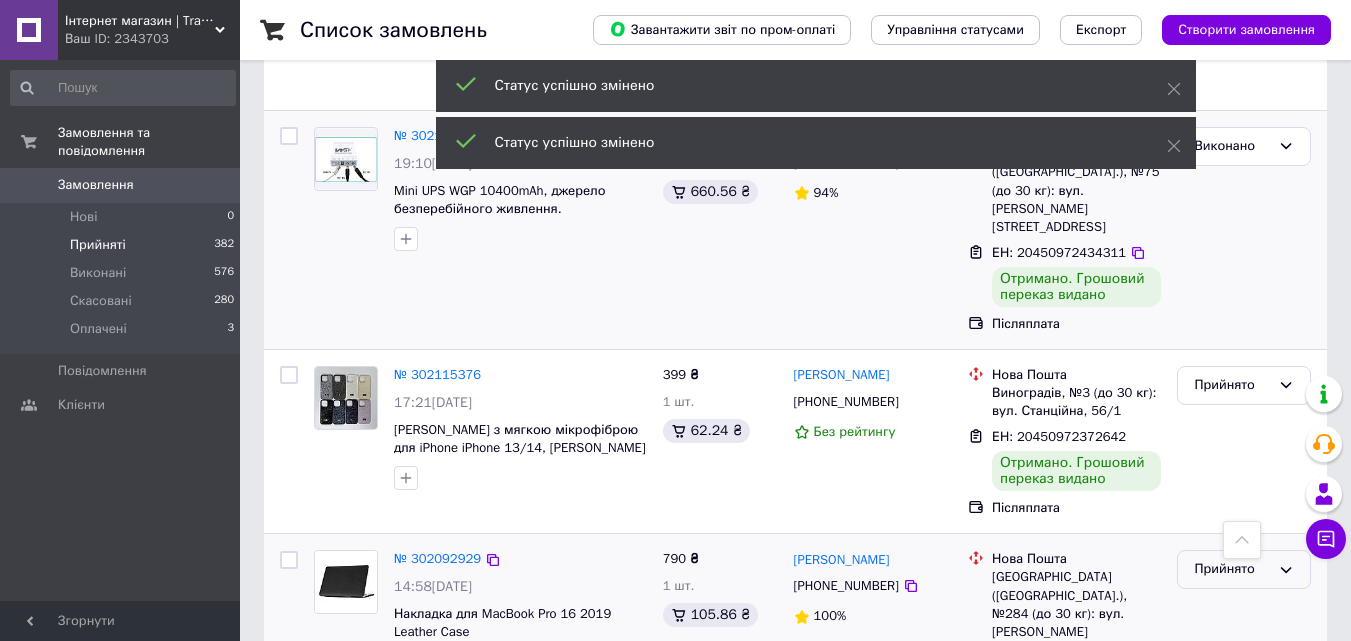 click on "Прийнято" at bounding box center [1232, 569] 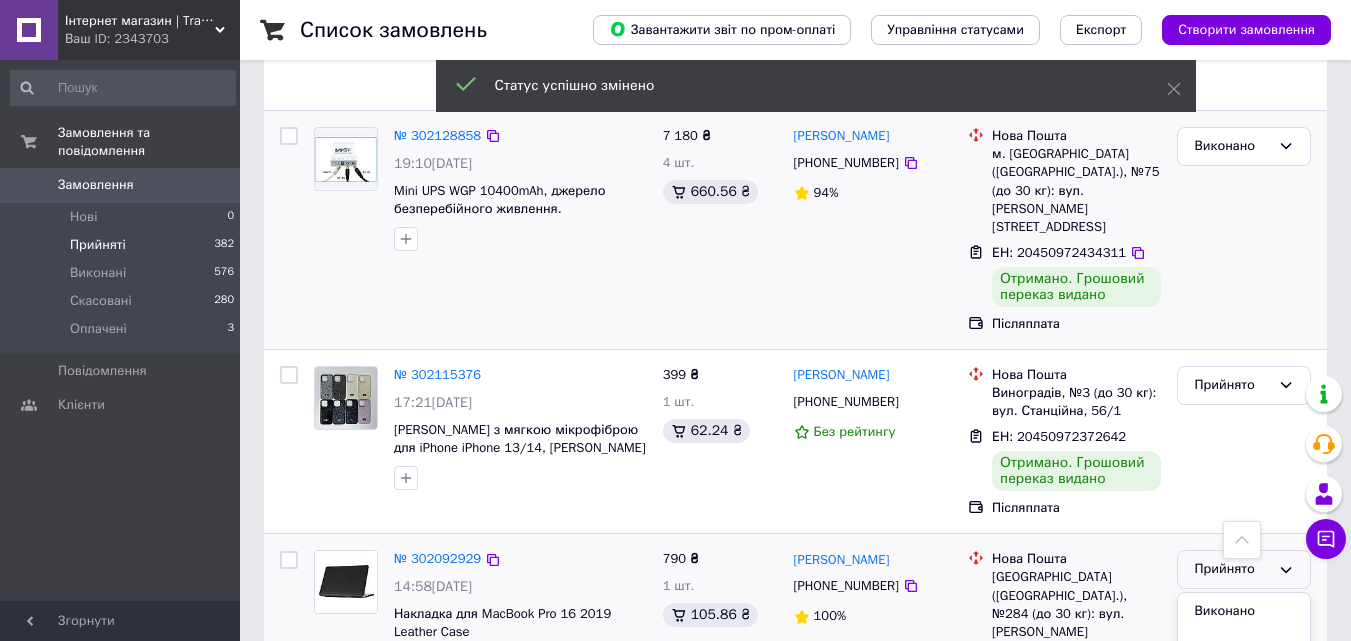 click on "Виконано" at bounding box center (1244, 611) 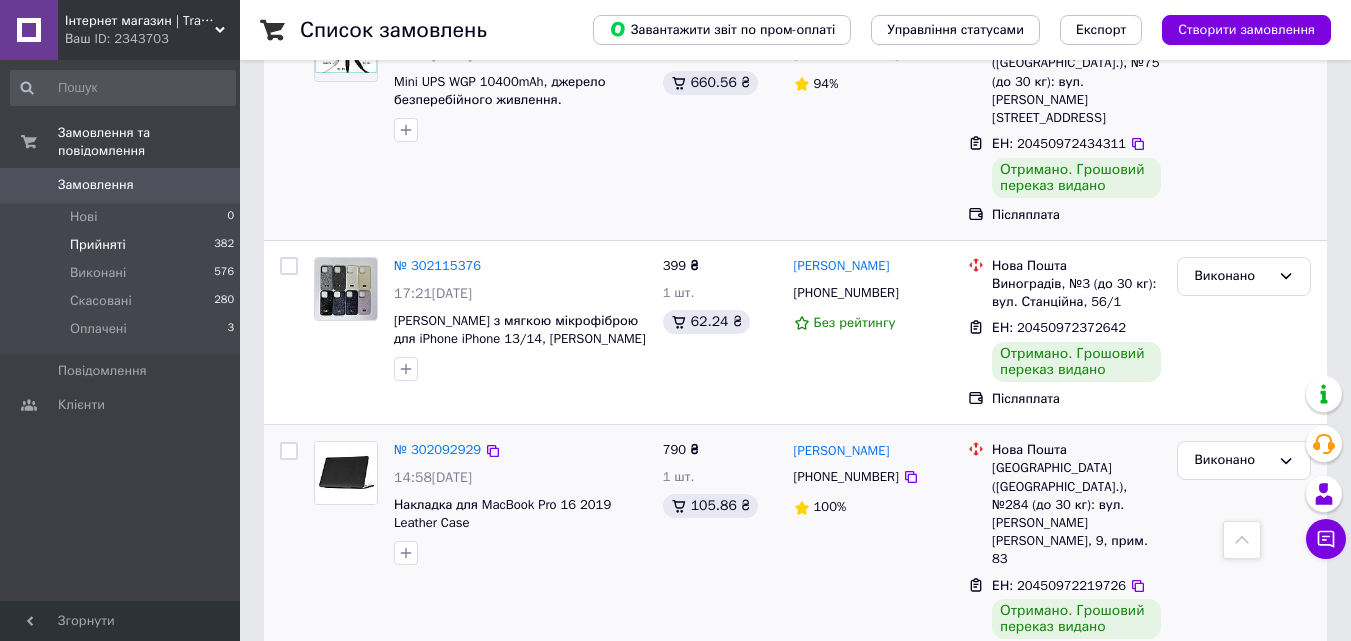 scroll, scrollTop: 1980, scrollLeft: 0, axis: vertical 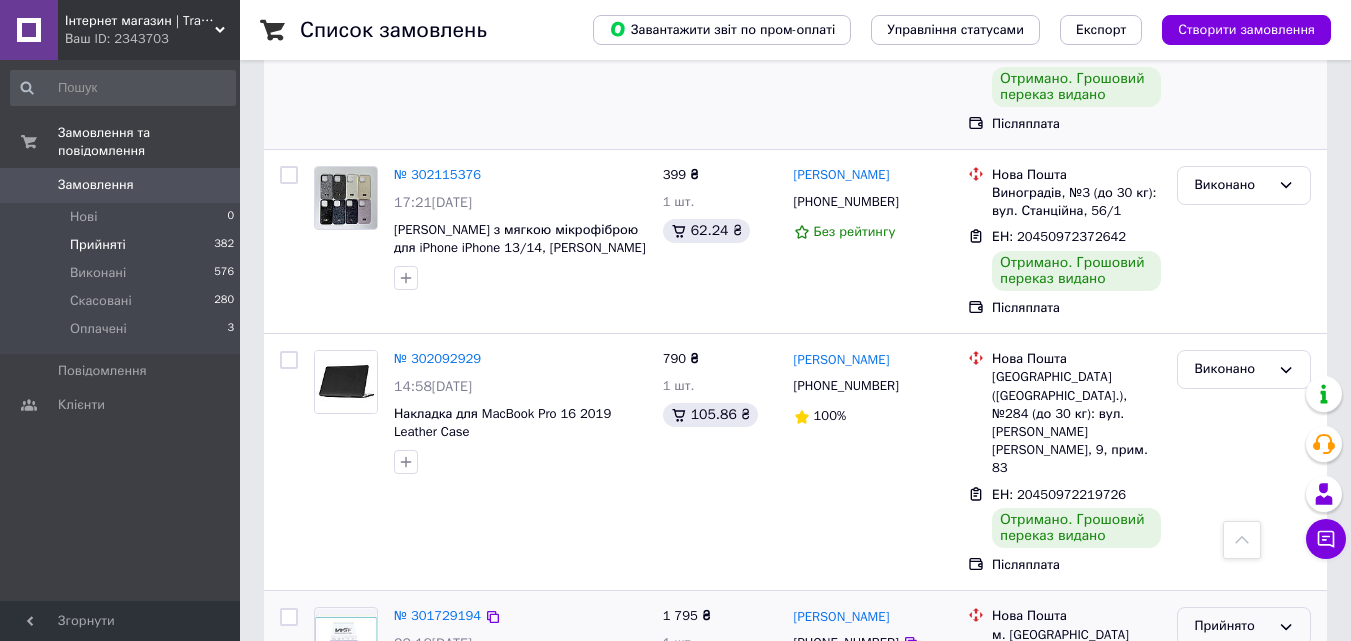 click on "Прийнято" at bounding box center [1232, 626] 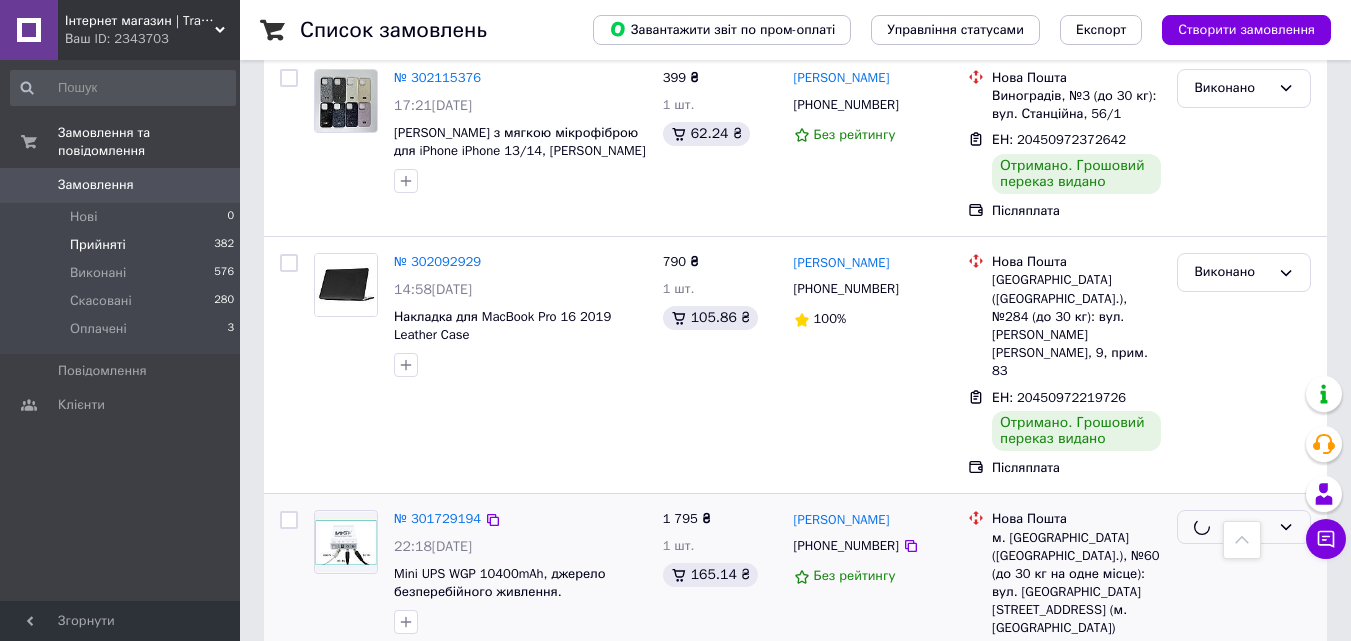 scroll, scrollTop: 2180, scrollLeft: 0, axis: vertical 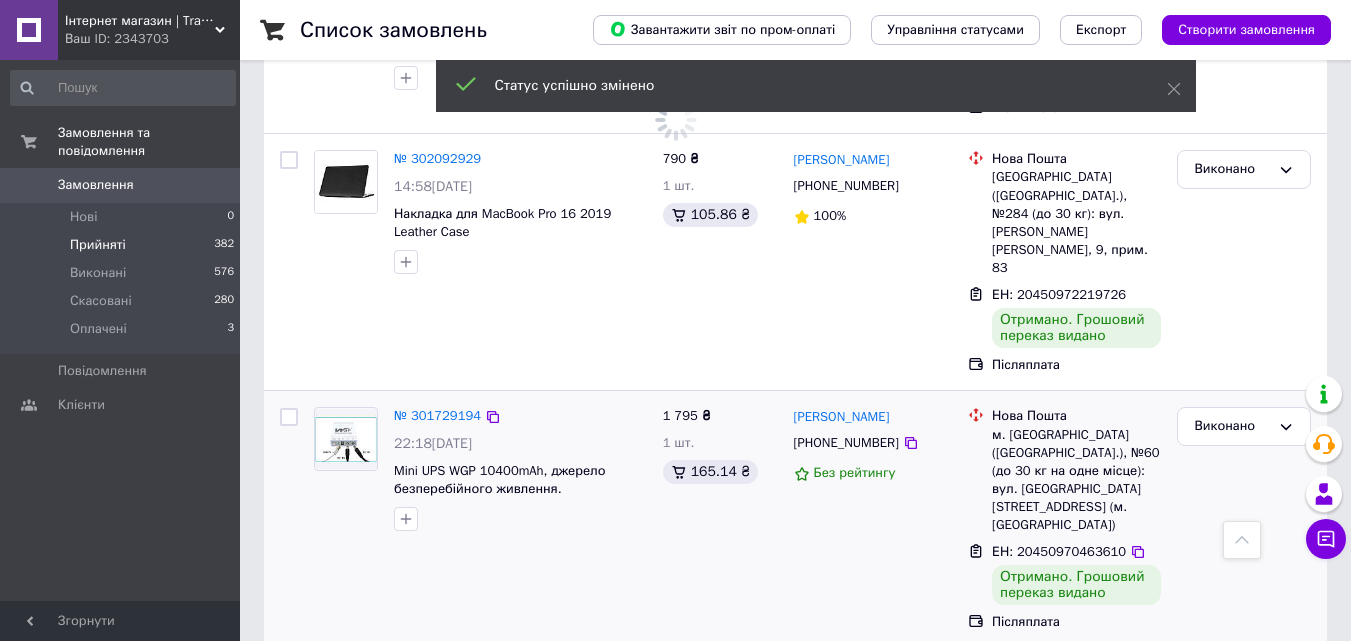 click on "Прийнято" at bounding box center (1232, 683) 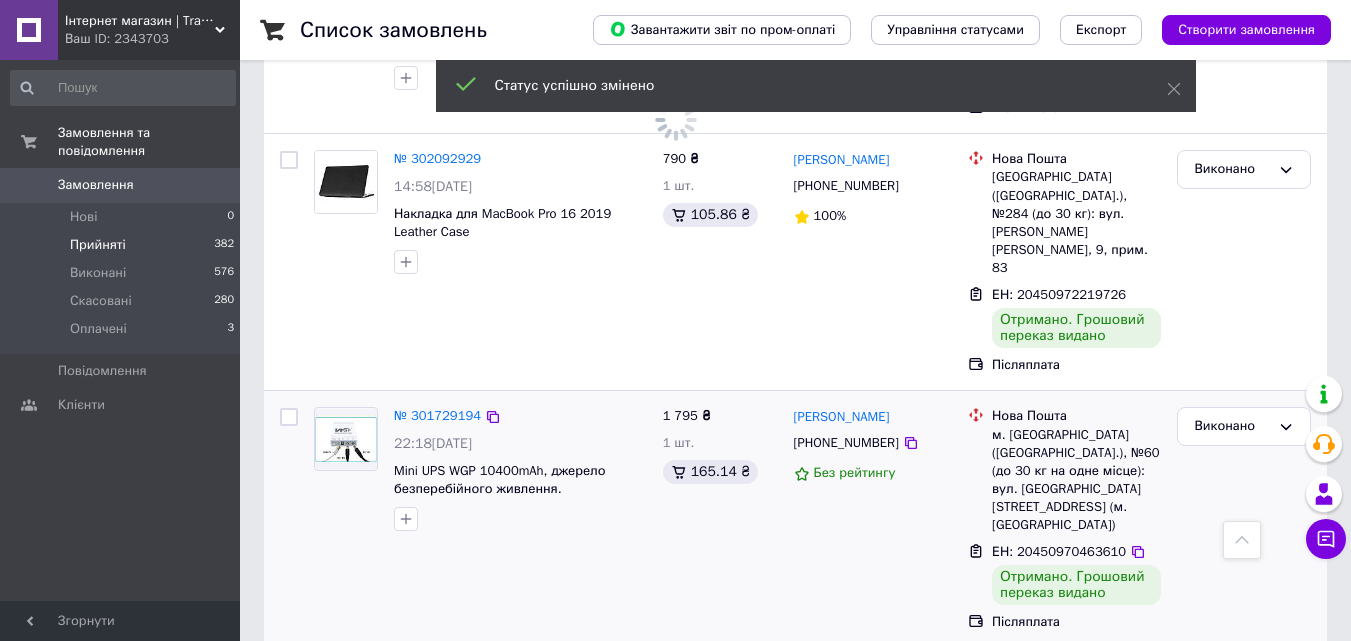 click on "Виконано" at bounding box center [1244, 725] 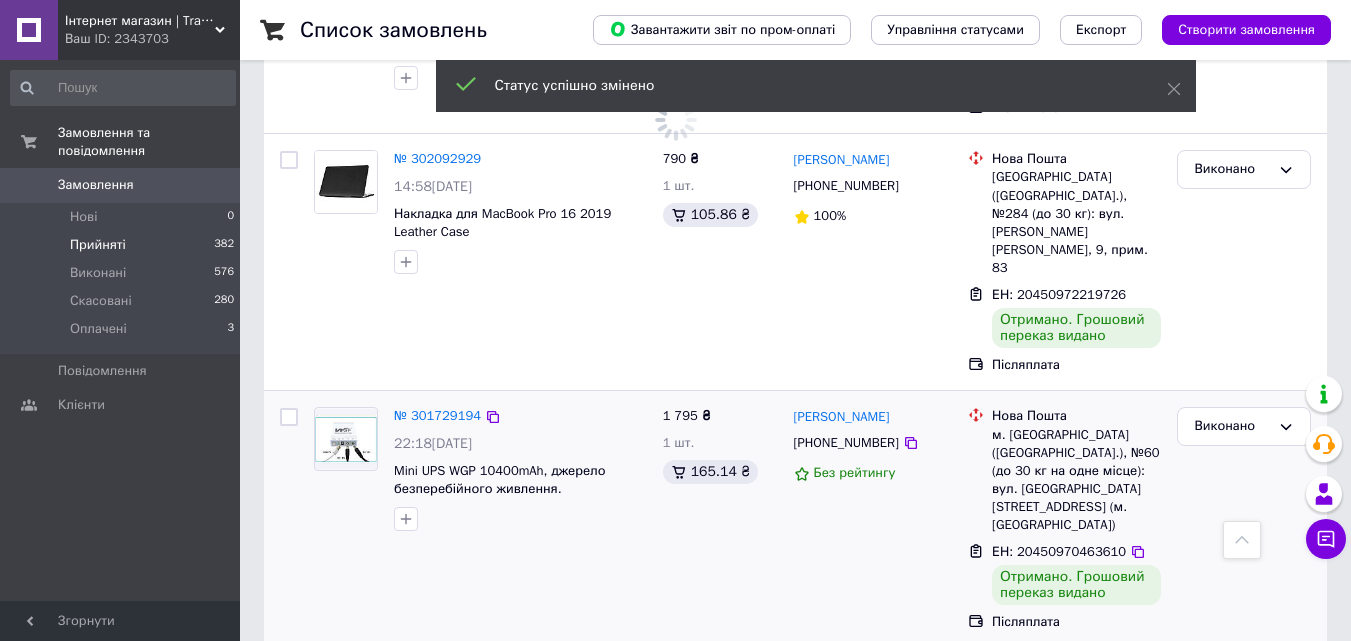 scroll, scrollTop: 3789, scrollLeft: 0, axis: vertical 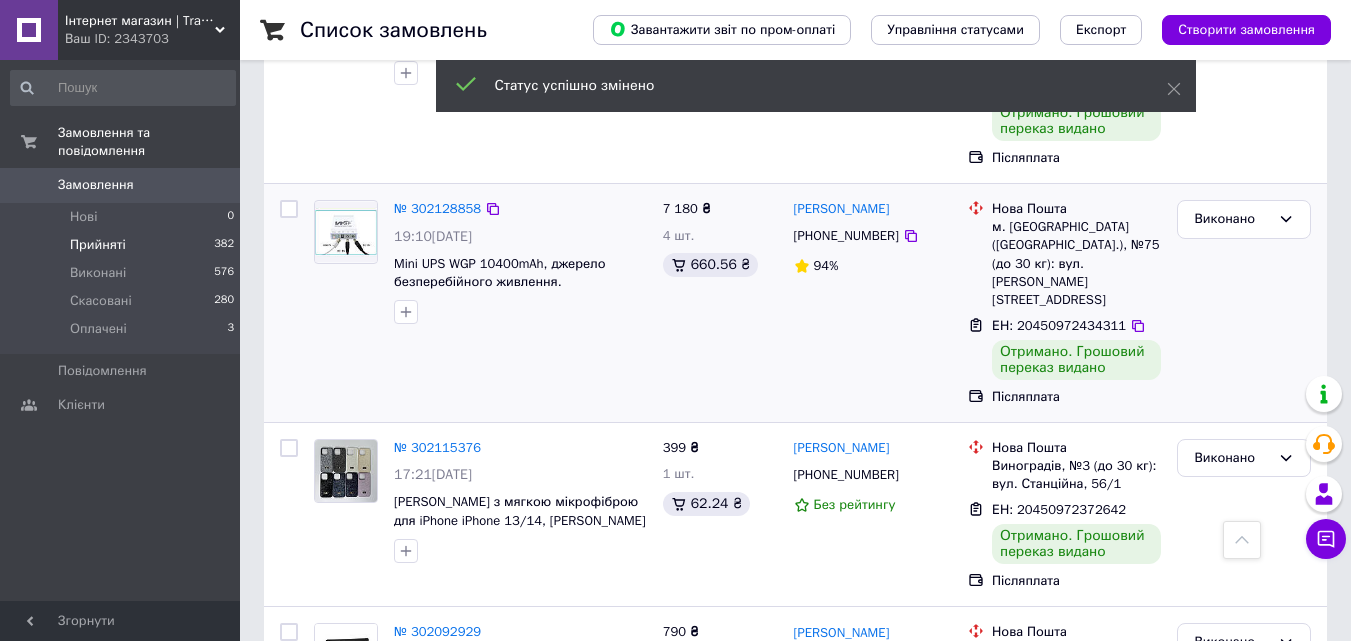 click on "6" at bounding box center [629, 908] 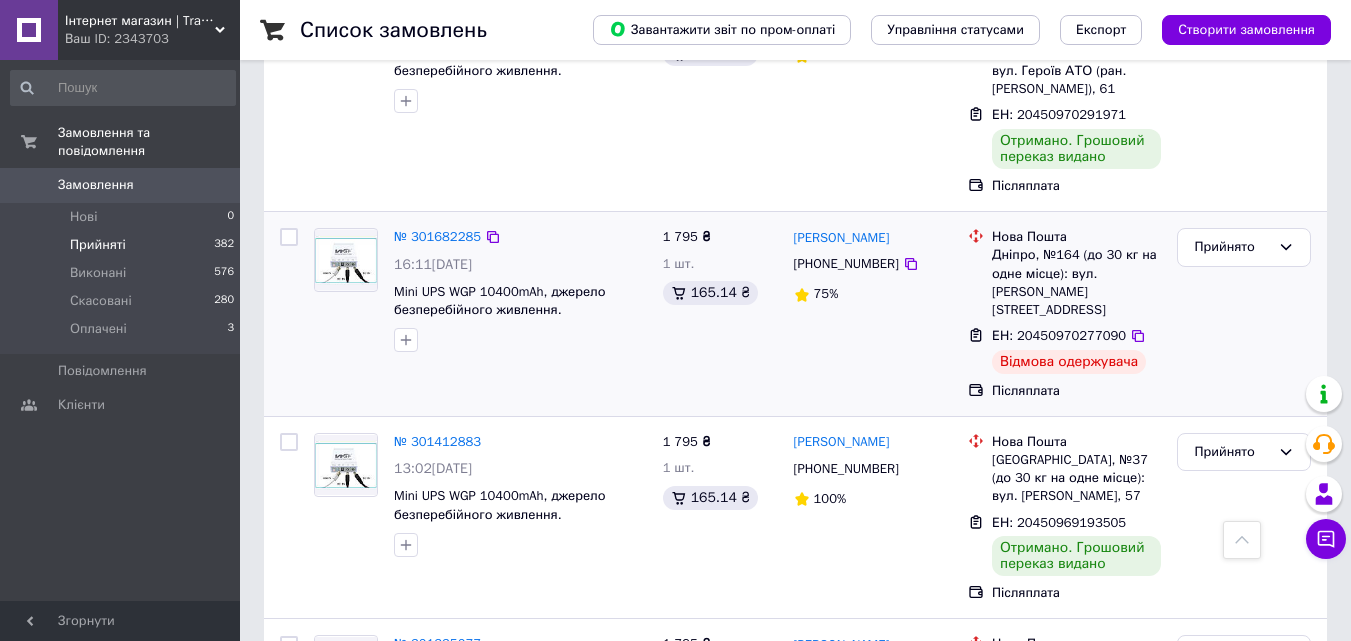 scroll, scrollTop: 600, scrollLeft: 0, axis: vertical 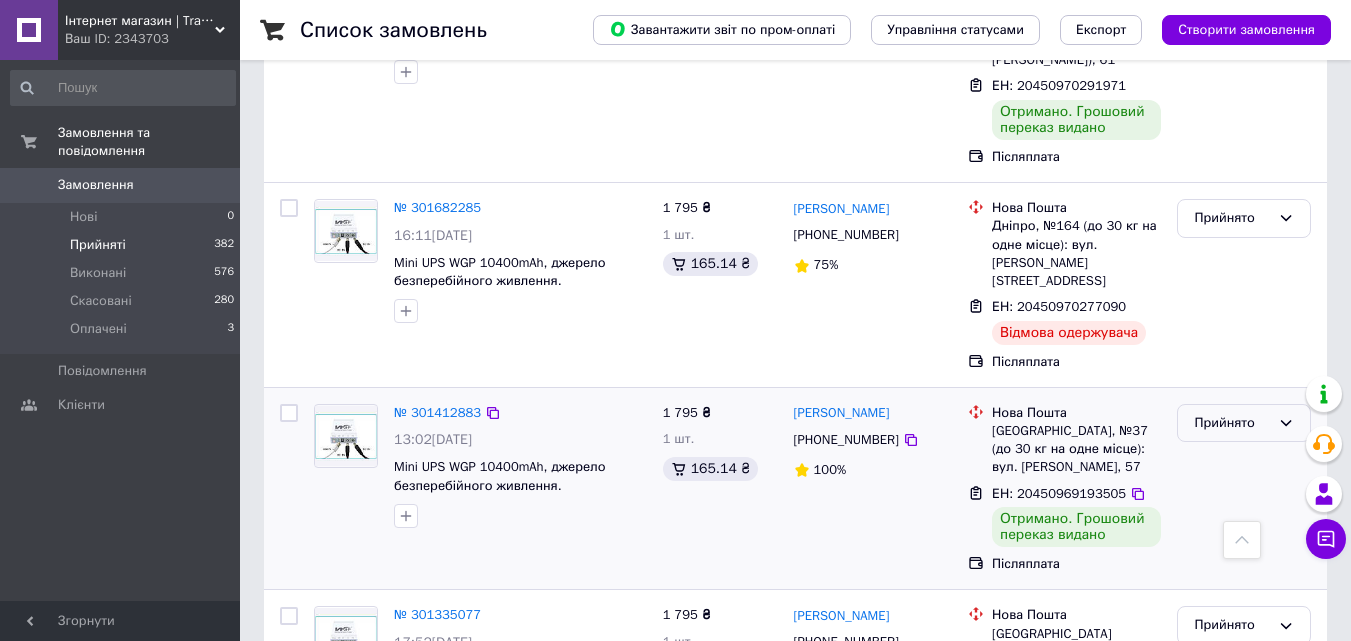 click on "Прийнято" at bounding box center (1232, 423) 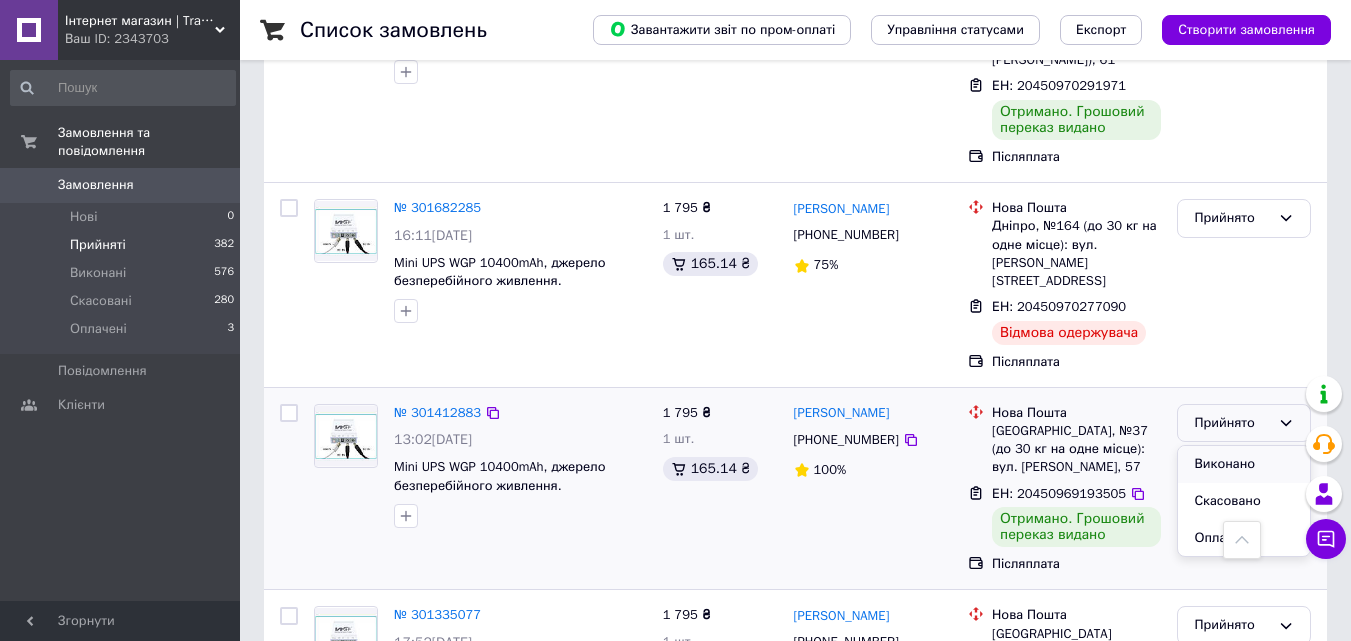 click on "Виконано" at bounding box center (1244, 464) 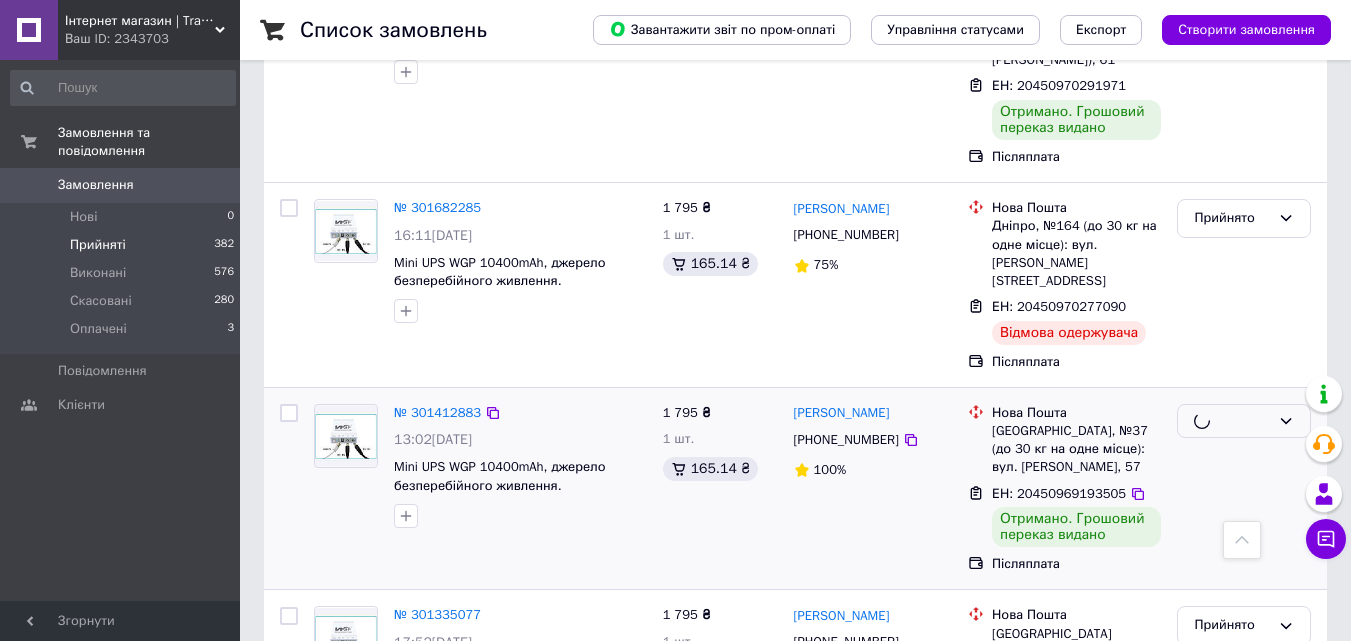 scroll, scrollTop: 700, scrollLeft: 0, axis: vertical 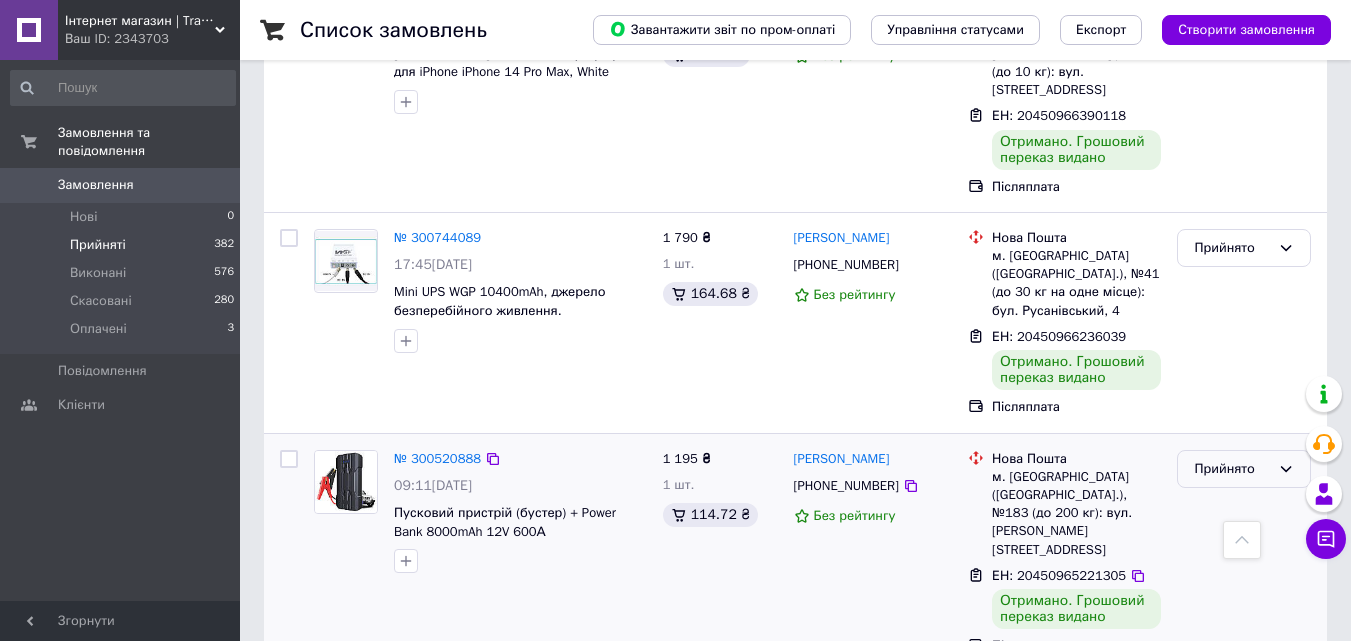 click on "Прийнято" at bounding box center (1232, 469) 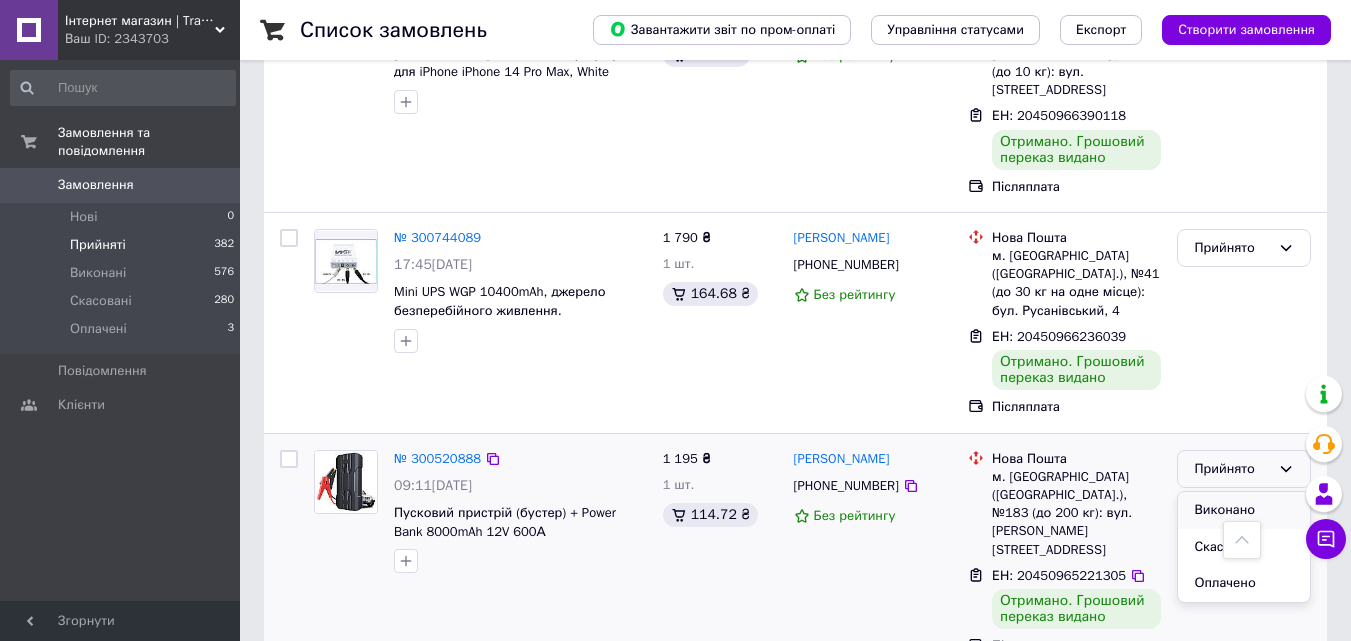 click on "Виконано" at bounding box center (1244, 510) 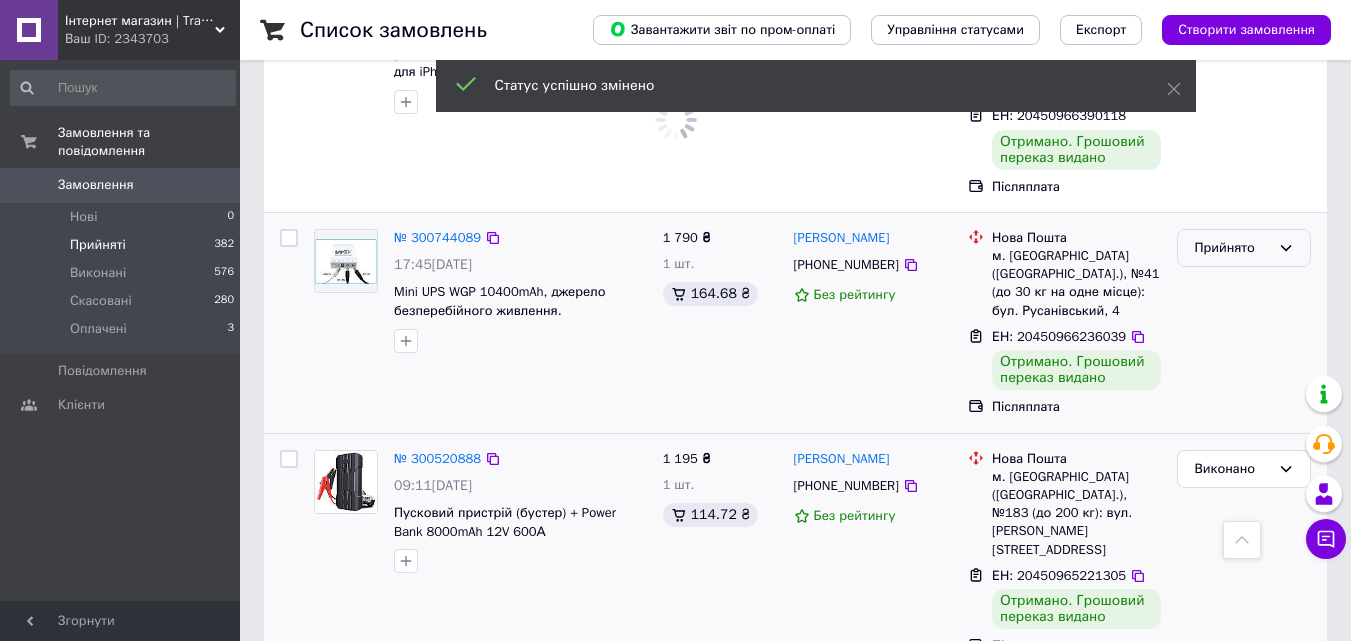 click on "Прийнято" at bounding box center (1232, 248) 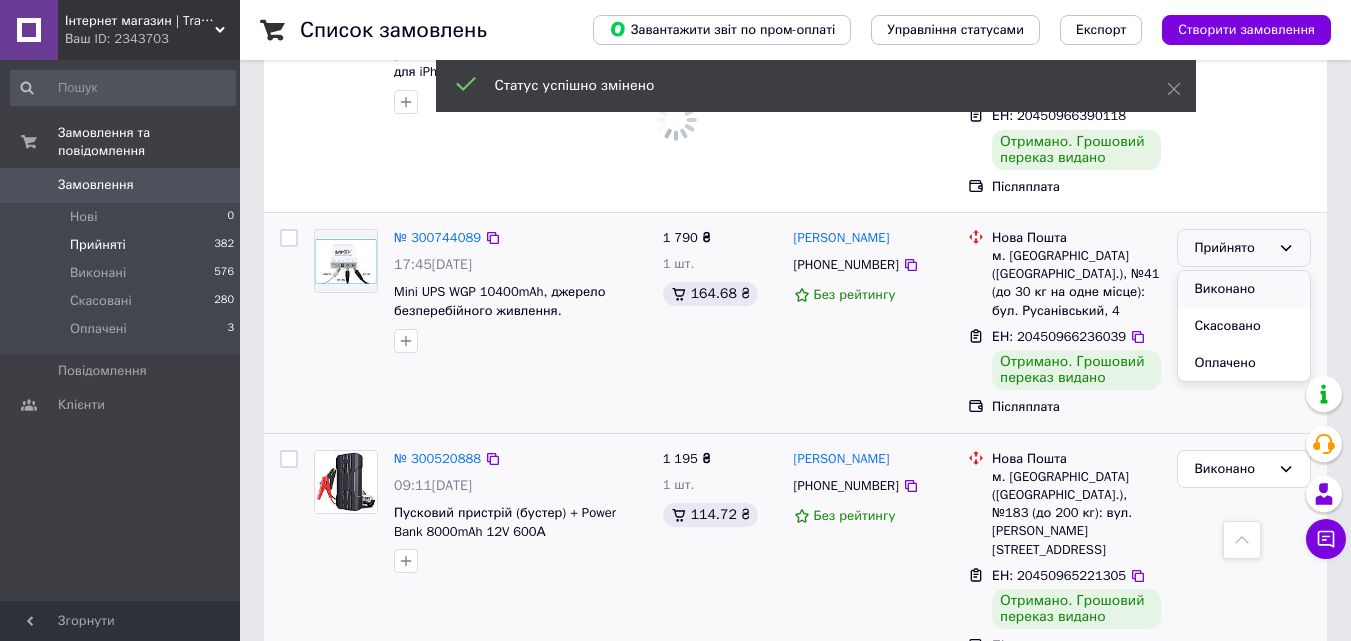 click on "Виконано" at bounding box center (1244, 289) 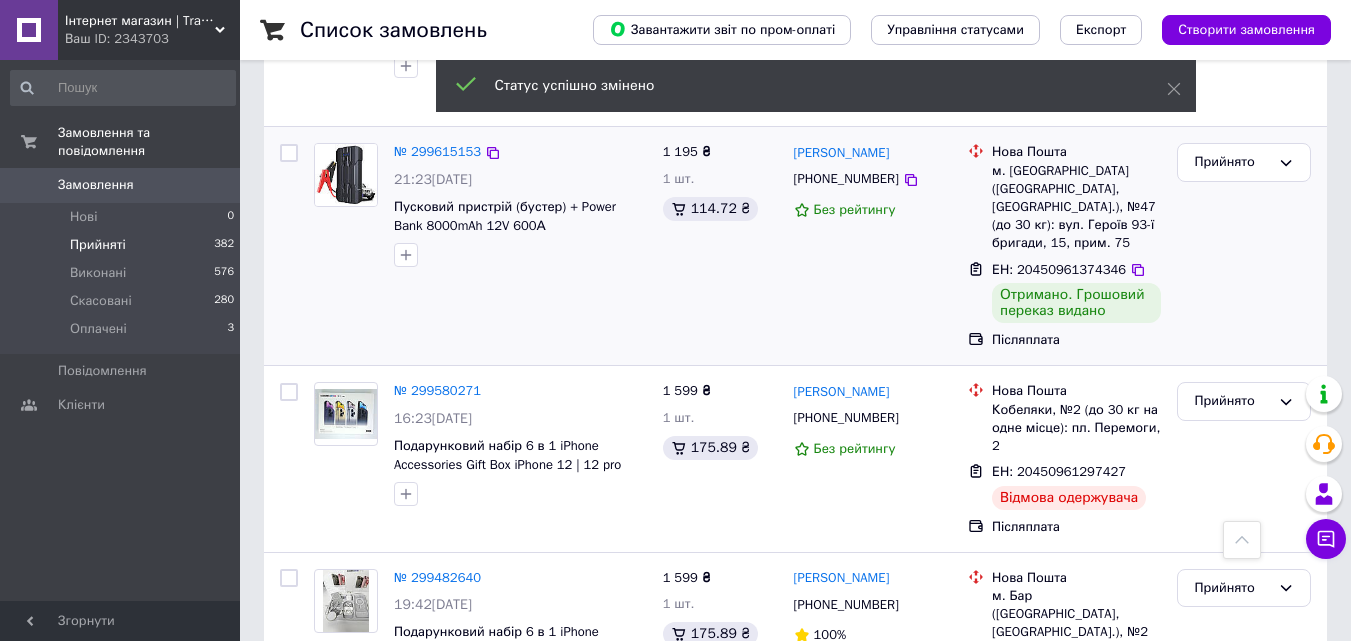 scroll, scrollTop: 900, scrollLeft: 0, axis: vertical 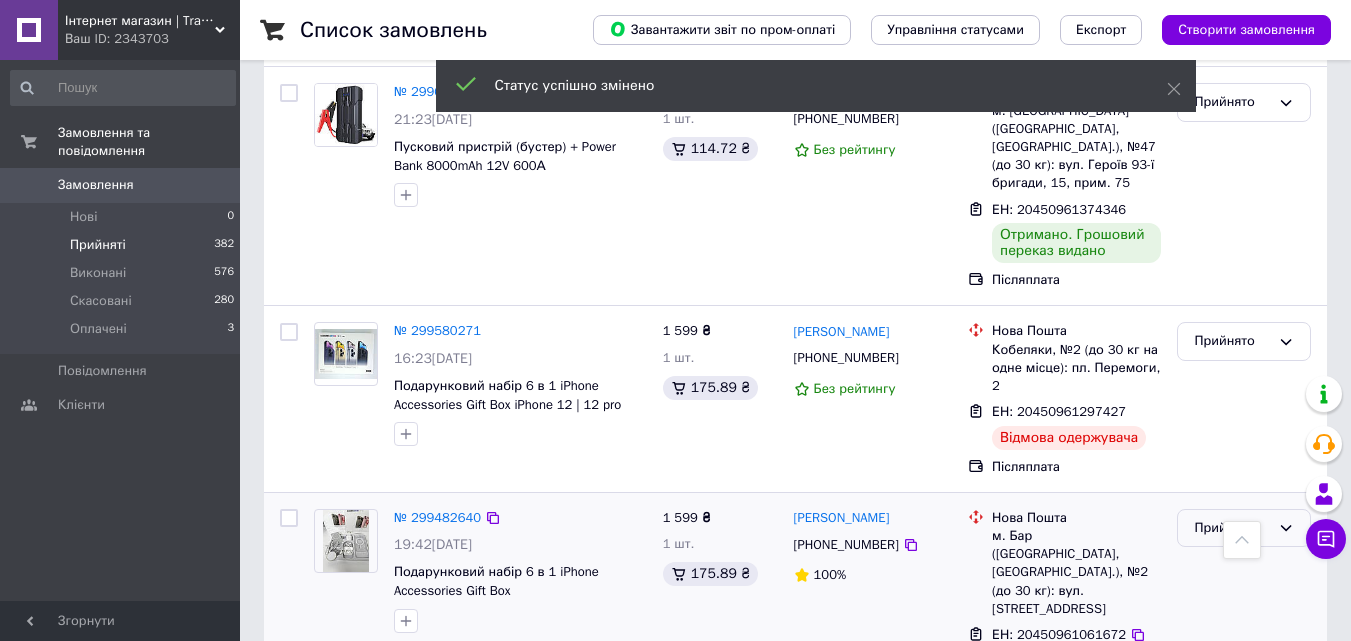 click on "Прийнято" at bounding box center [1232, 528] 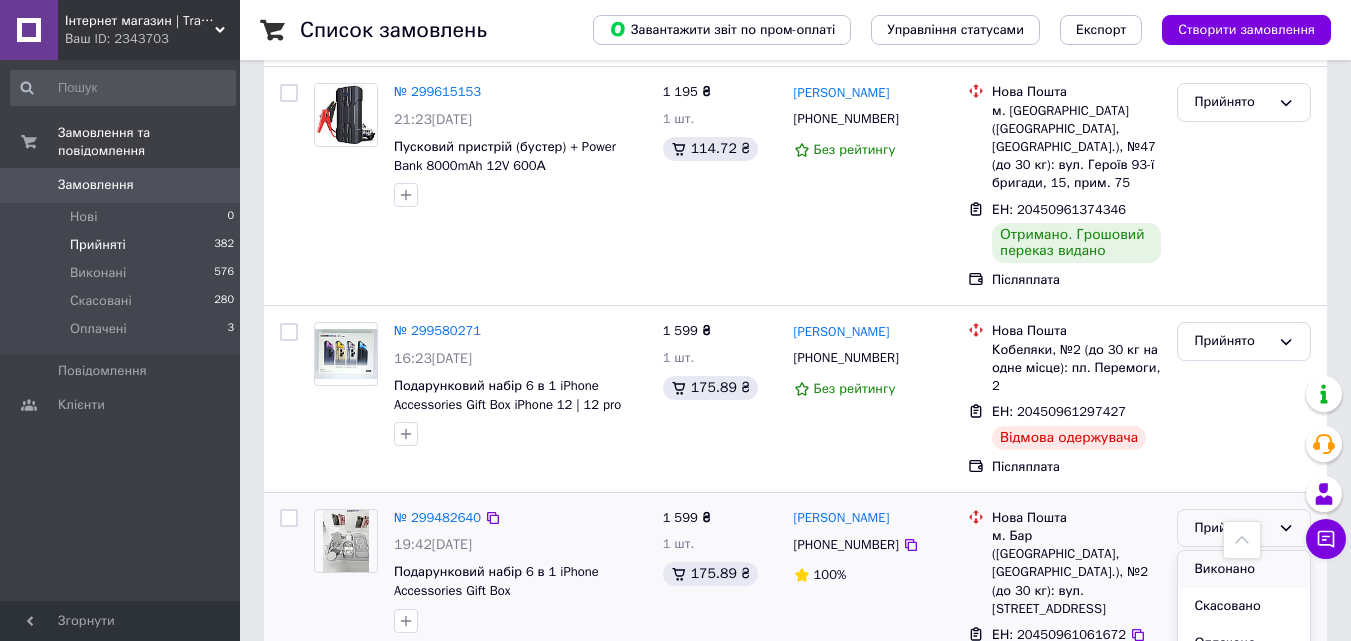 click on "Виконано" at bounding box center (1244, 569) 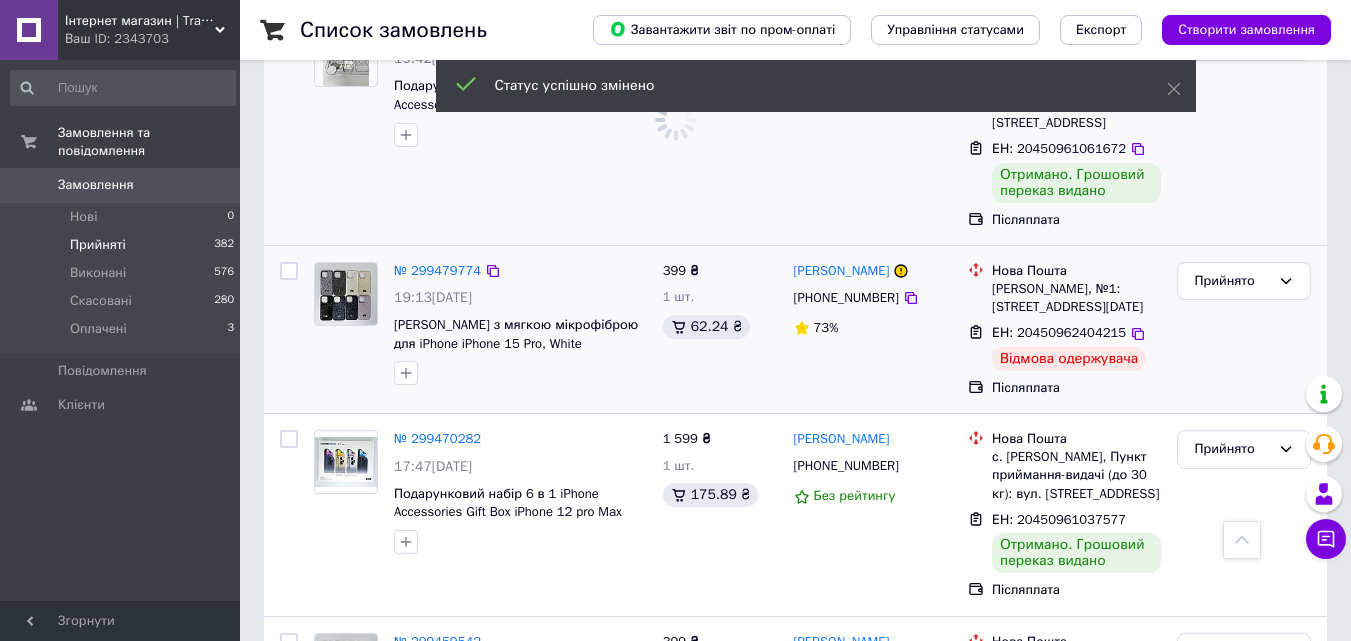 scroll, scrollTop: 1400, scrollLeft: 0, axis: vertical 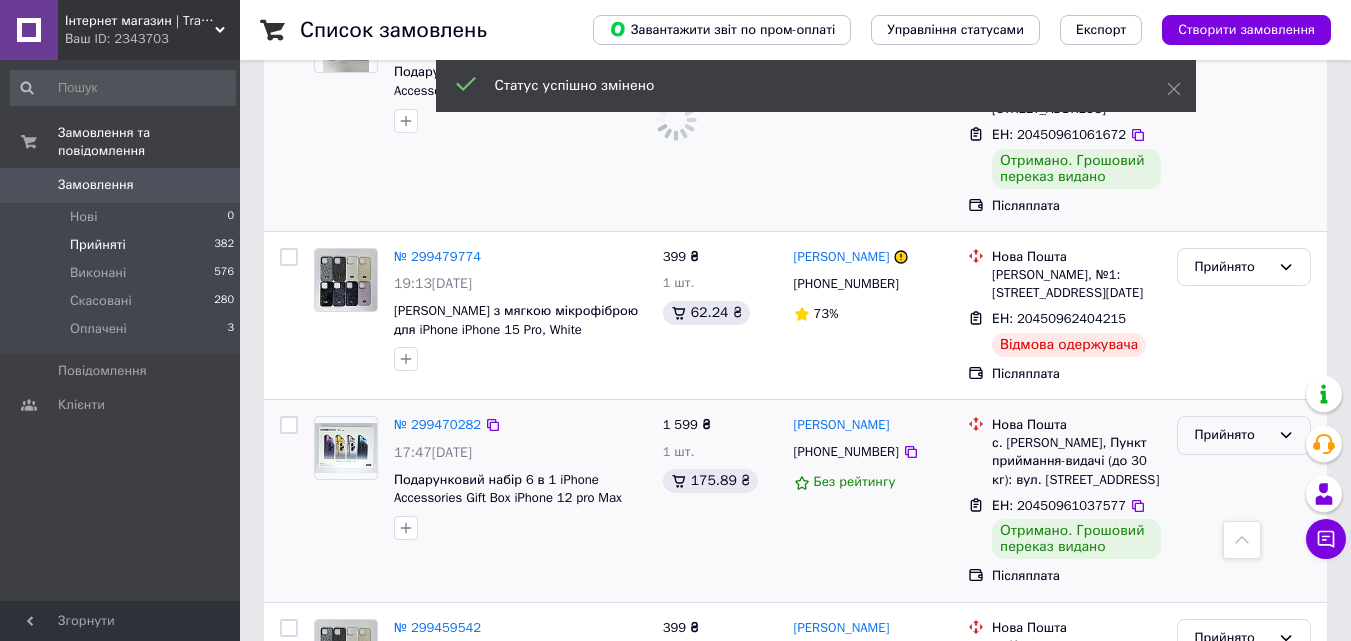 click on "Прийнято" at bounding box center (1232, 435) 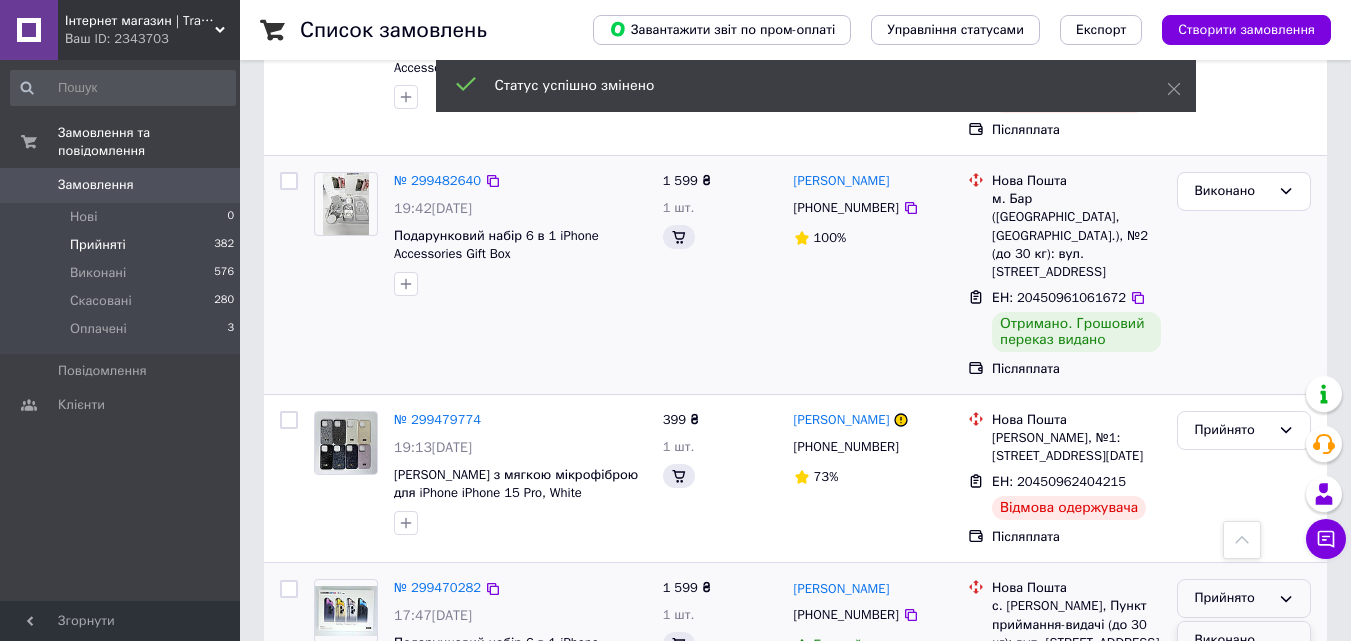 click on "Виконано" at bounding box center [1244, 640] 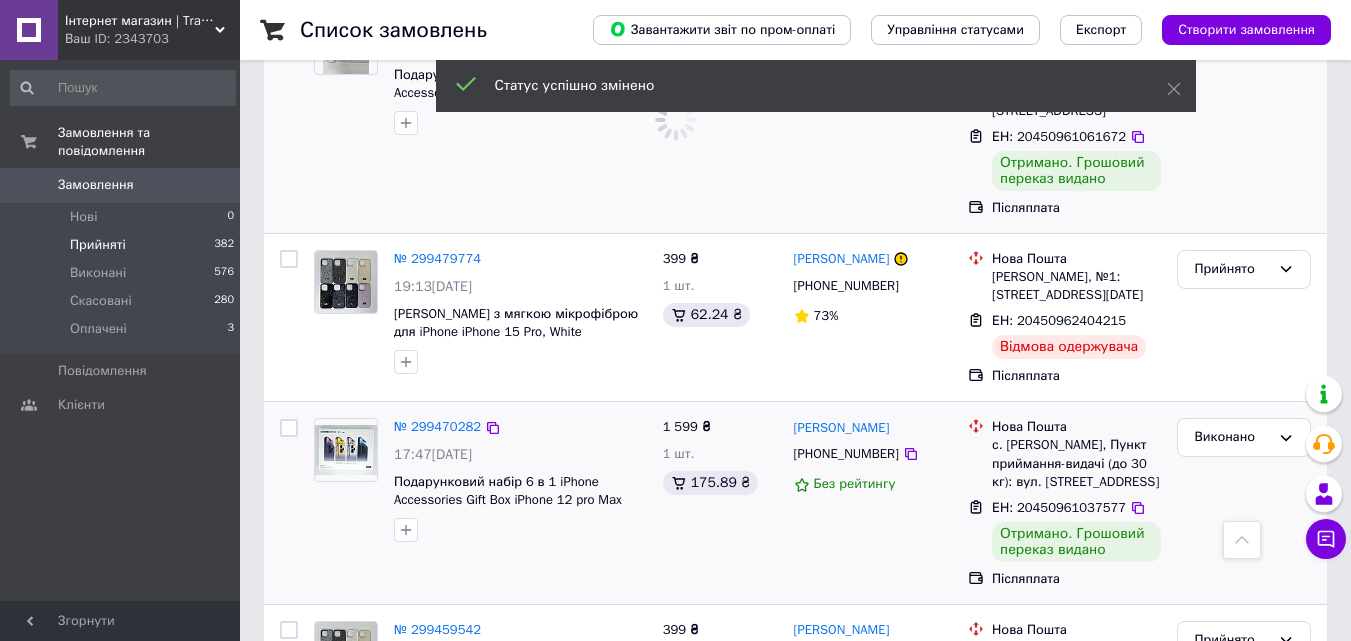 scroll, scrollTop: 3805, scrollLeft: 0, axis: vertical 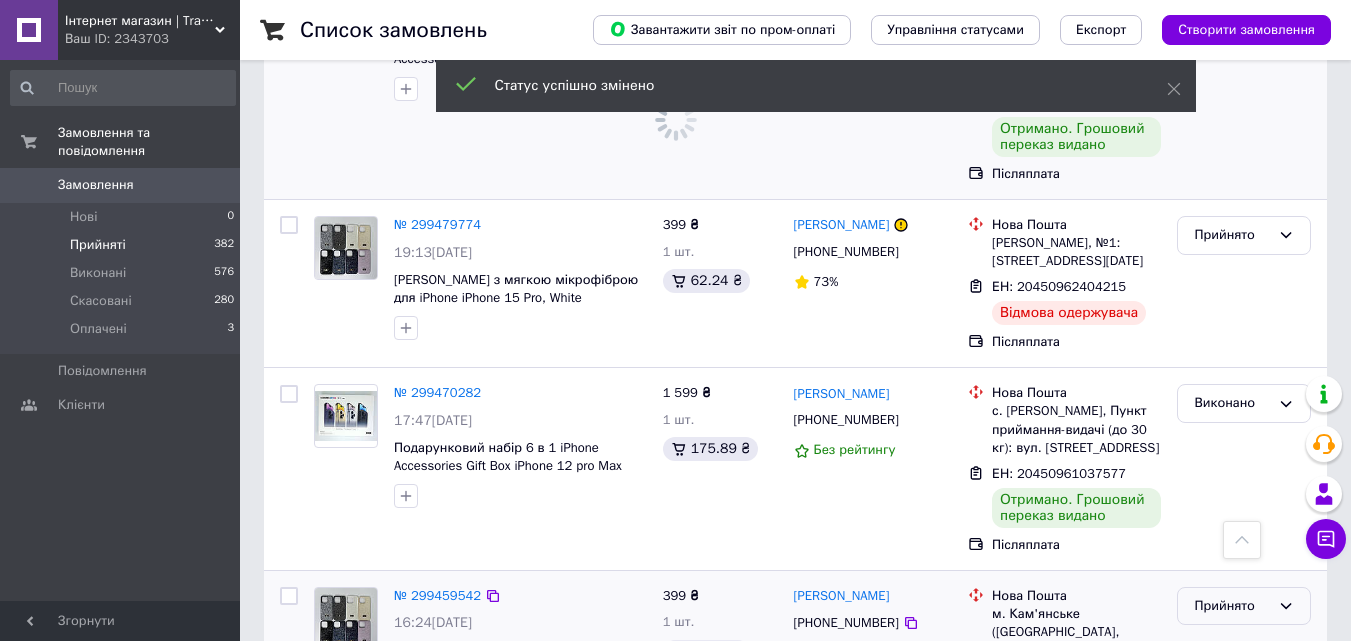click on "Прийнято" at bounding box center [1232, 606] 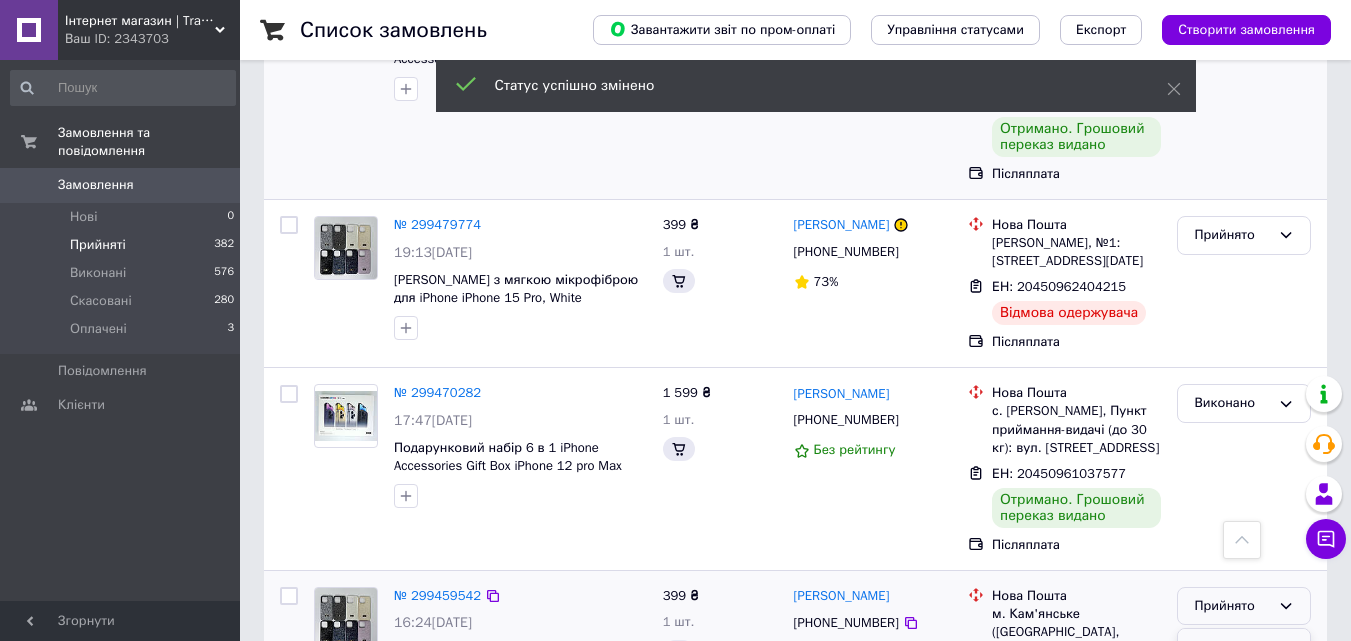 click on "Виконано" at bounding box center (1244, 647) 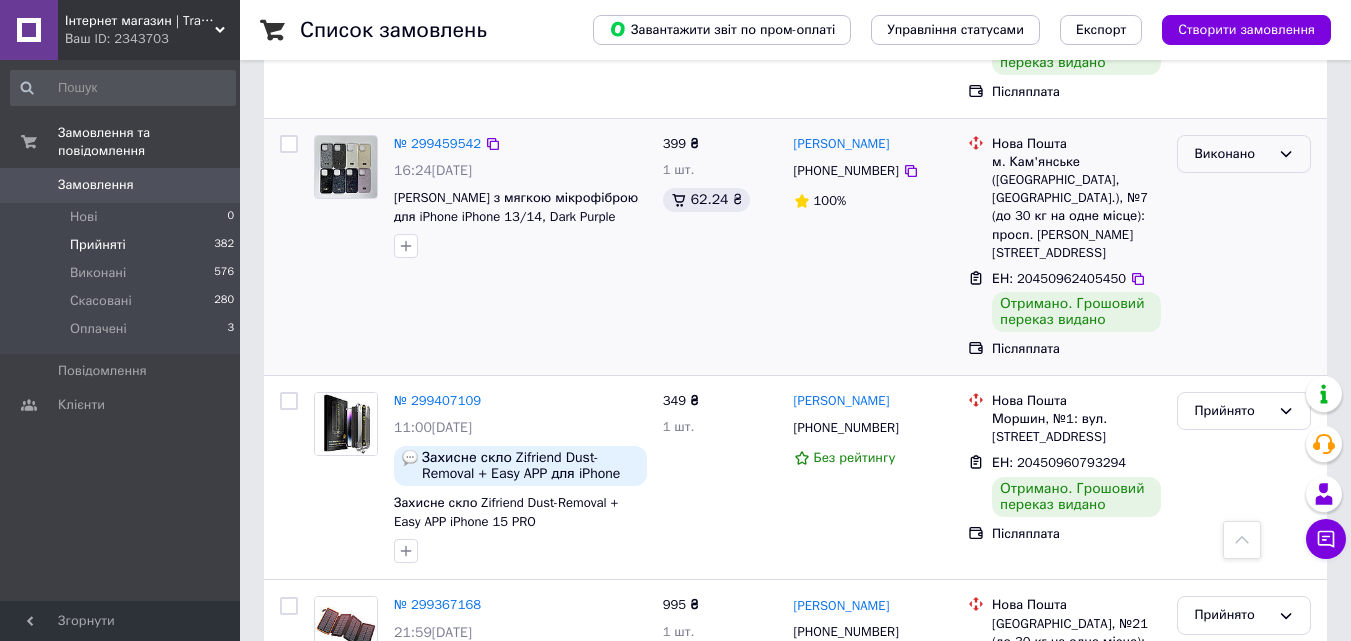 scroll, scrollTop: 1896, scrollLeft: 0, axis: vertical 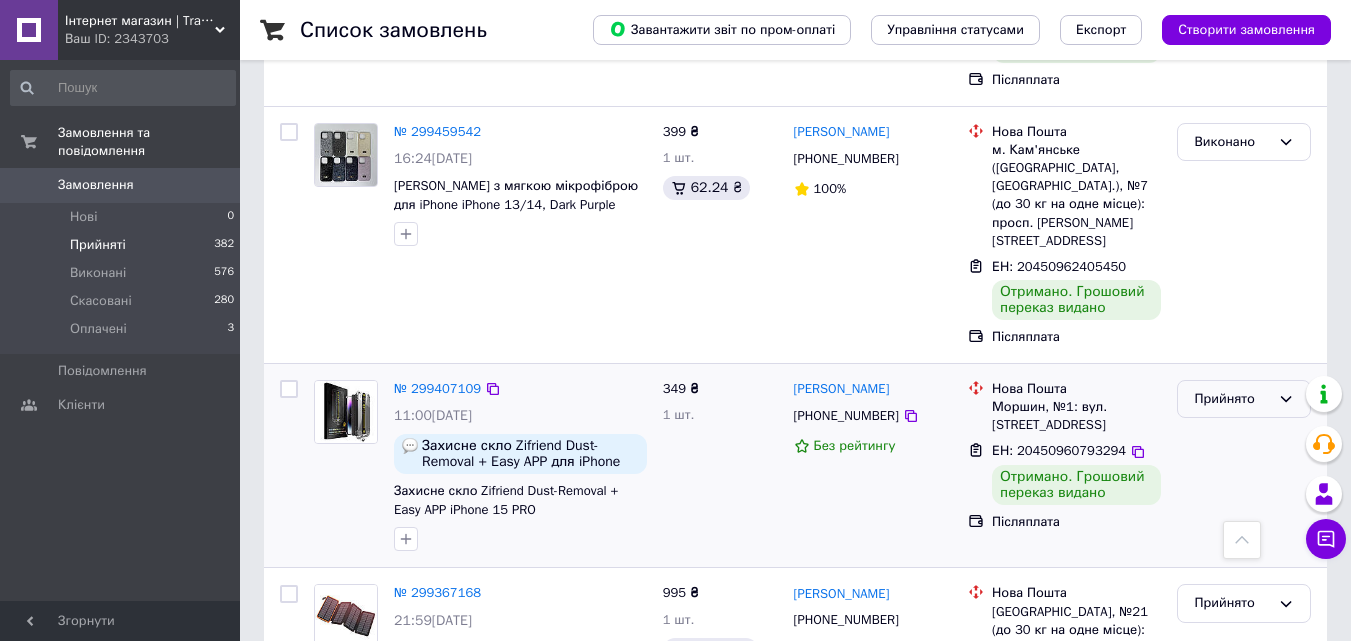 click on "Прийнято" at bounding box center (1244, 399) 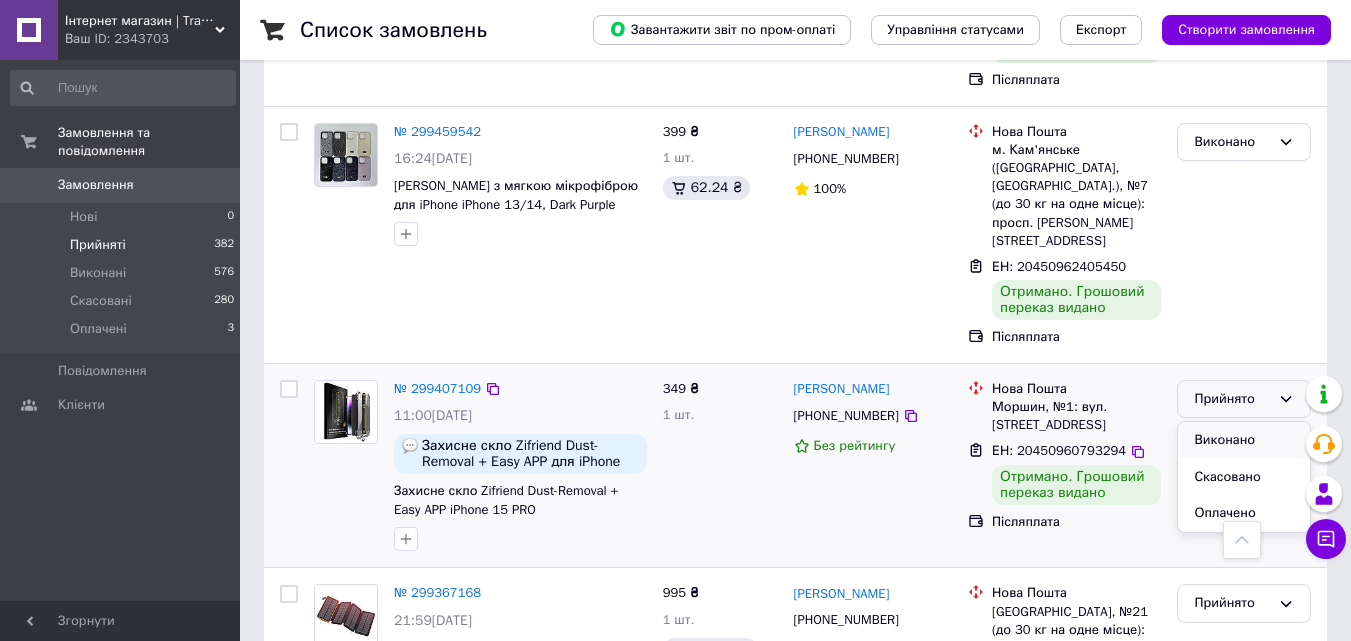 click on "Виконано" at bounding box center [1244, 440] 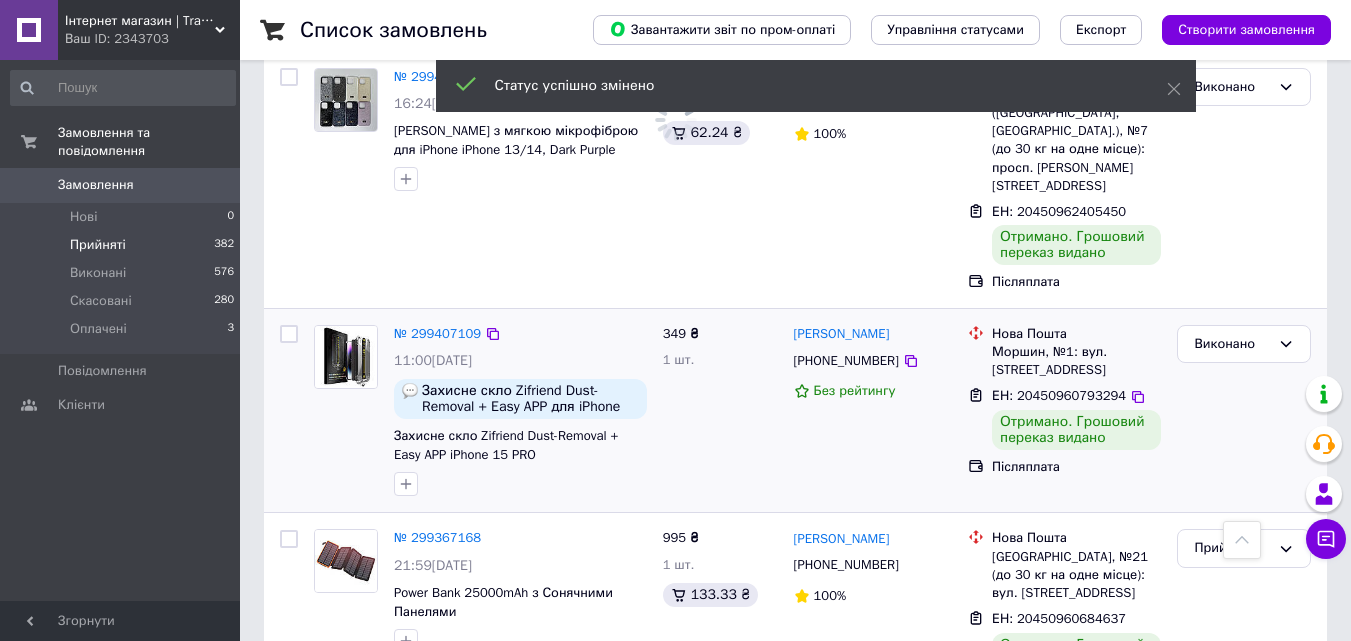 scroll, scrollTop: 1996, scrollLeft: 0, axis: vertical 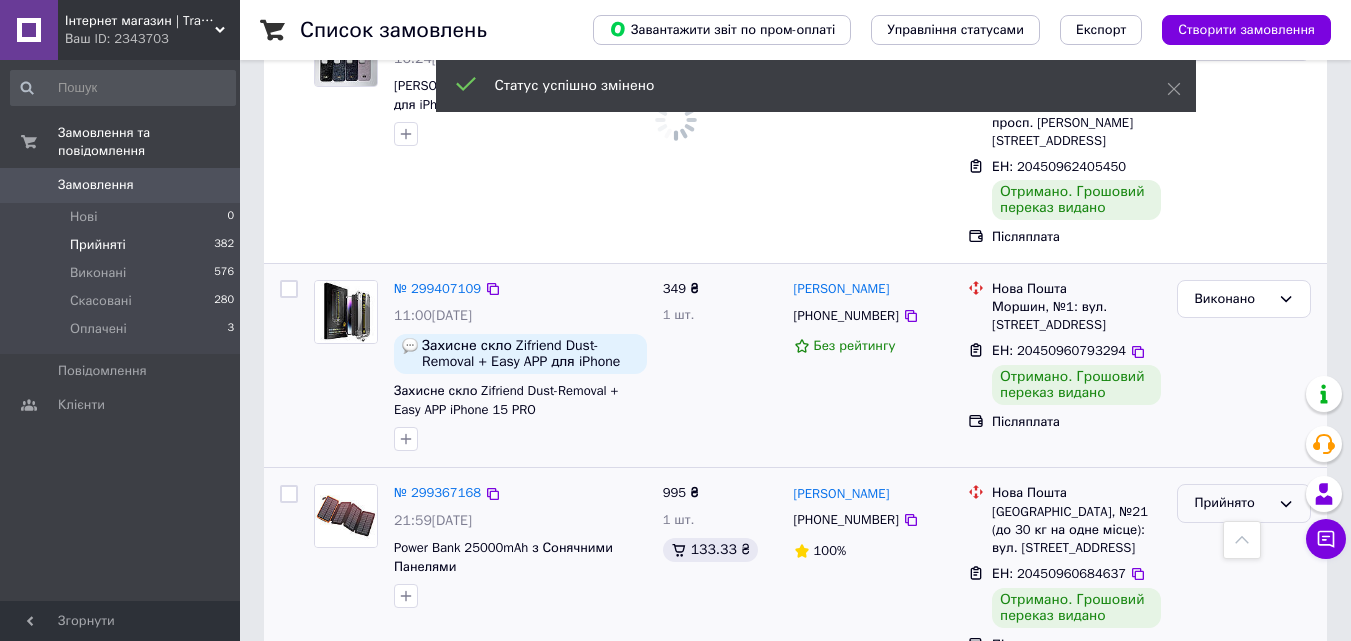 click on "Прийнято" at bounding box center [1232, 503] 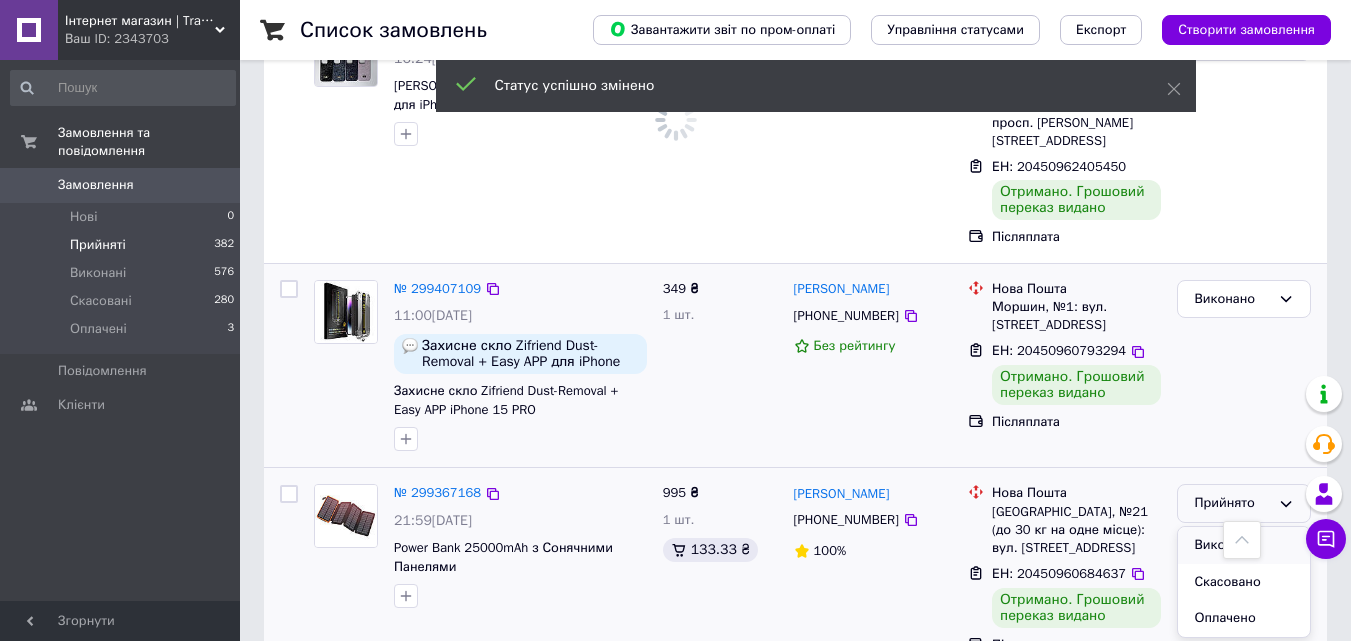 click on "Виконано" at bounding box center [1244, 545] 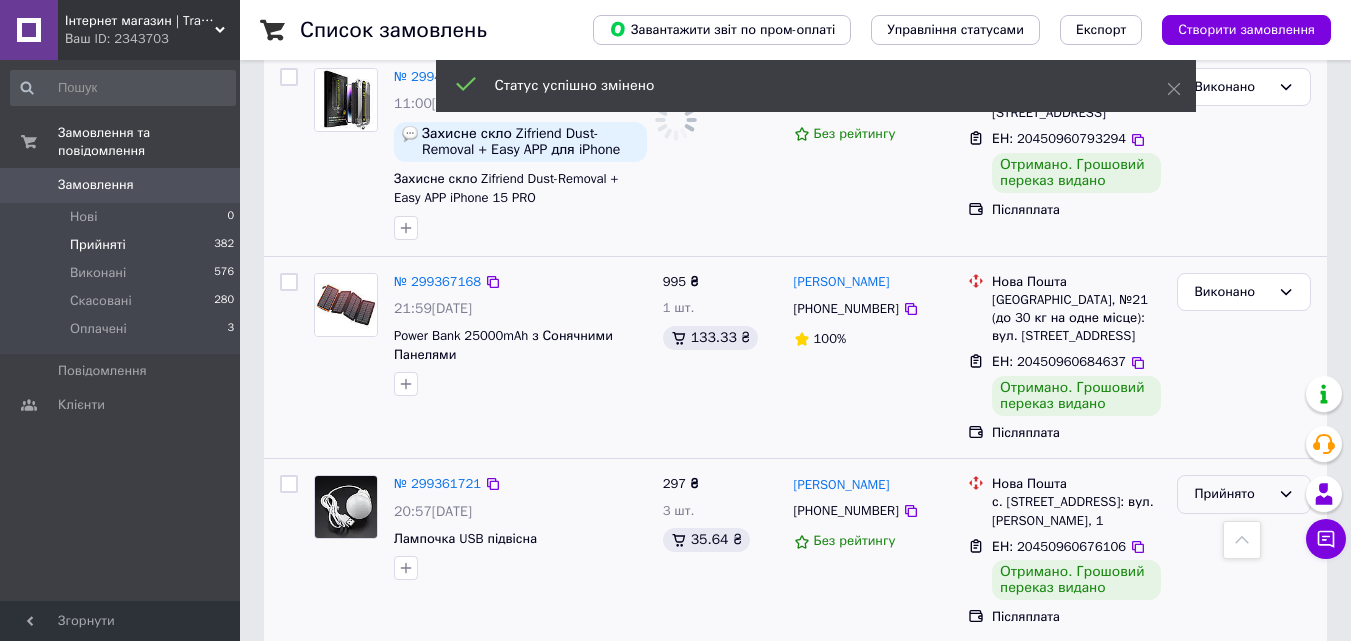 scroll, scrollTop: 908, scrollLeft: 0, axis: vertical 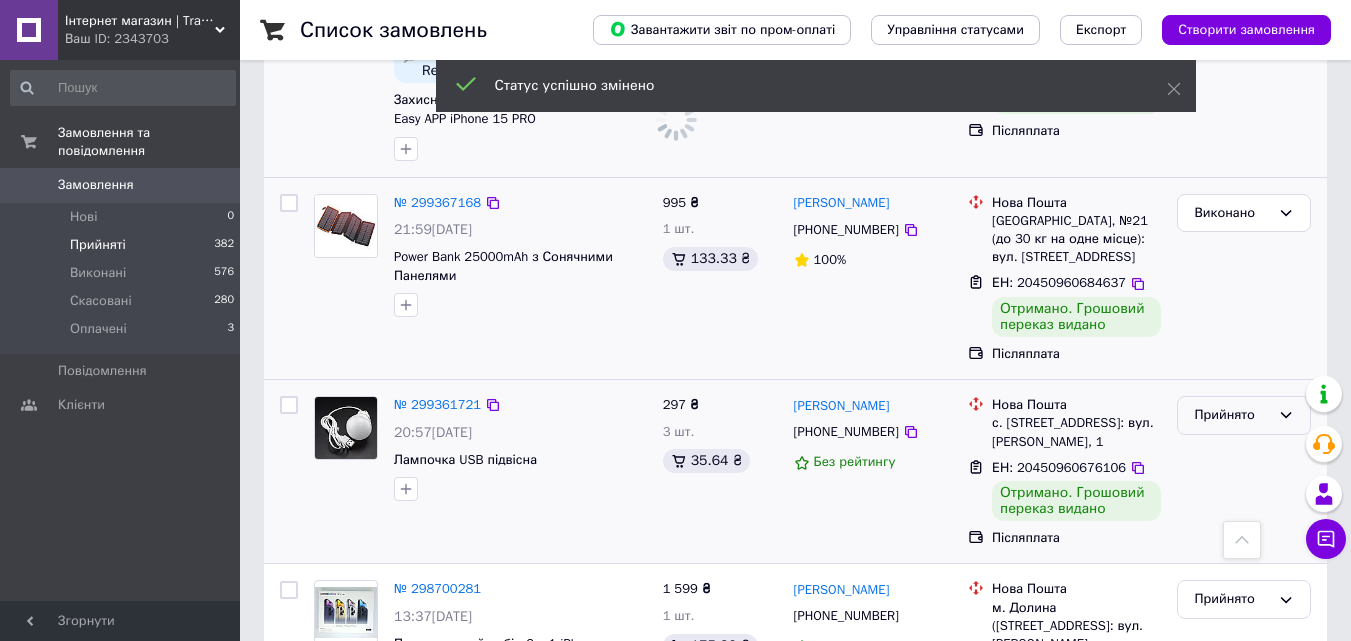 click on "Прийнято" at bounding box center [1232, 415] 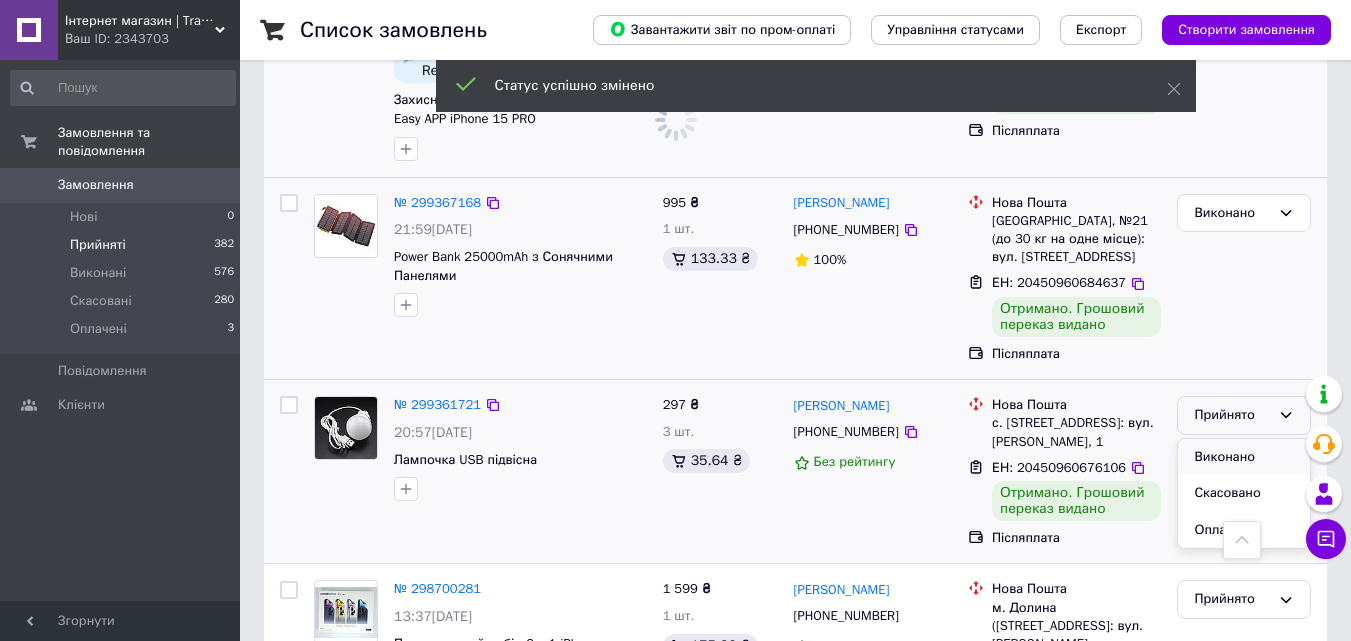 click on "Виконано" at bounding box center (1244, 457) 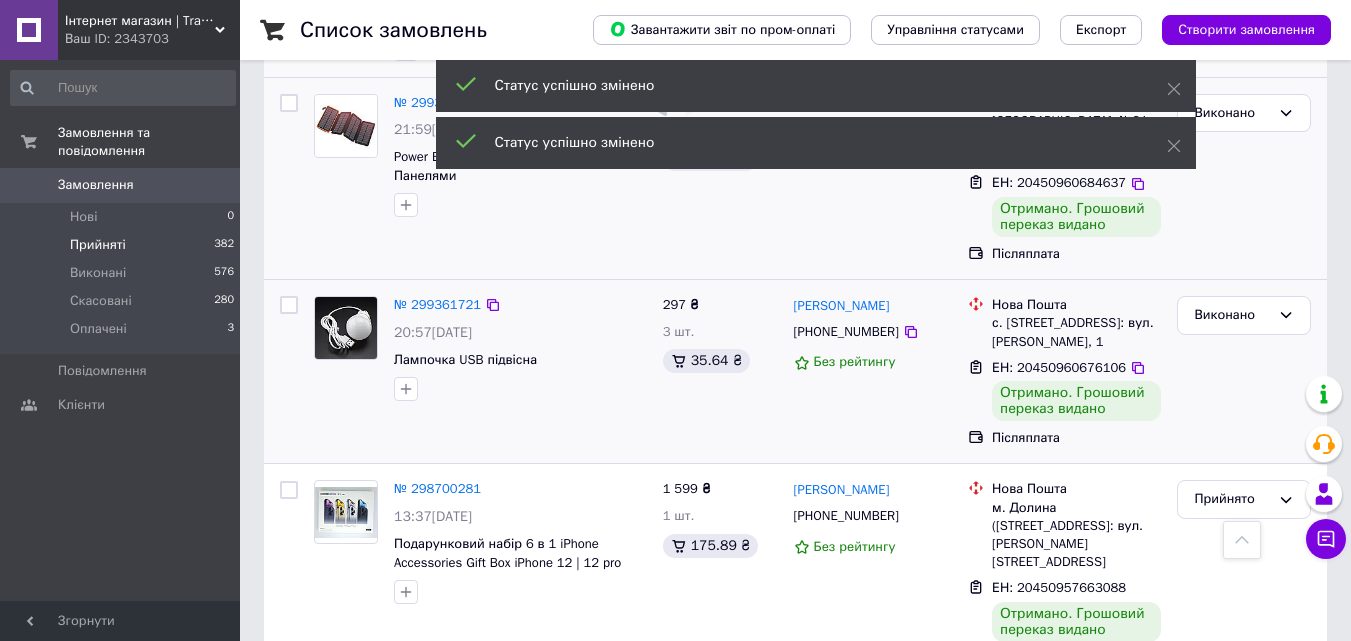 scroll, scrollTop: 1108, scrollLeft: 0, axis: vertical 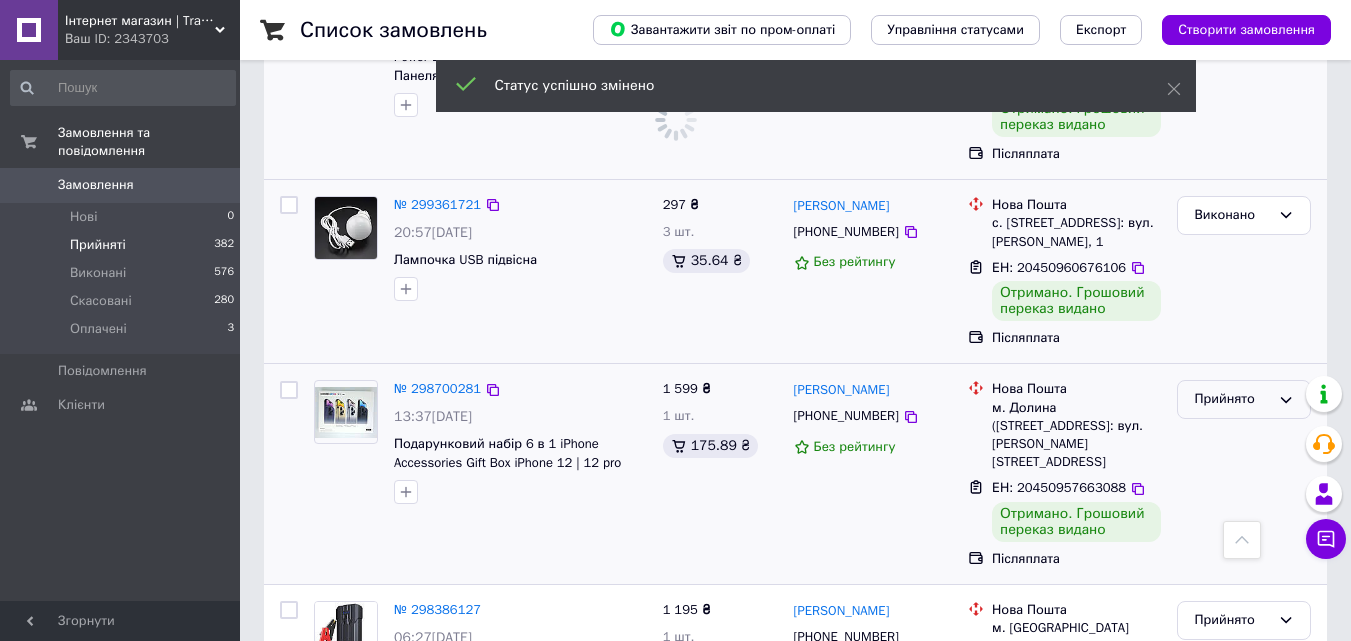 click on "Прийнято" at bounding box center [1232, 399] 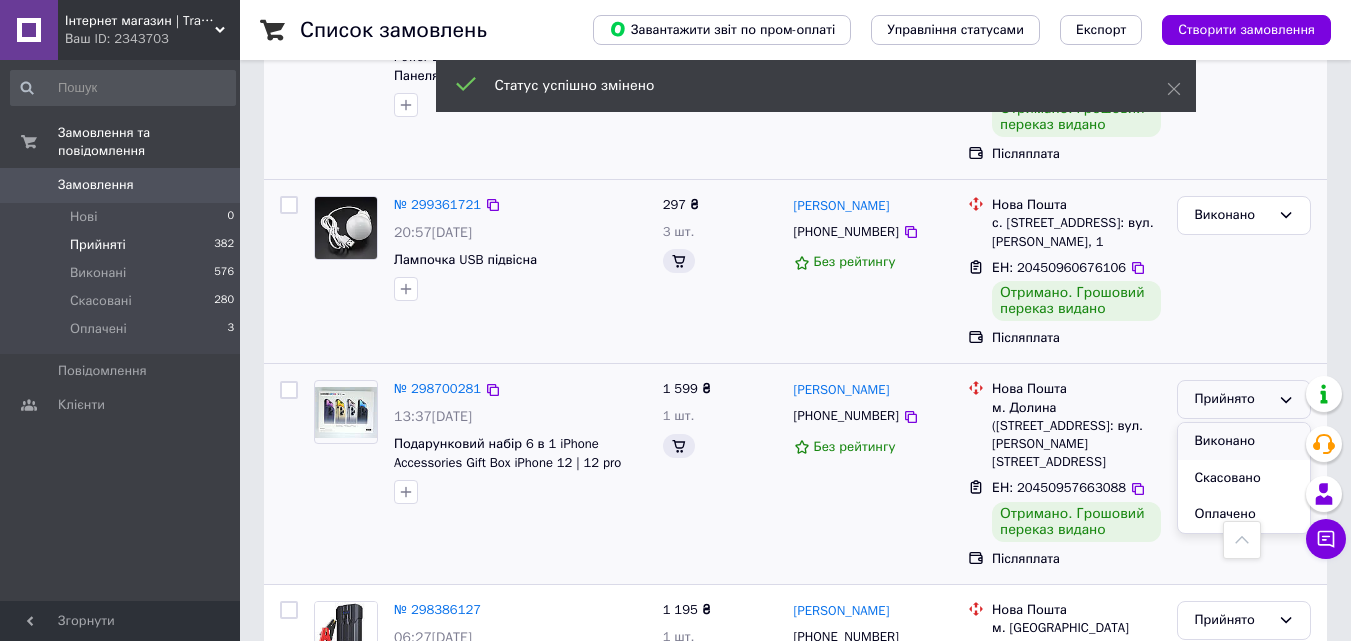 click on "Виконано" at bounding box center (1244, 441) 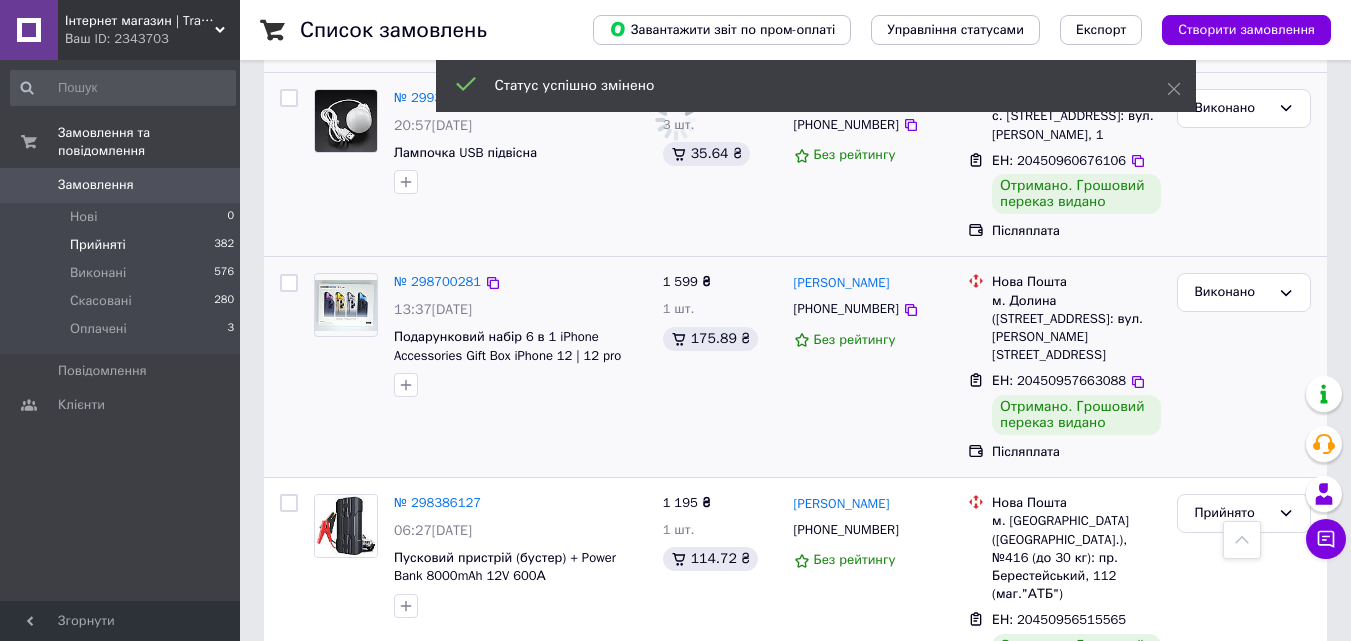 scroll, scrollTop: 1308, scrollLeft: 0, axis: vertical 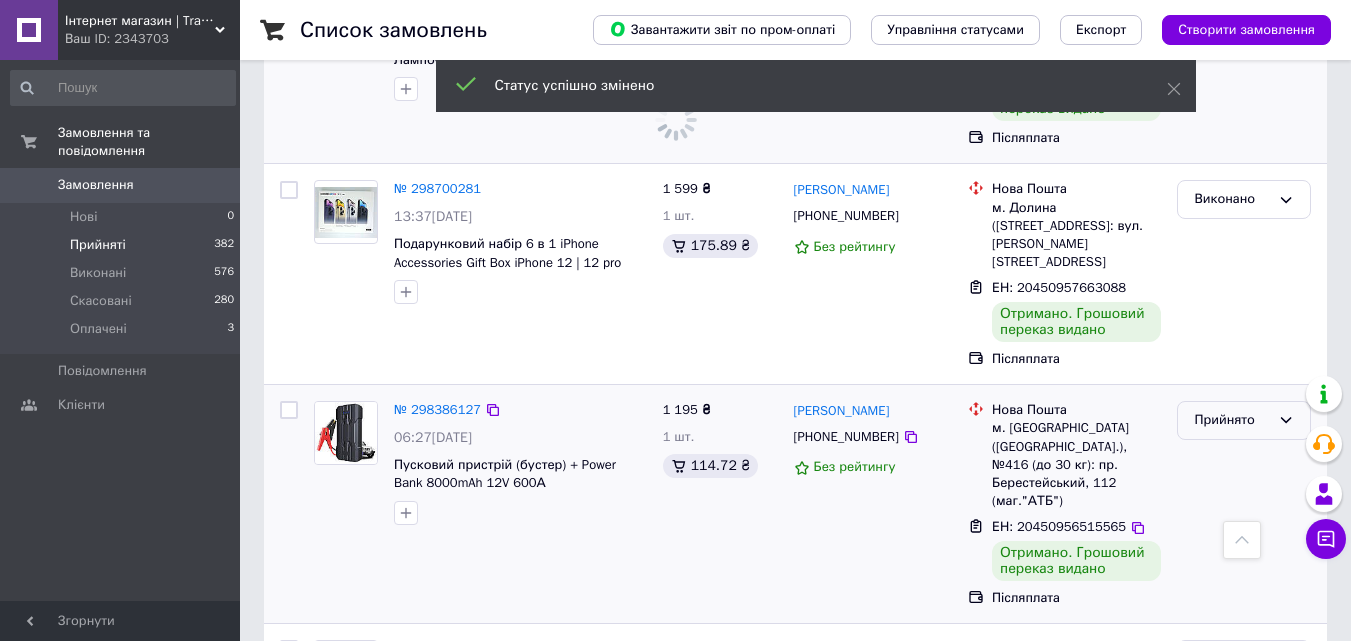 click on "Прийнято" at bounding box center [1232, 420] 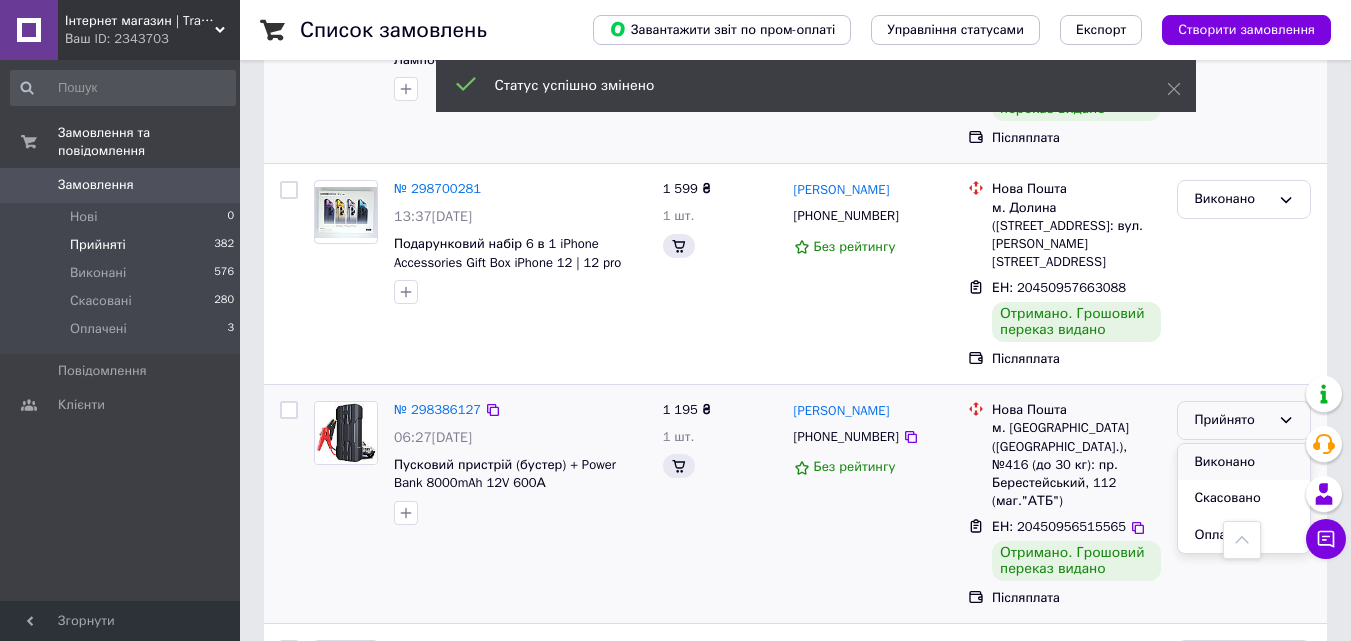 click on "Виконано" at bounding box center (1244, 462) 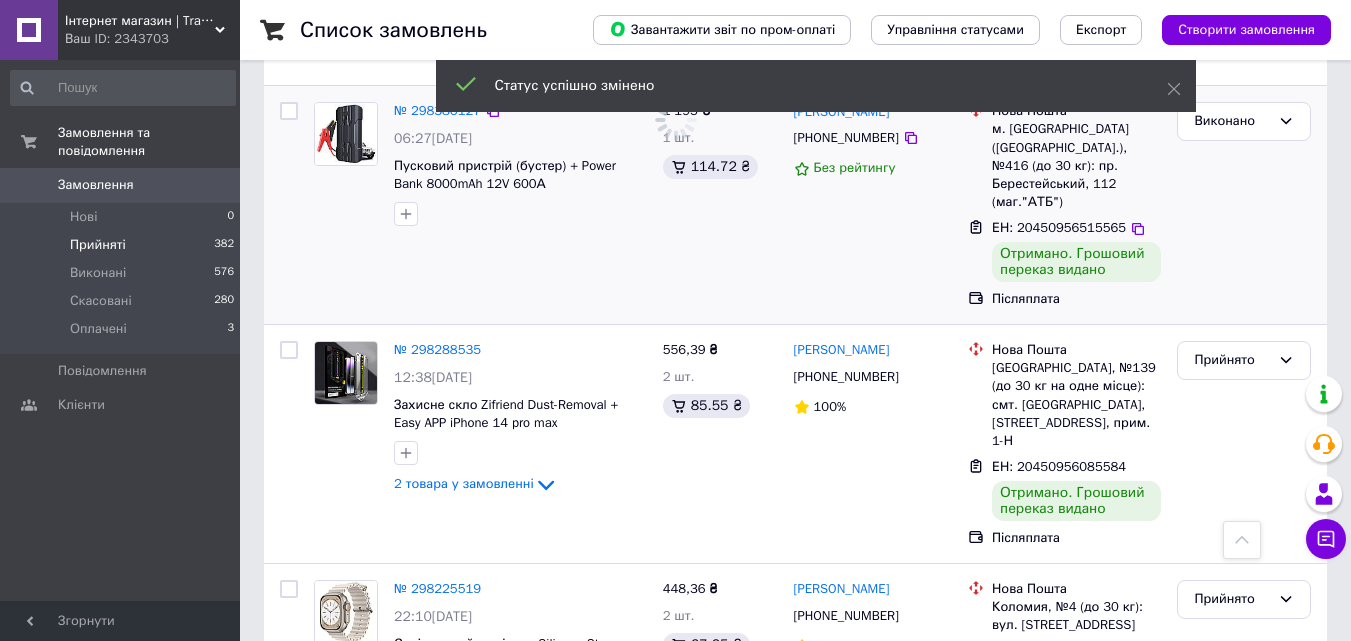 scroll, scrollTop: 1608, scrollLeft: 0, axis: vertical 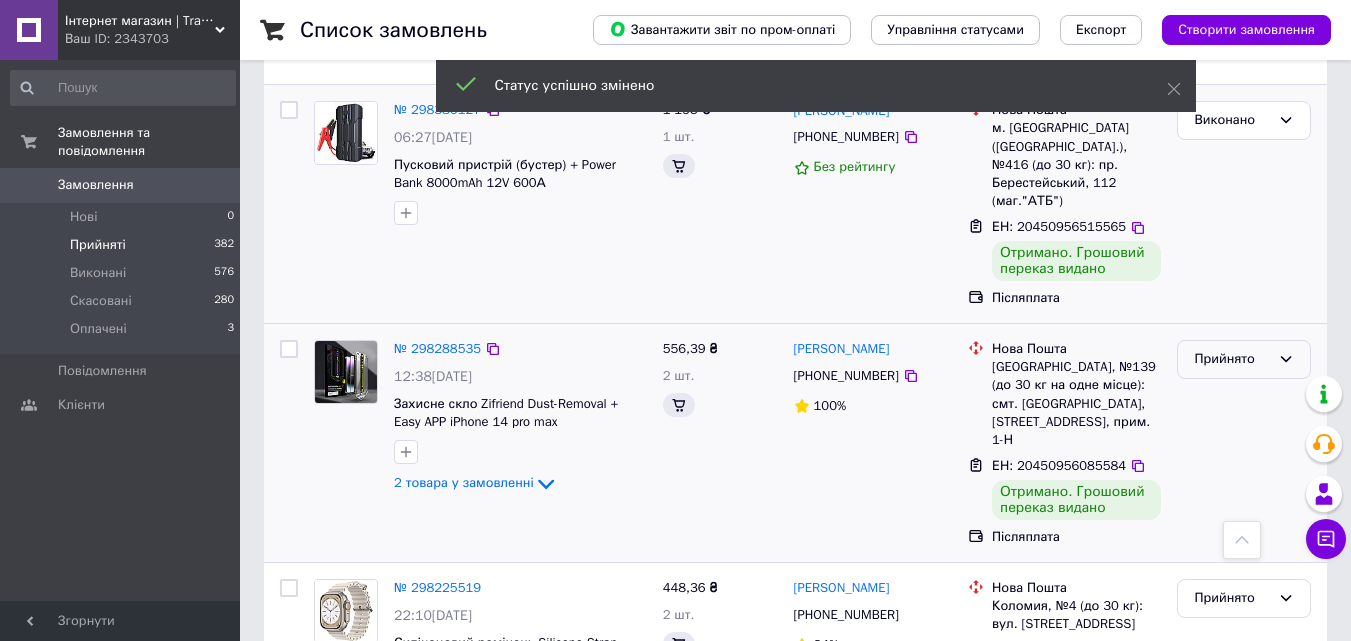 click on "Прийнято" at bounding box center (1232, 359) 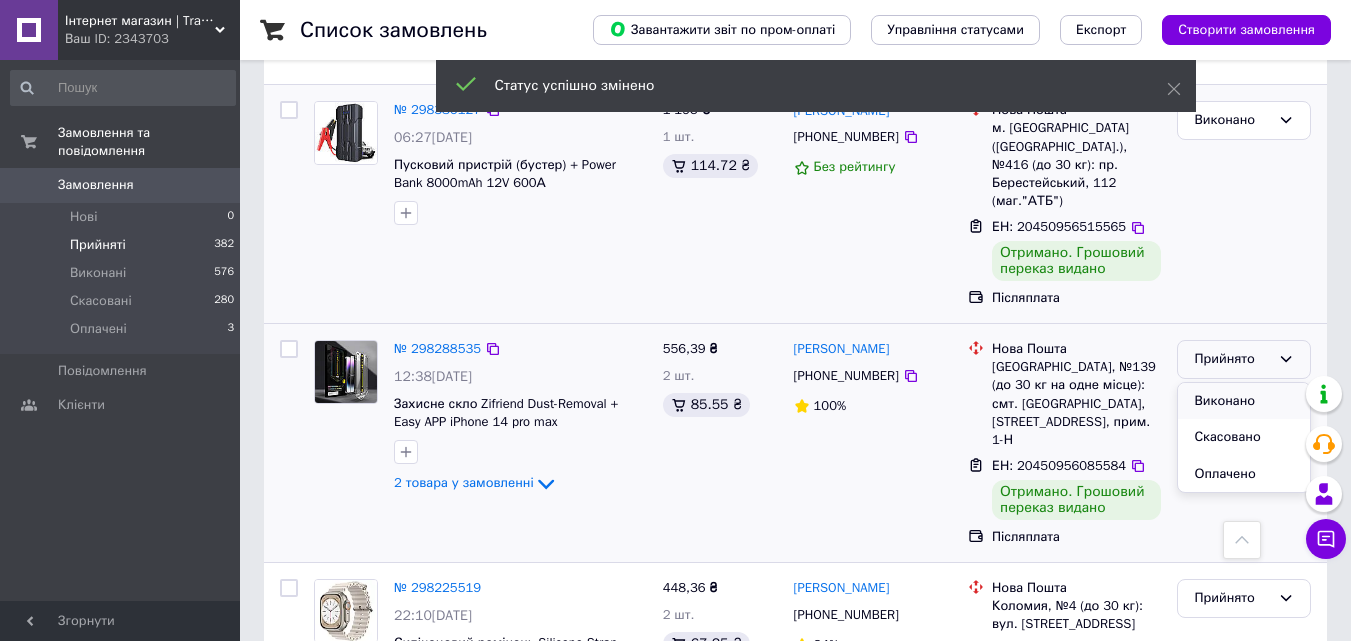 click on "Виконано" at bounding box center (1244, 401) 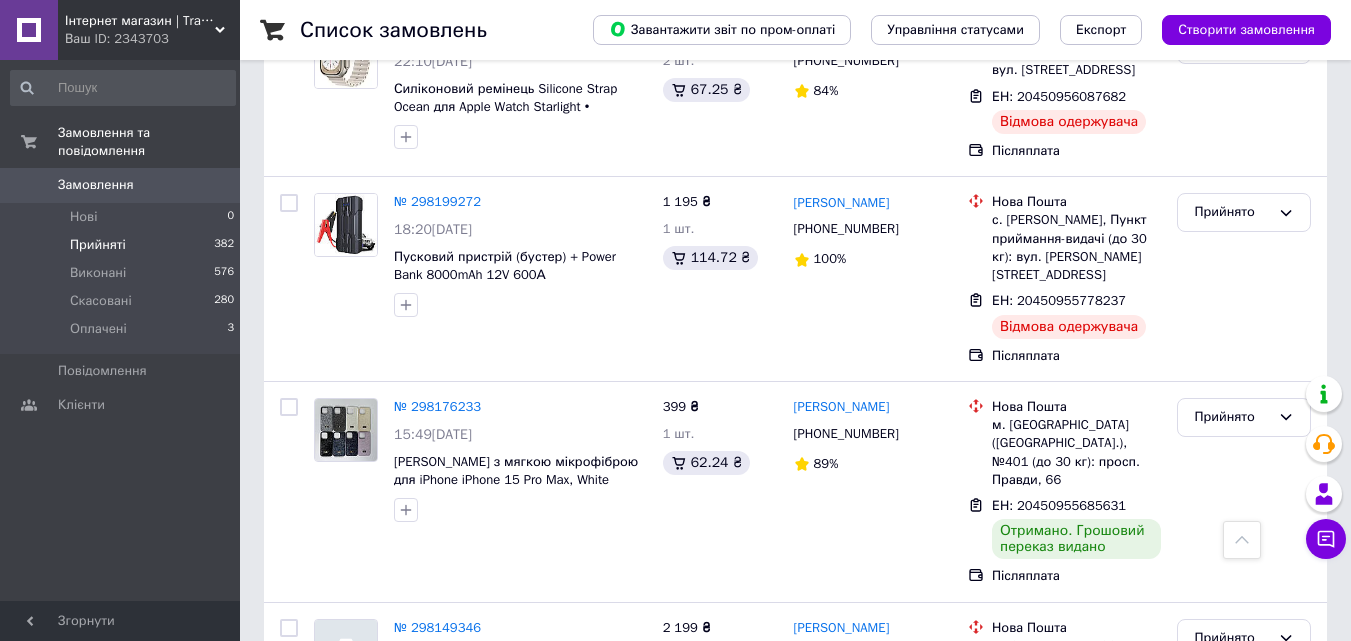 scroll, scrollTop: 2208, scrollLeft: 0, axis: vertical 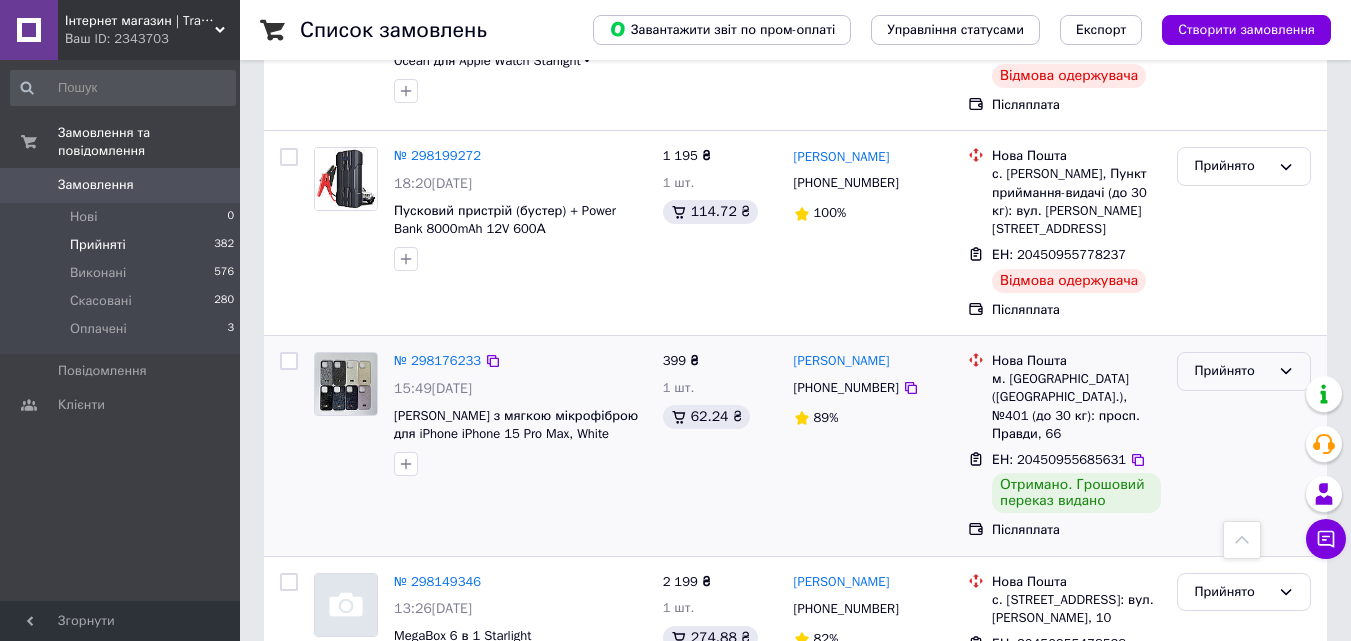 click on "Прийнято" at bounding box center [1244, 371] 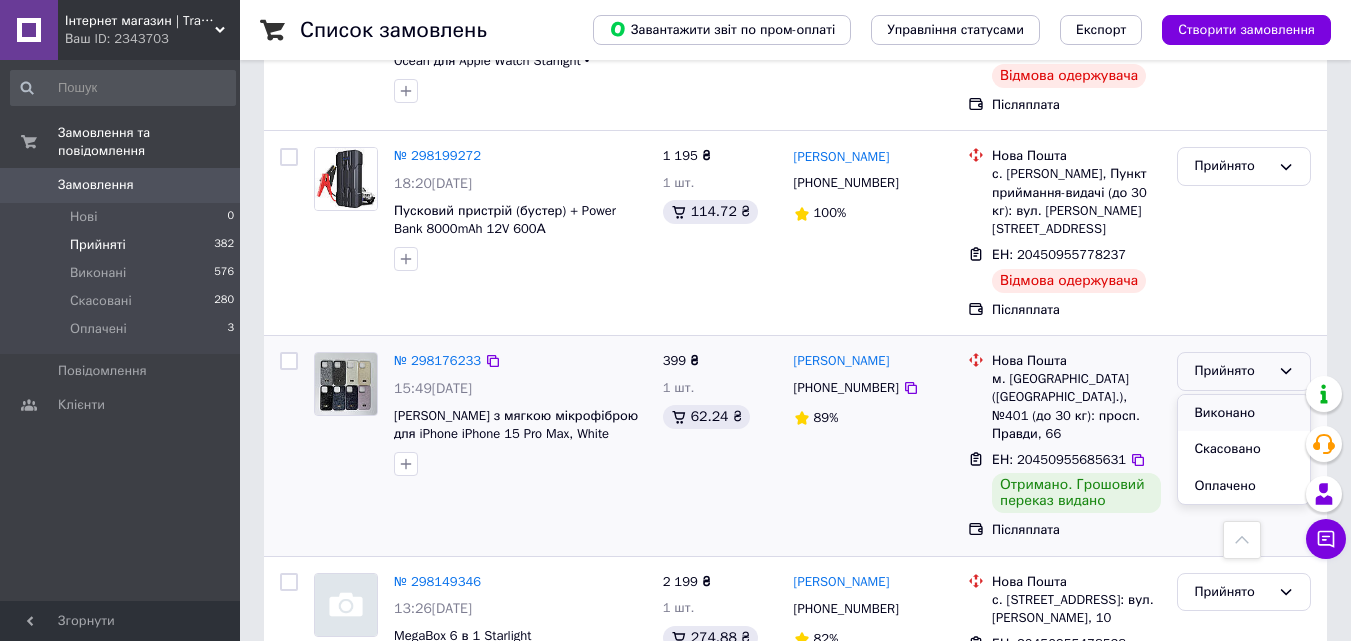 click on "Виконано" at bounding box center [1244, 413] 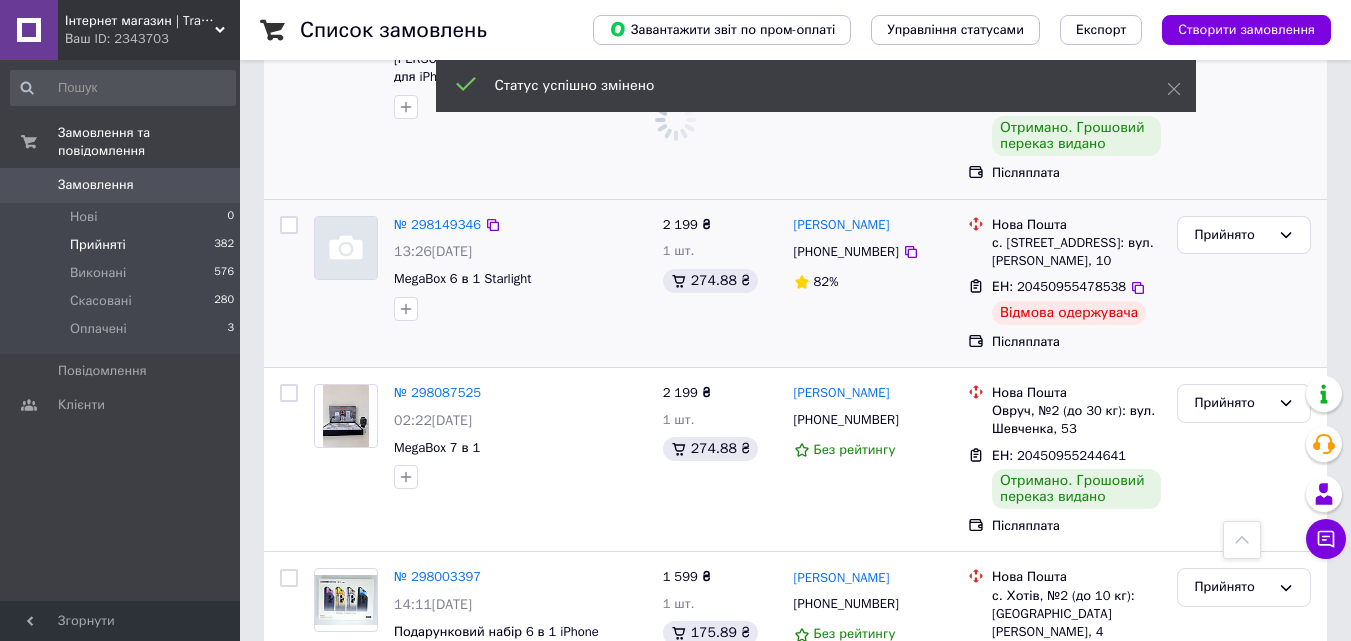 scroll, scrollTop: 2608, scrollLeft: 0, axis: vertical 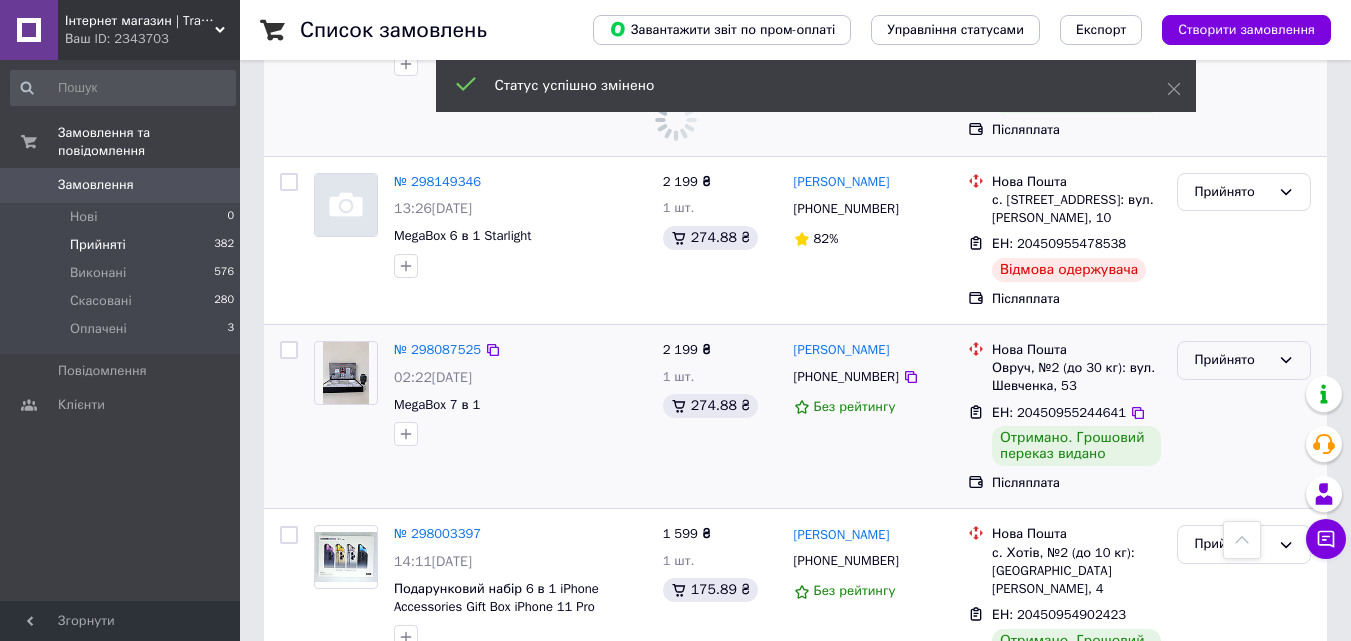 click on "Прийнято" at bounding box center (1232, 360) 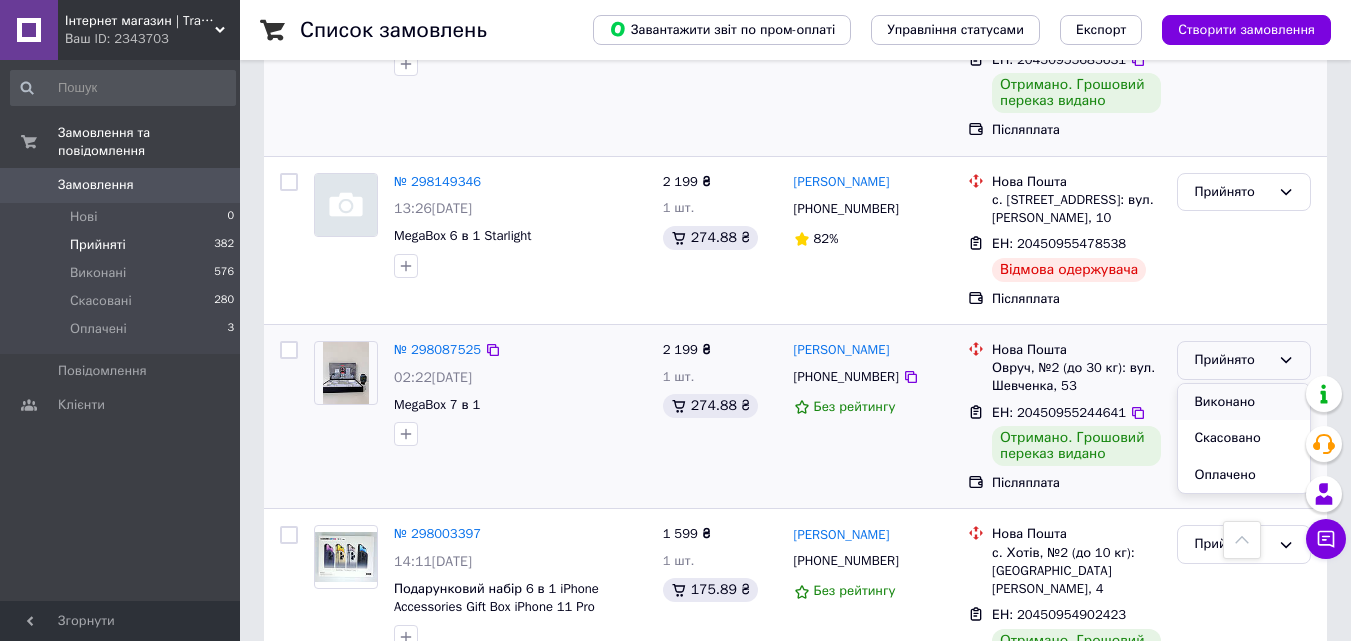 click on "Виконано" at bounding box center (1244, 402) 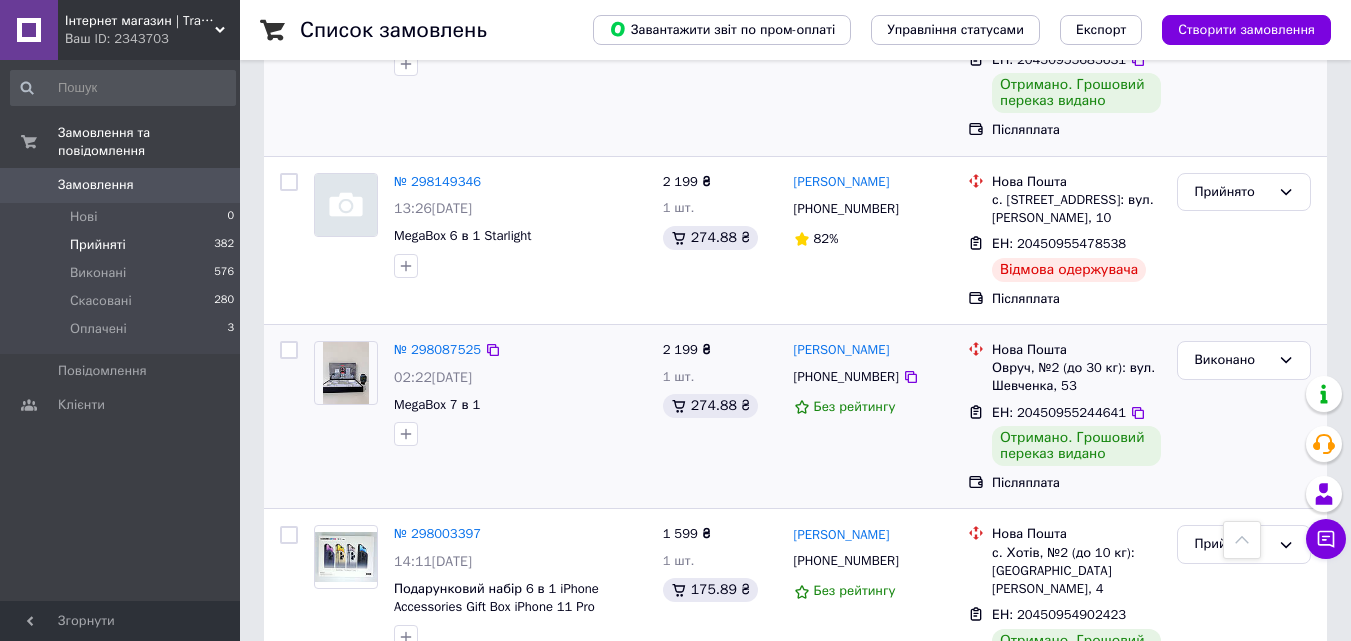 click on "Замовлення" at bounding box center (96, 185) 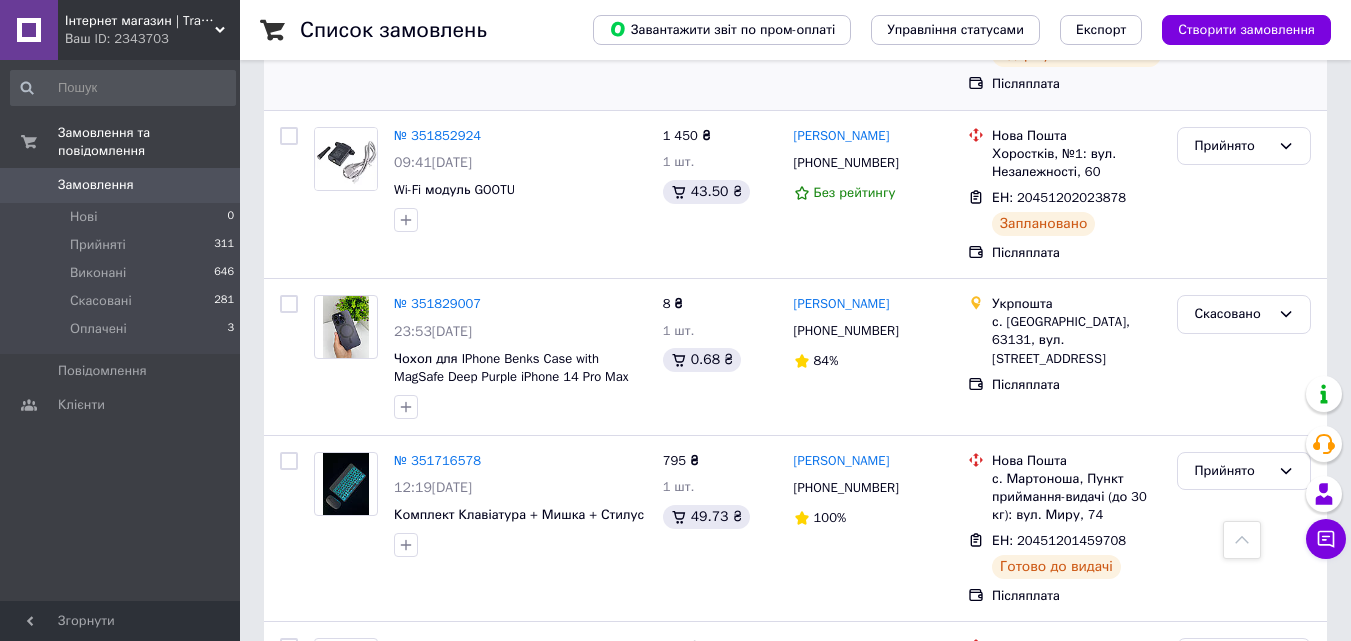 scroll, scrollTop: 900, scrollLeft: 0, axis: vertical 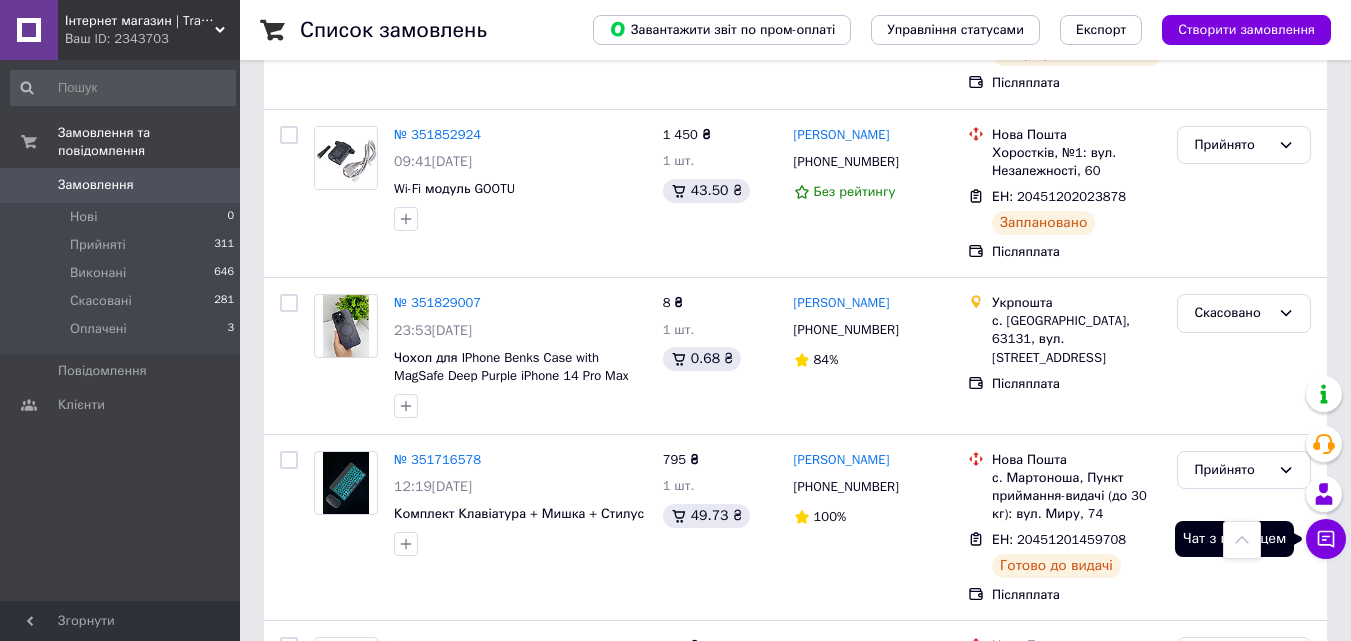 click on "Чат з покупцем" at bounding box center [1326, 539] 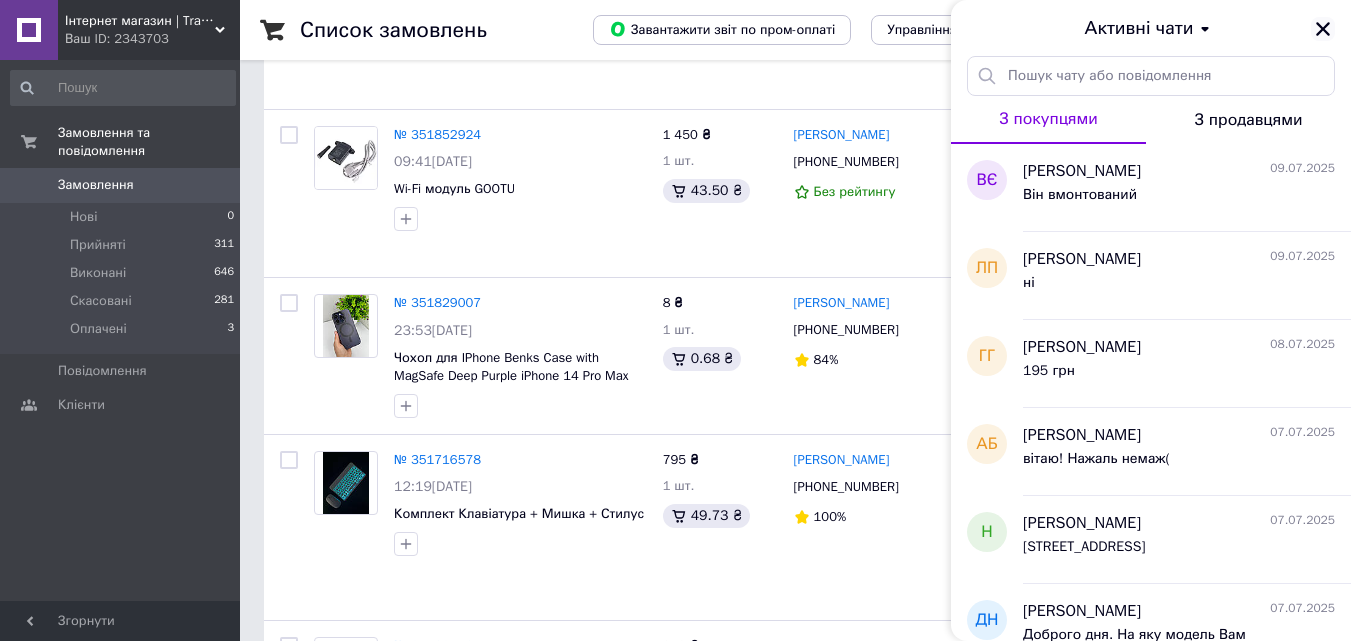 click 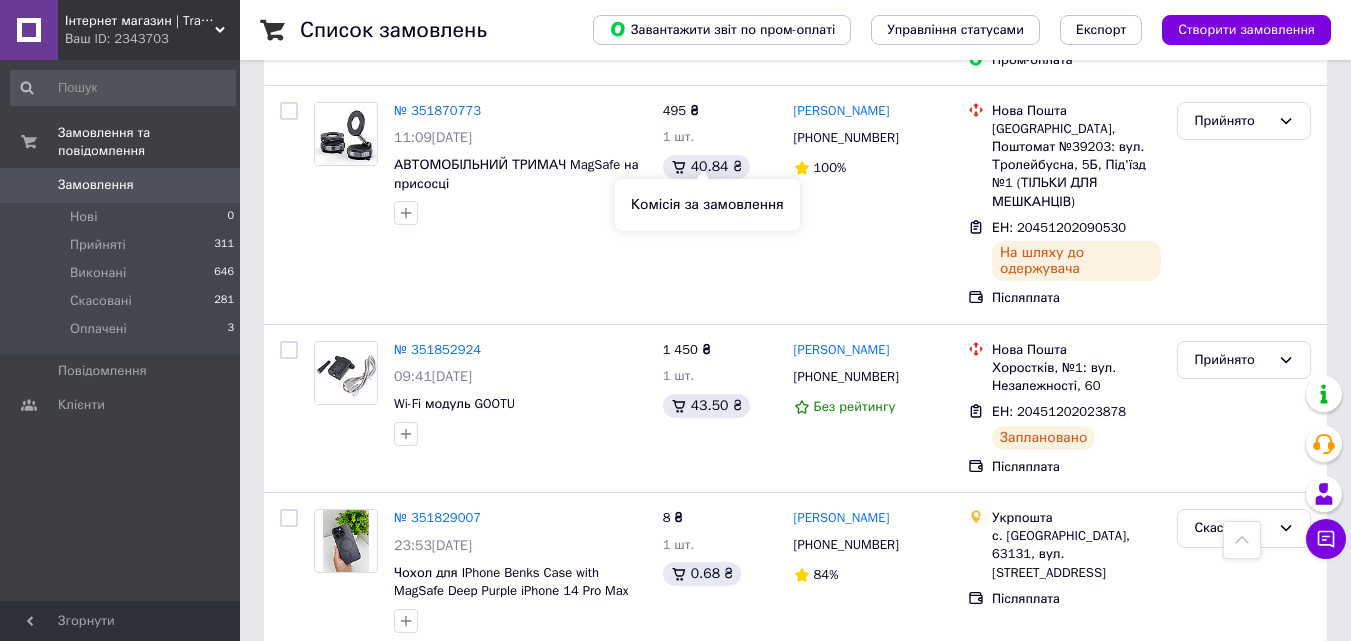 scroll, scrollTop: 800, scrollLeft: 0, axis: vertical 